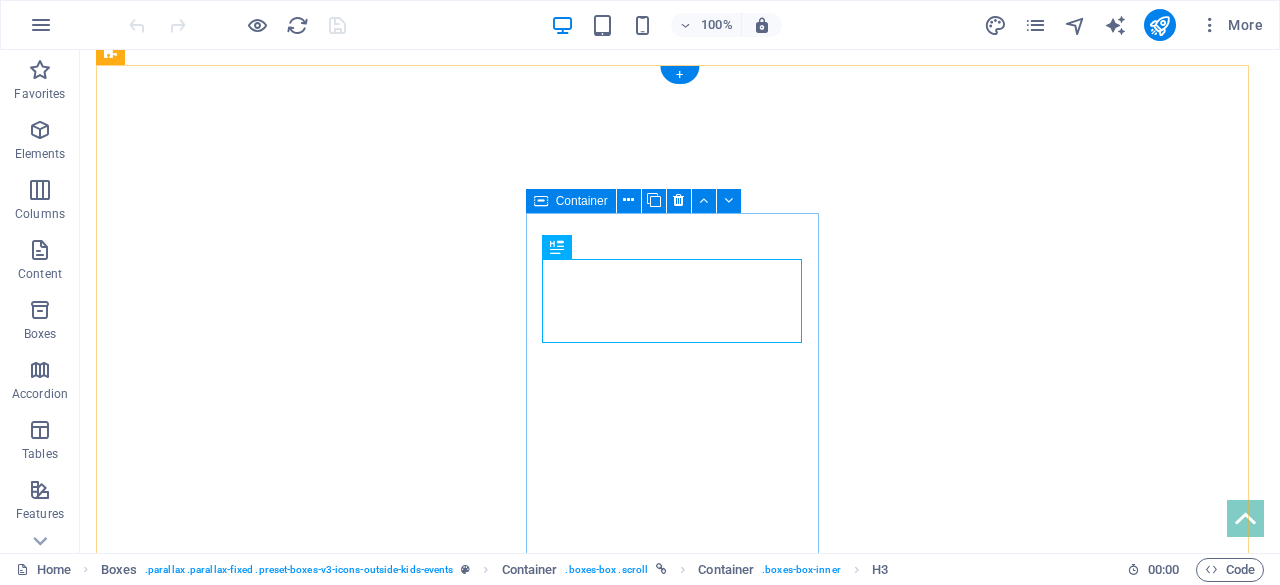 scroll, scrollTop: 674, scrollLeft: 0, axis: vertical 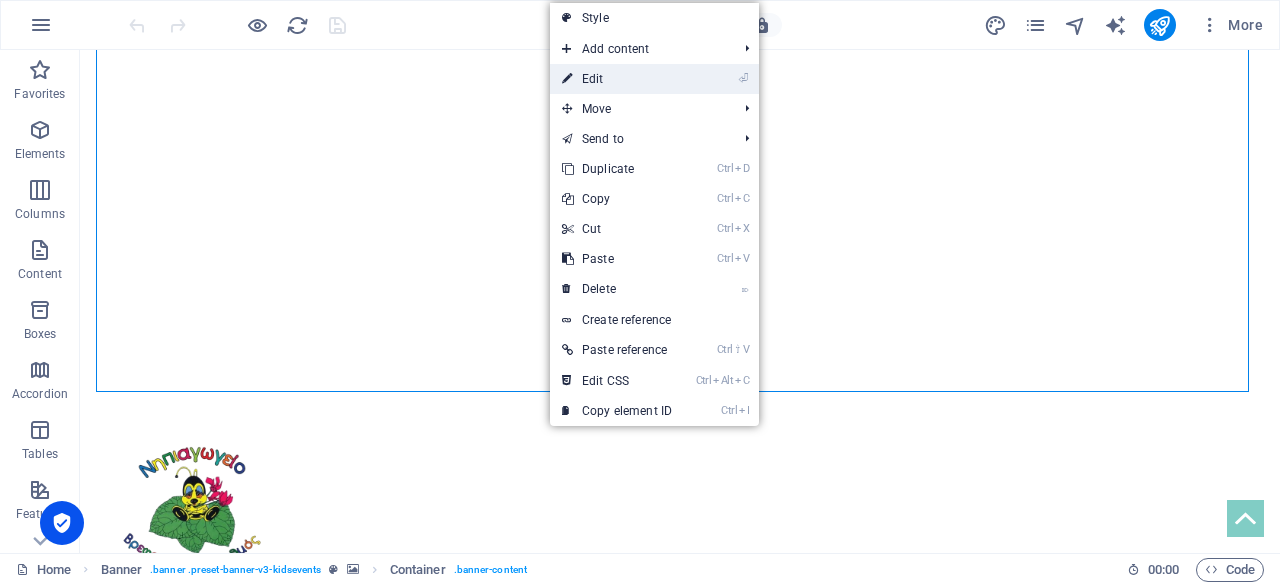 click on "⏎  Edit" at bounding box center [617, 79] 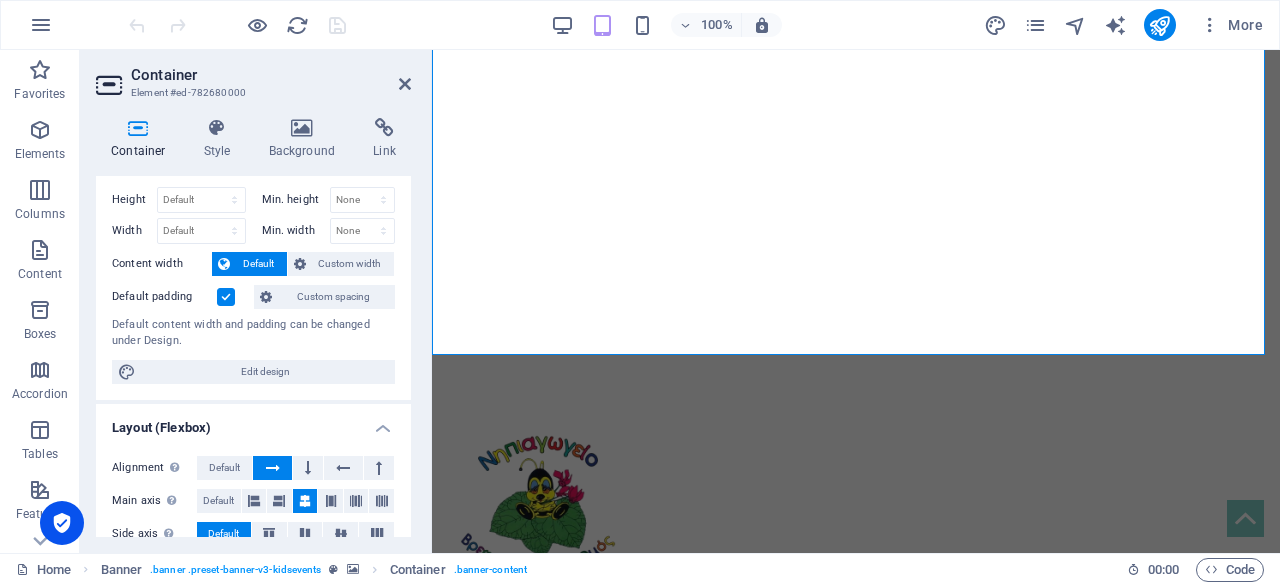 scroll, scrollTop: 58, scrollLeft: 0, axis: vertical 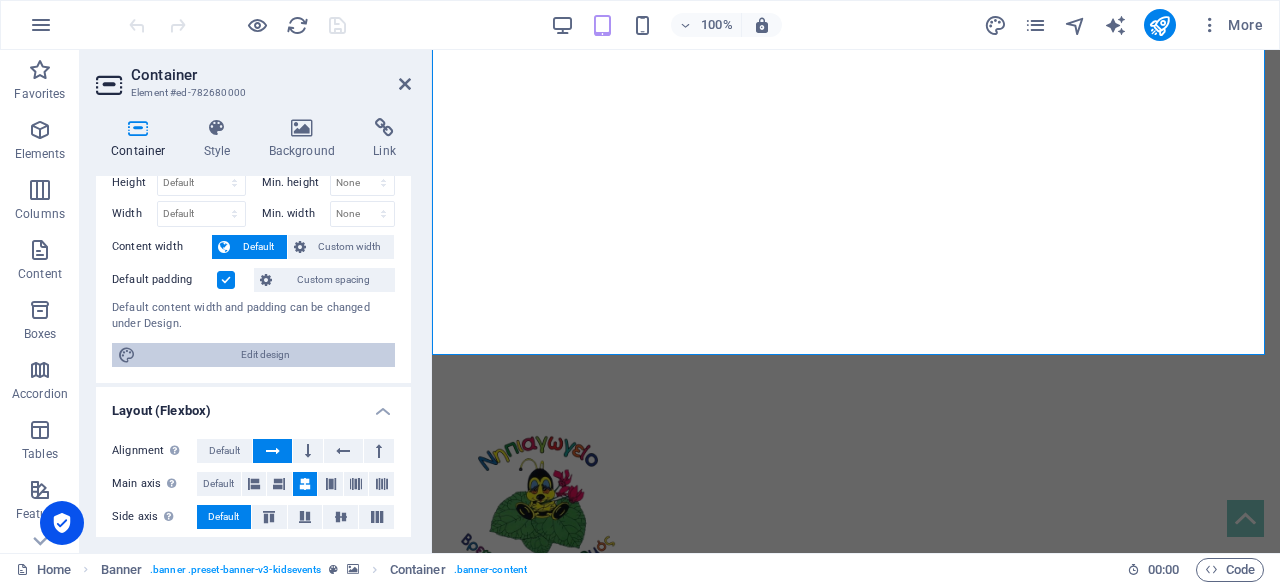 click on "Edit design" at bounding box center (265, 355) 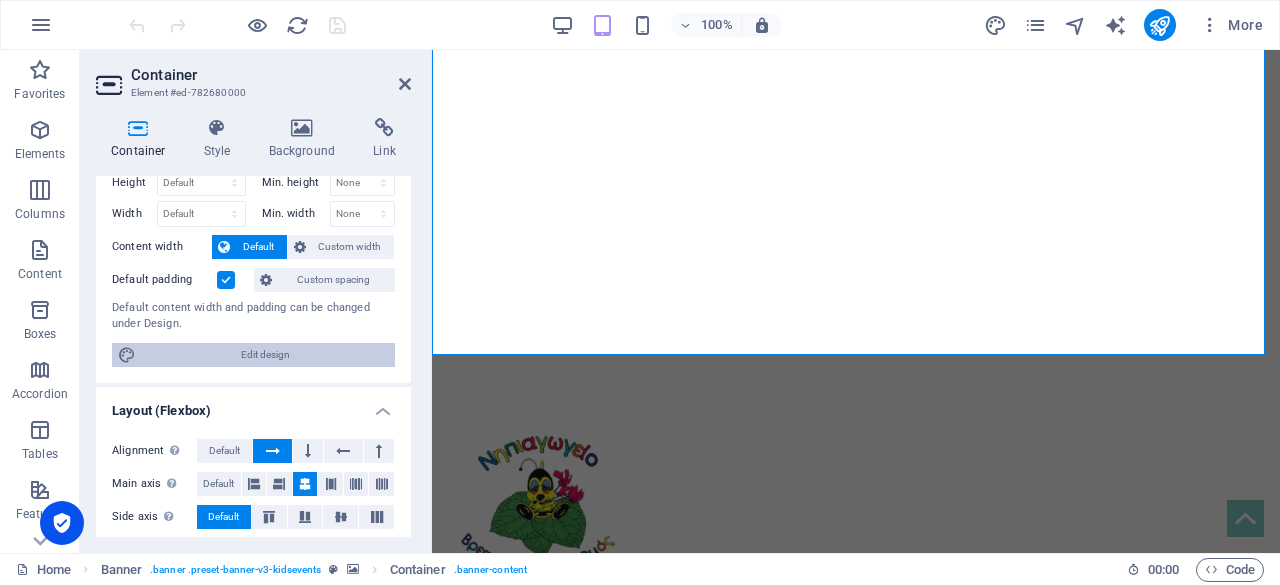 select on "rem" 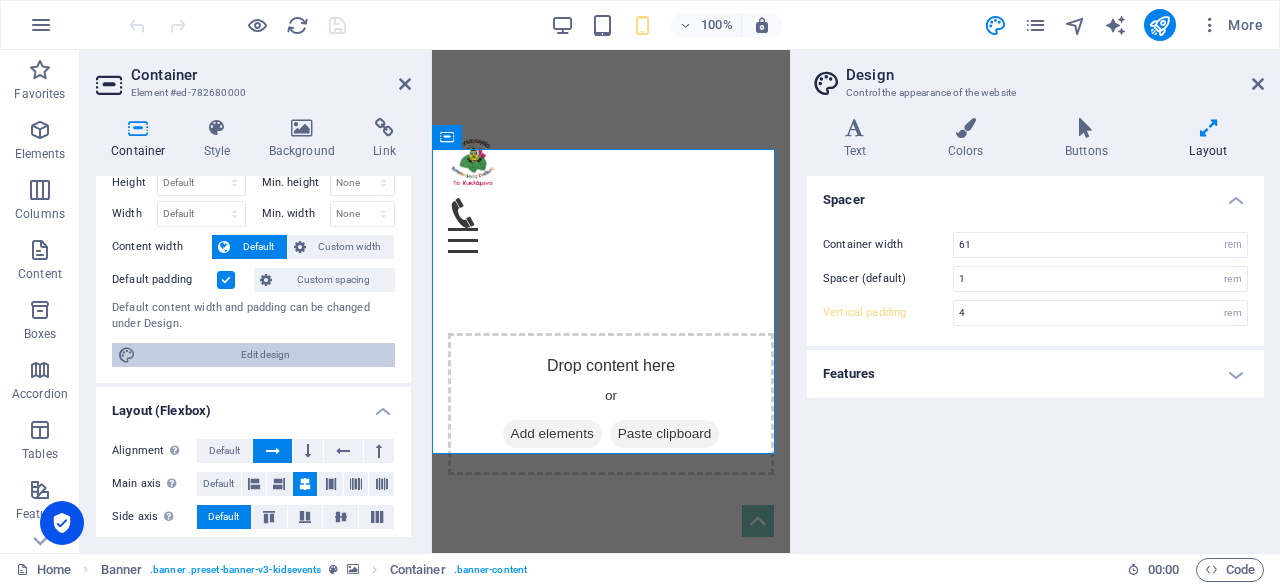 scroll, scrollTop: 4, scrollLeft: 0, axis: vertical 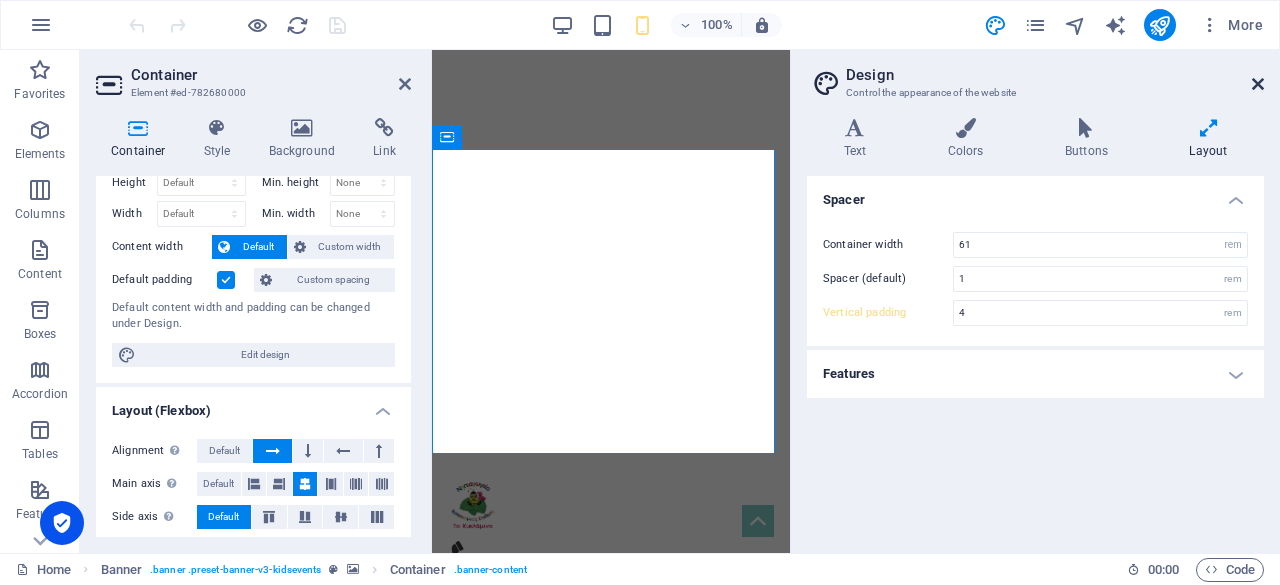 click at bounding box center (1258, 84) 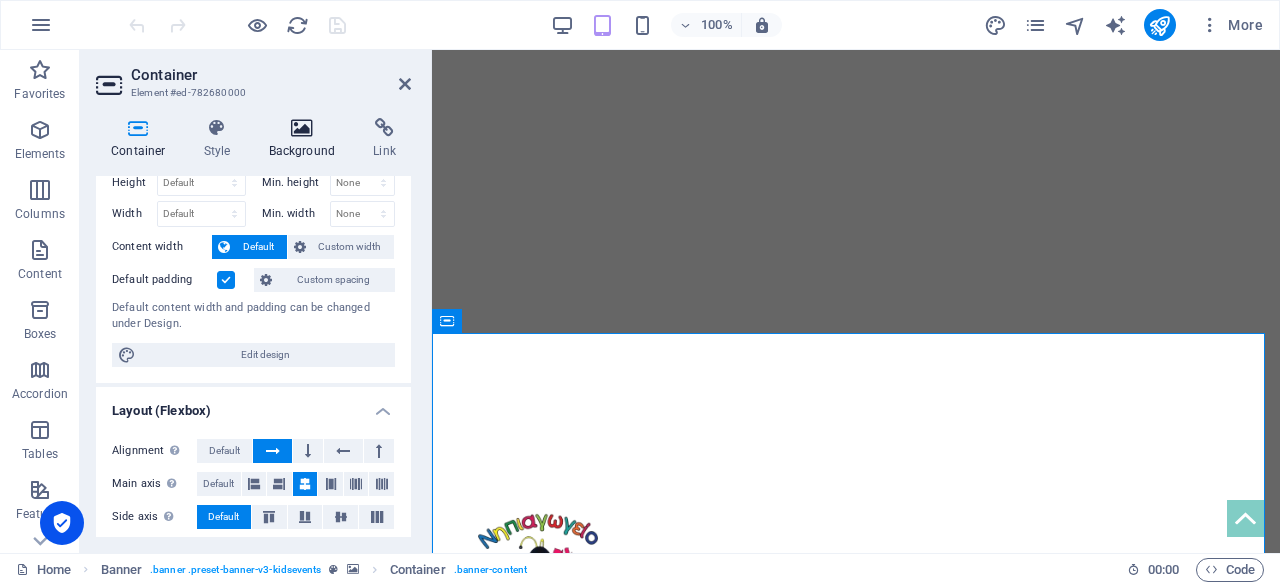 click on "Background" at bounding box center [306, 139] 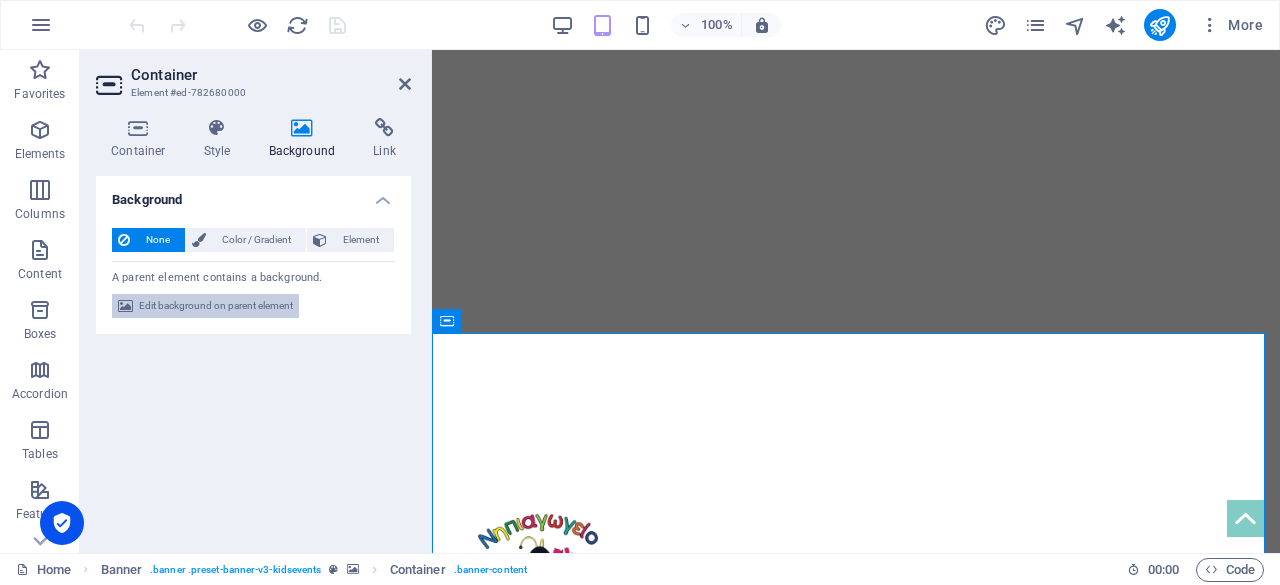 click on "Edit background on parent element" at bounding box center (216, 306) 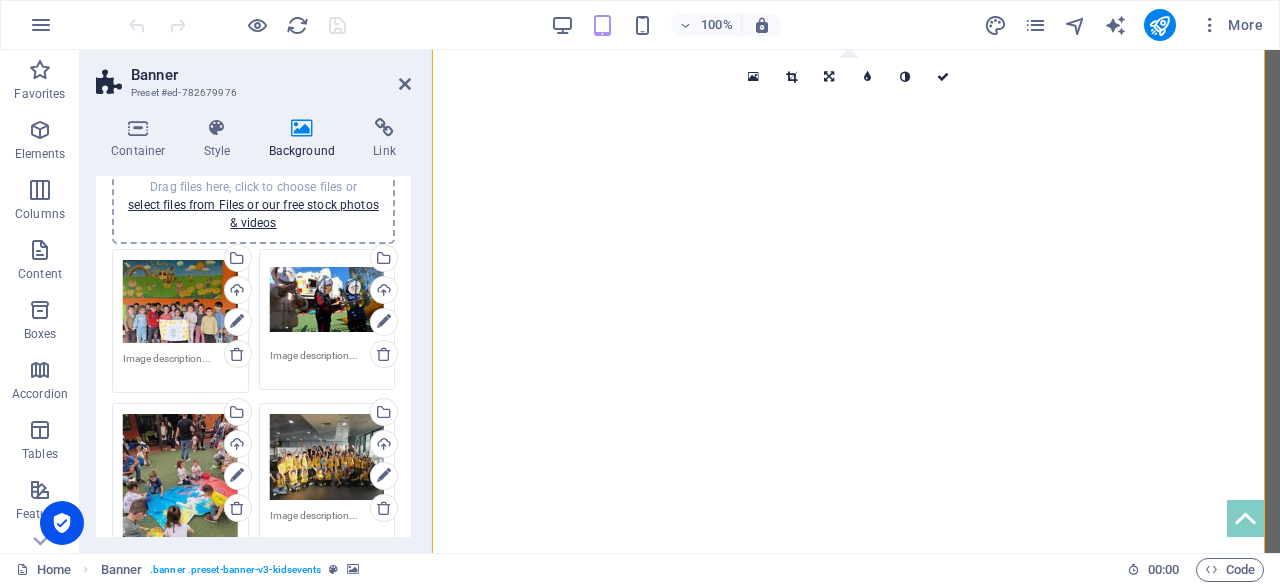 scroll, scrollTop: 186, scrollLeft: 0, axis: vertical 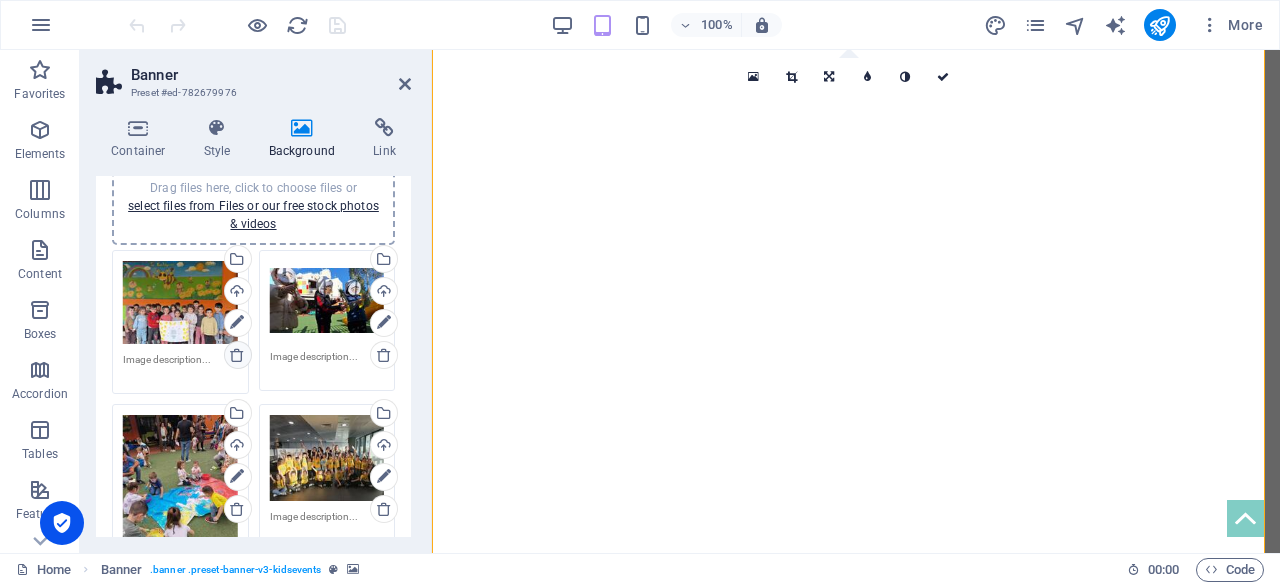 click at bounding box center (237, 355) 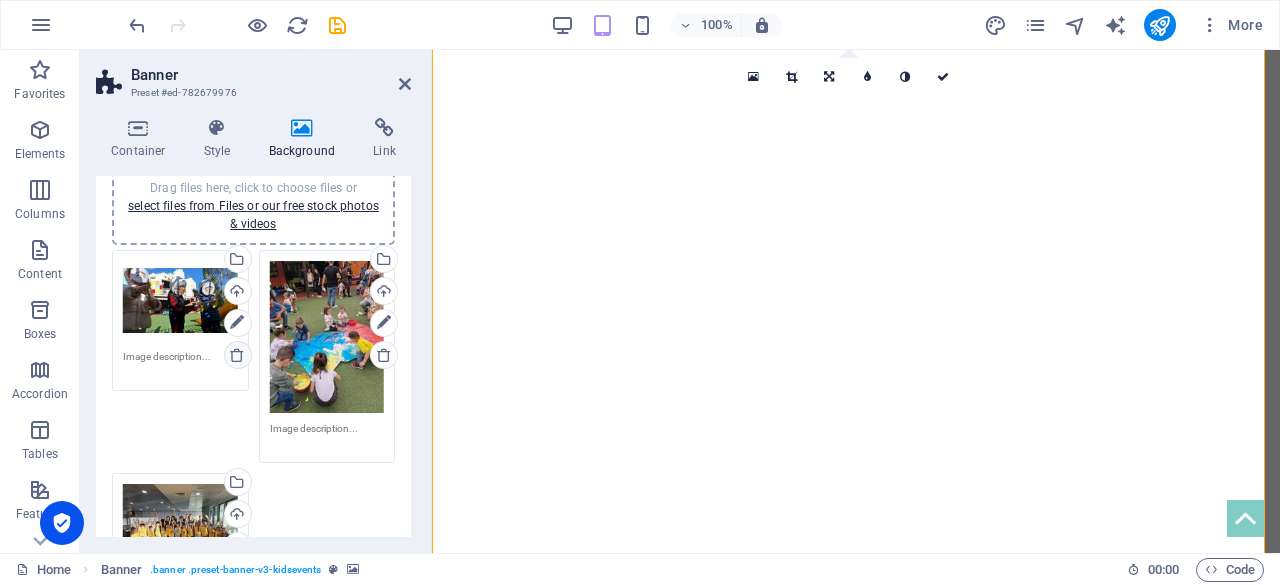 click at bounding box center [237, 355] 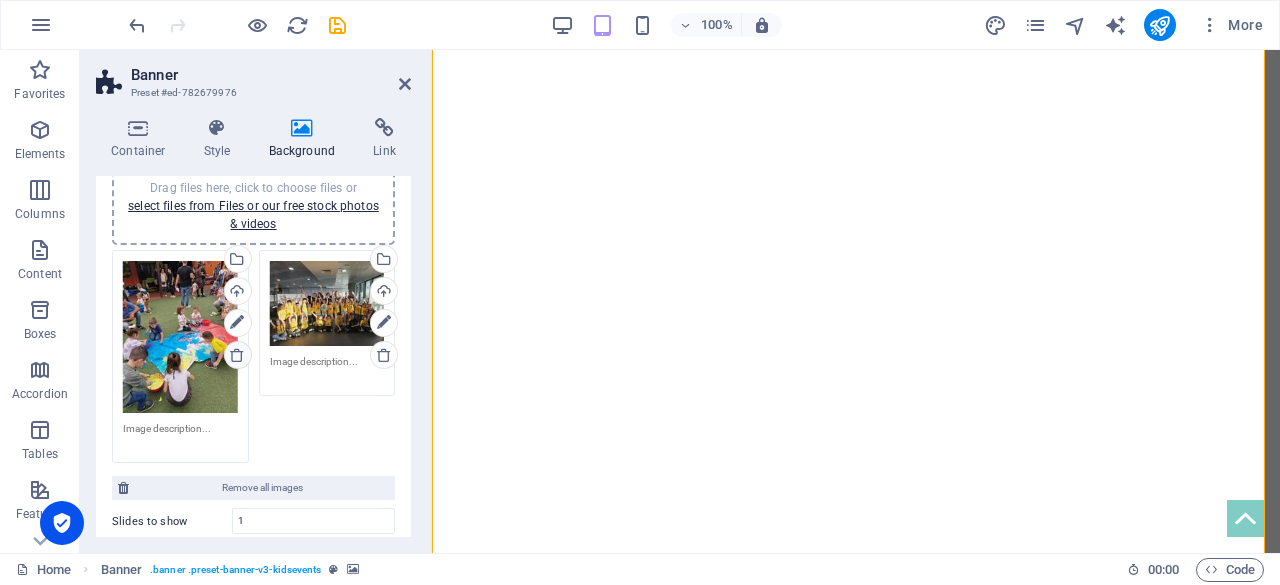 click at bounding box center [237, 355] 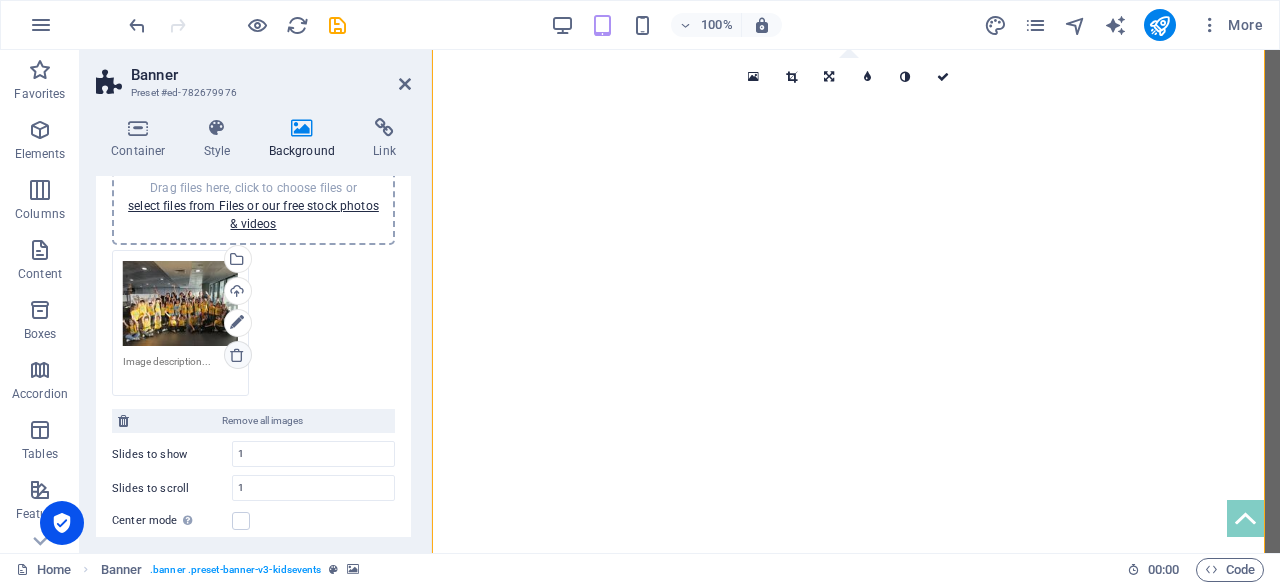 click at bounding box center (237, 355) 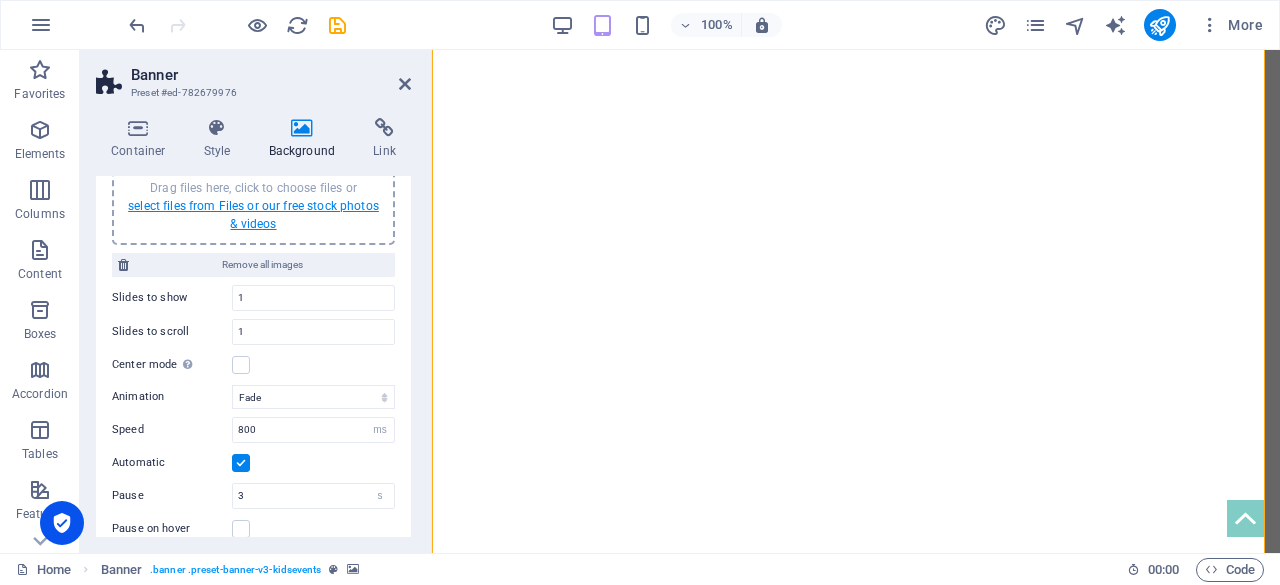 click on "select files from Files or our free stock photos & videos" at bounding box center [253, 215] 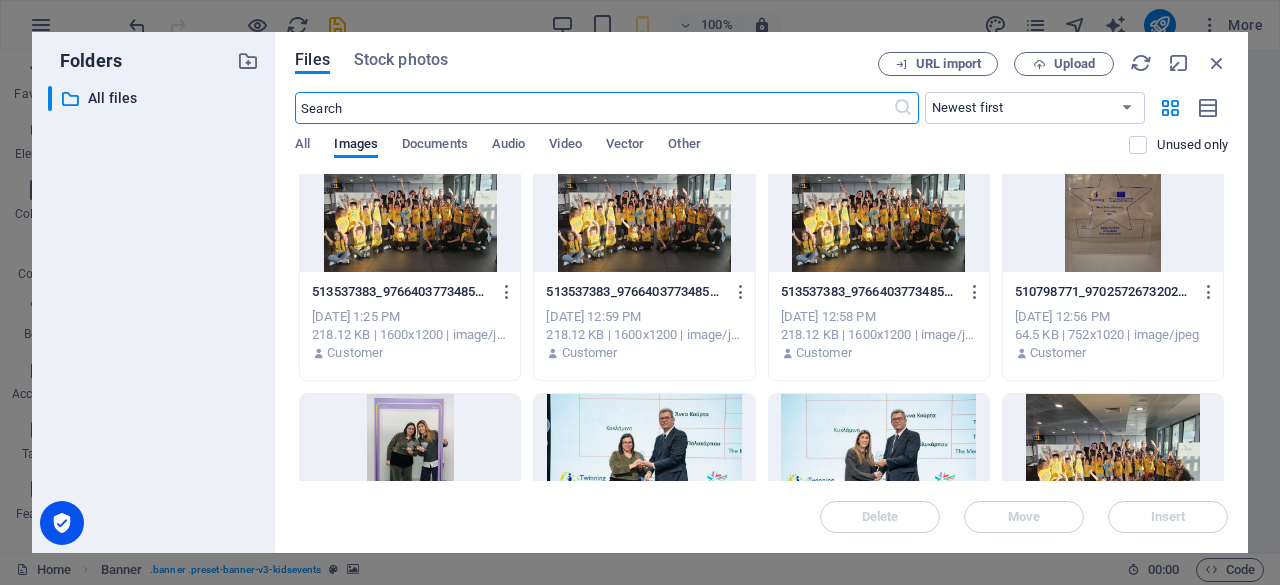 scroll, scrollTop: 537, scrollLeft: 0, axis: vertical 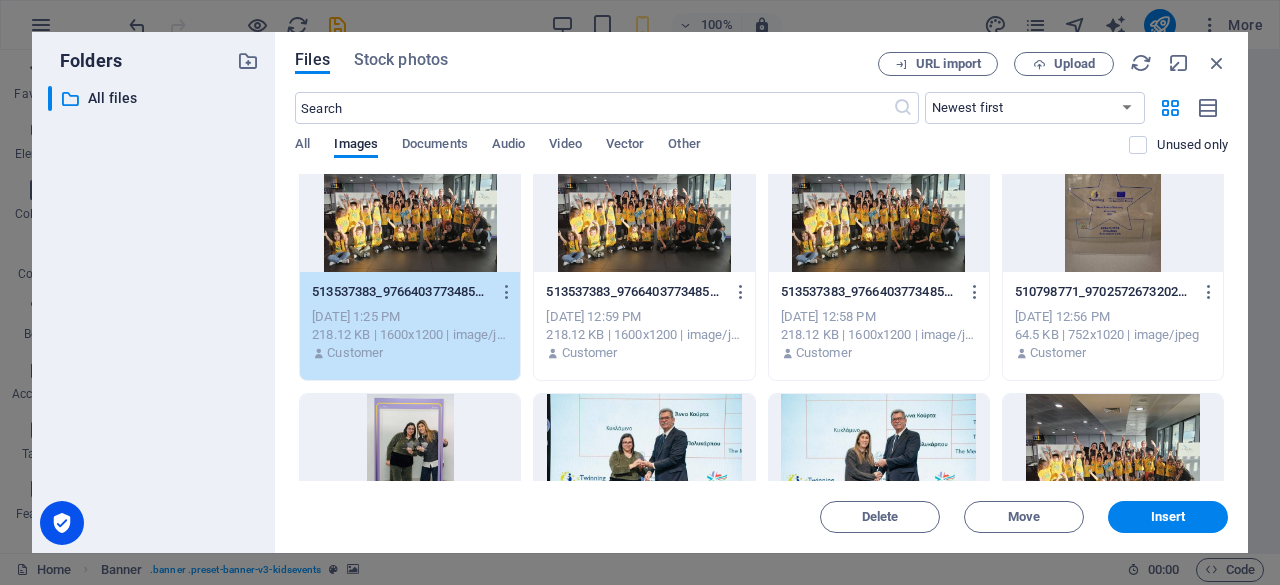 click on "1" at bounding box center (410, 207) 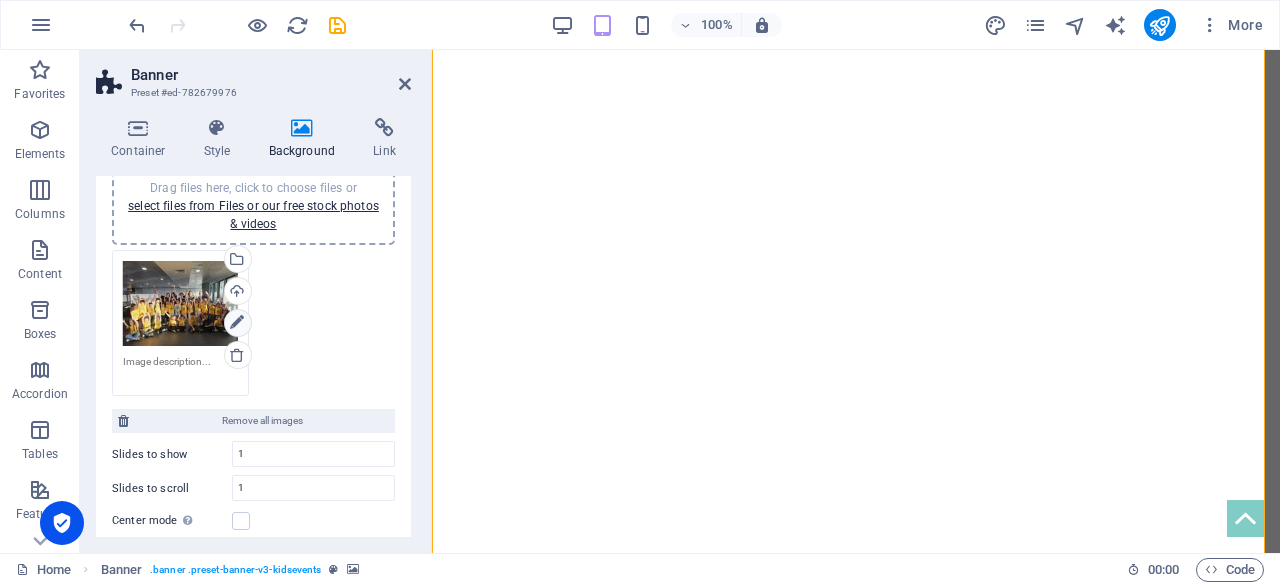 click at bounding box center (237, 323) 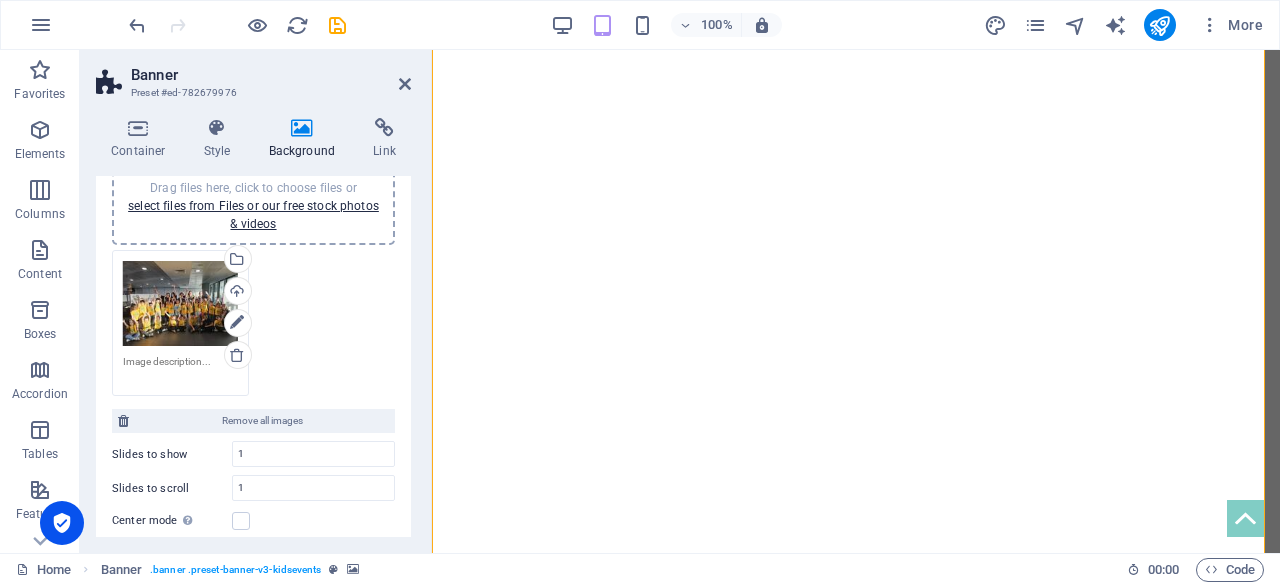 drag, startPoint x: 240, startPoint y: 320, endPoint x: 368, endPoint y: 268, distance: 138.15933 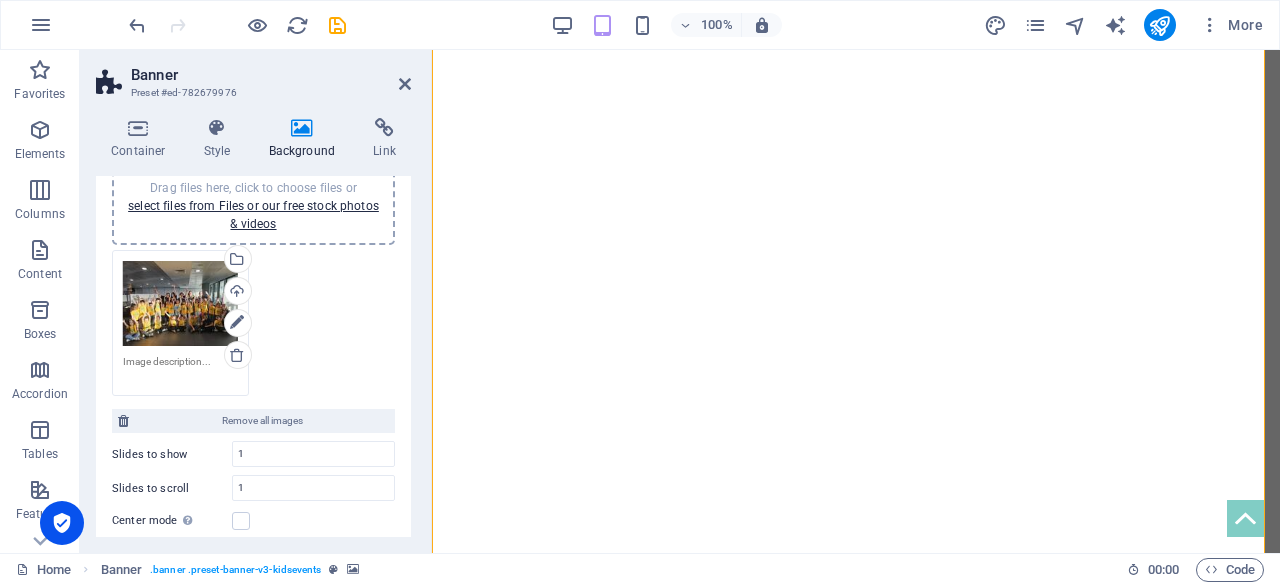 click on "Drag files here, click to choose files or select files from Files or our free stock photos & videos Select files from the file manager, stock photos, or upload file(s) Upload" at bounding box center (253, 323) 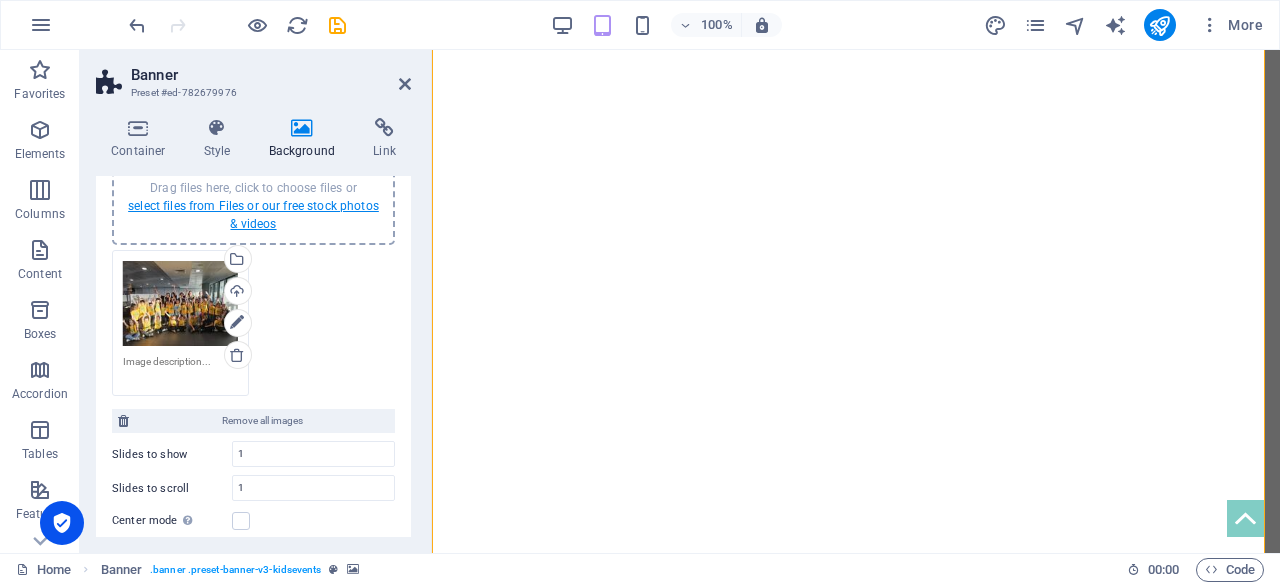 click on "select files from Files or our free stock photos & videos" at bounding box center (253, 215) 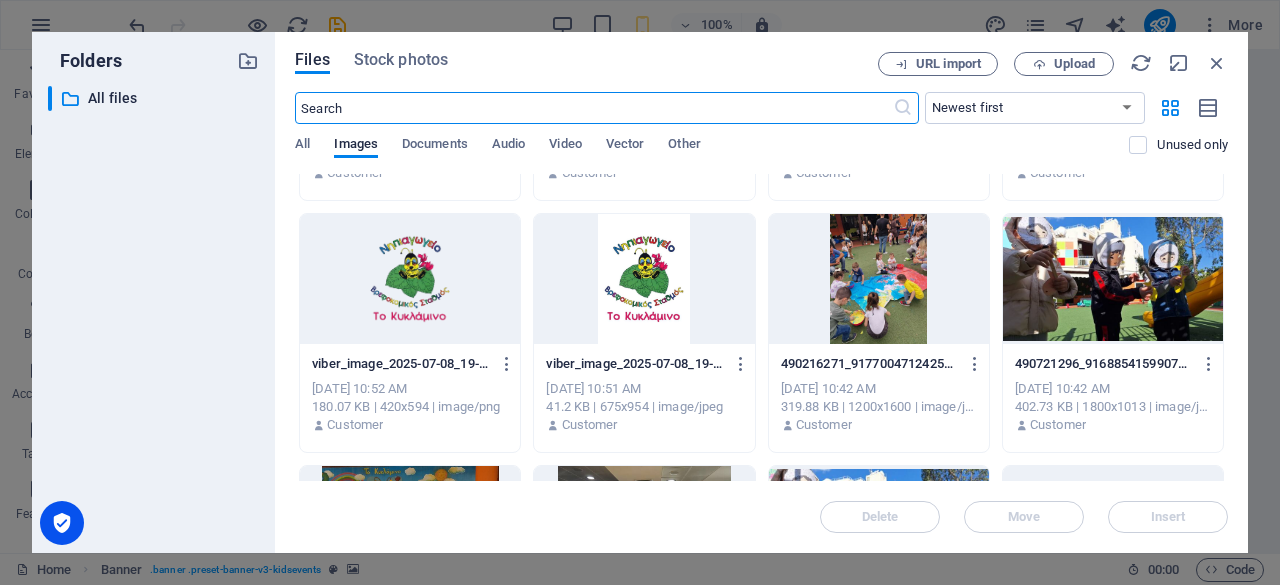 scroll, scrollTop: 1496, scrollLeft: 0, axis: vertical 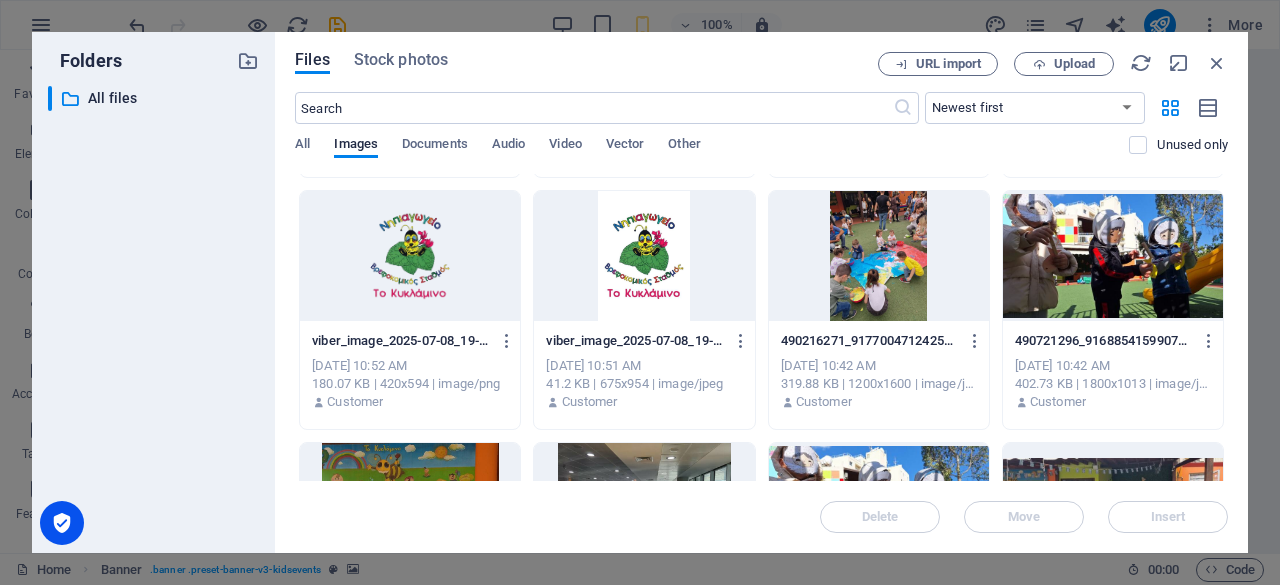 click at bounding box center (879, 256) 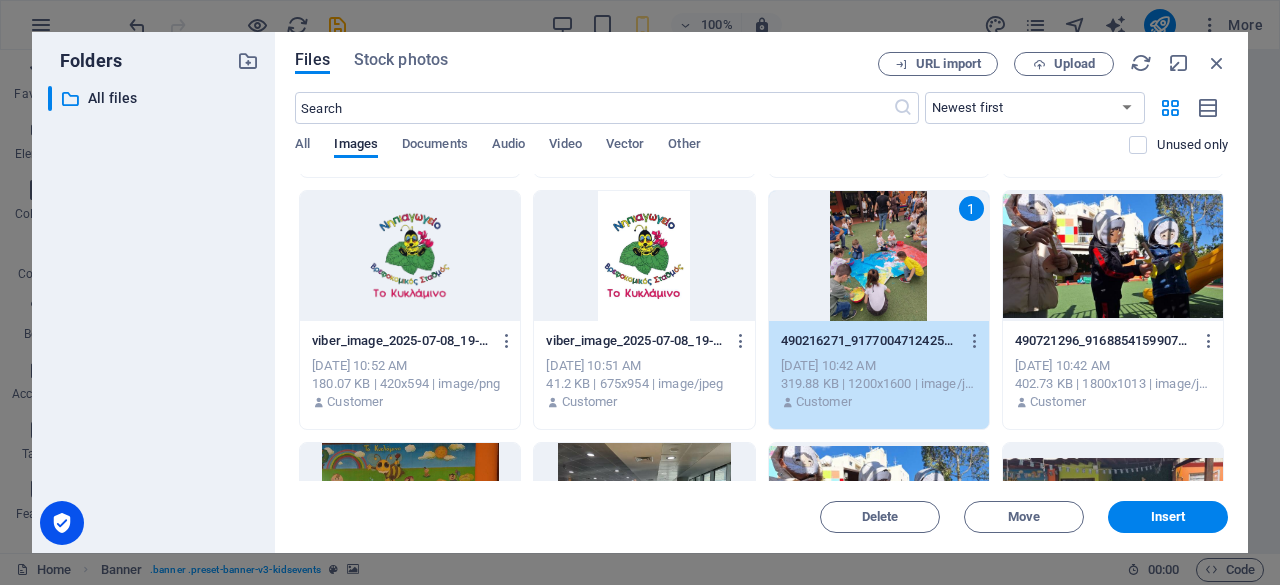 click on "1" at bounding box center [879, 256] 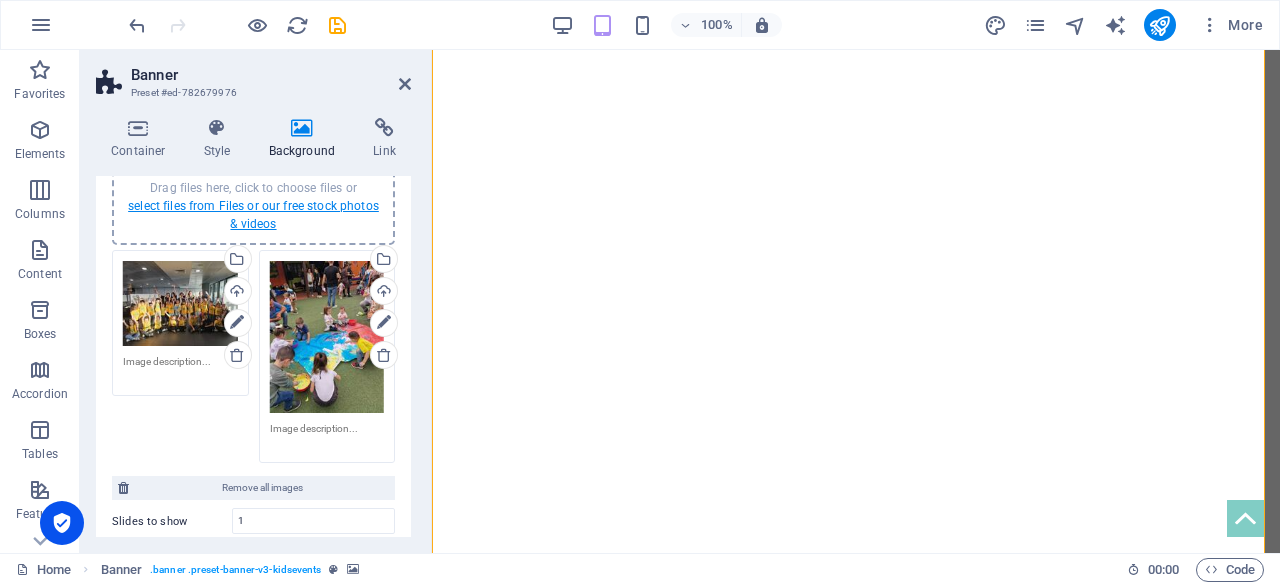 click on "select files from Files or our free stock photos & videos" at bounding box center (253, 215) 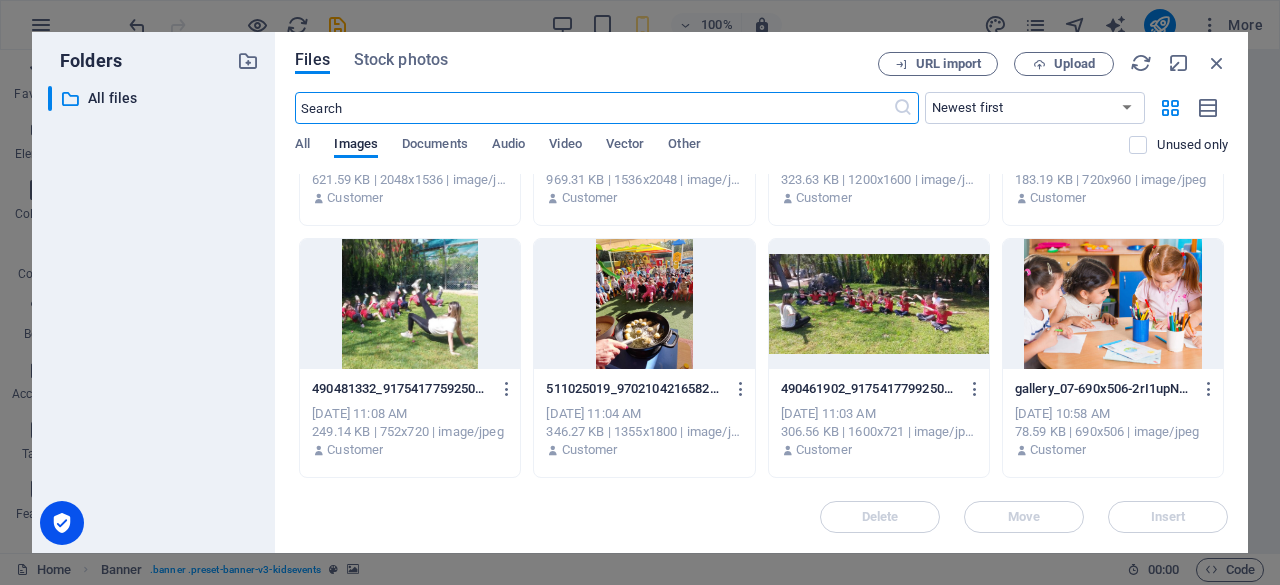 scroll, scrollTop: 1196, scrollLeft: 0, axis: vertical 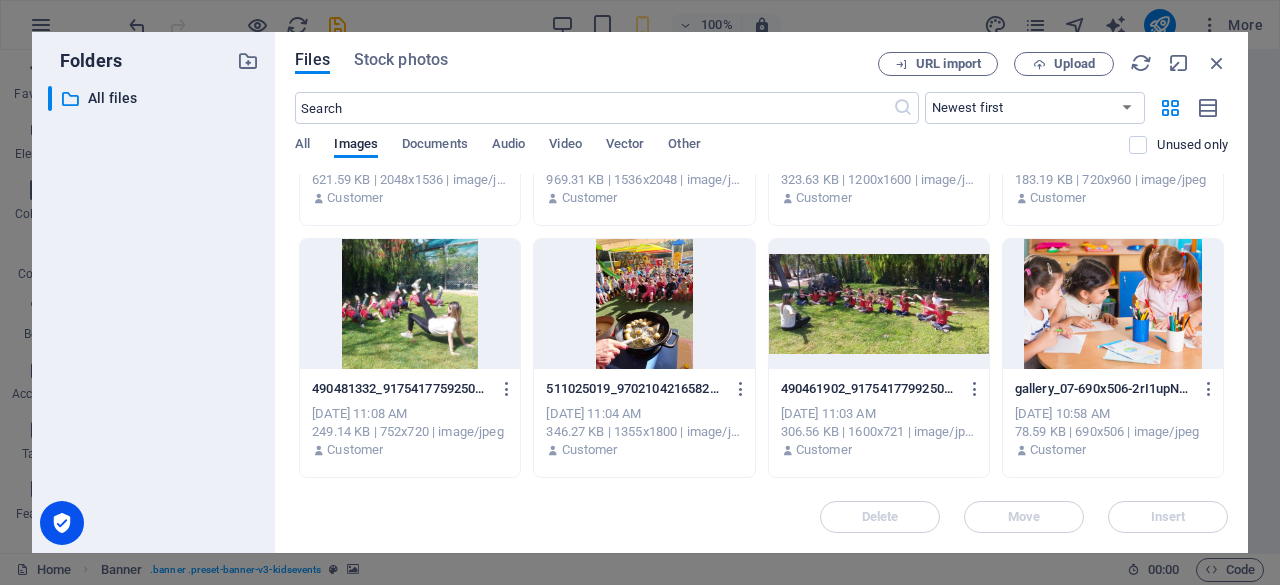 click at bounding box center (879, 304) 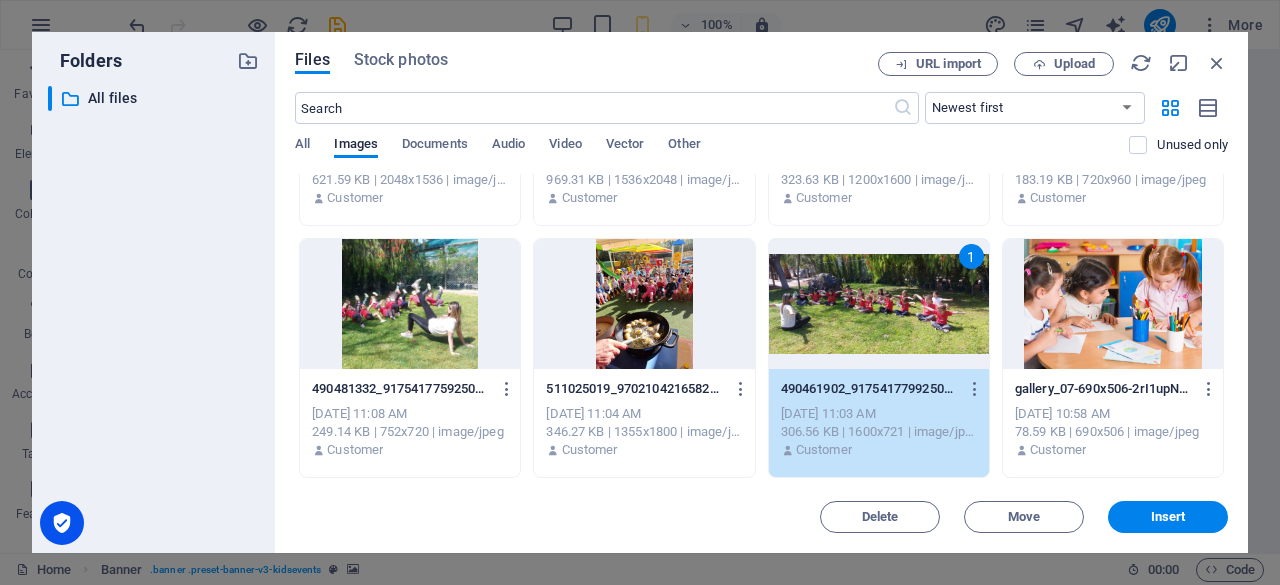 click on "1" at bounding box center [879, 304] 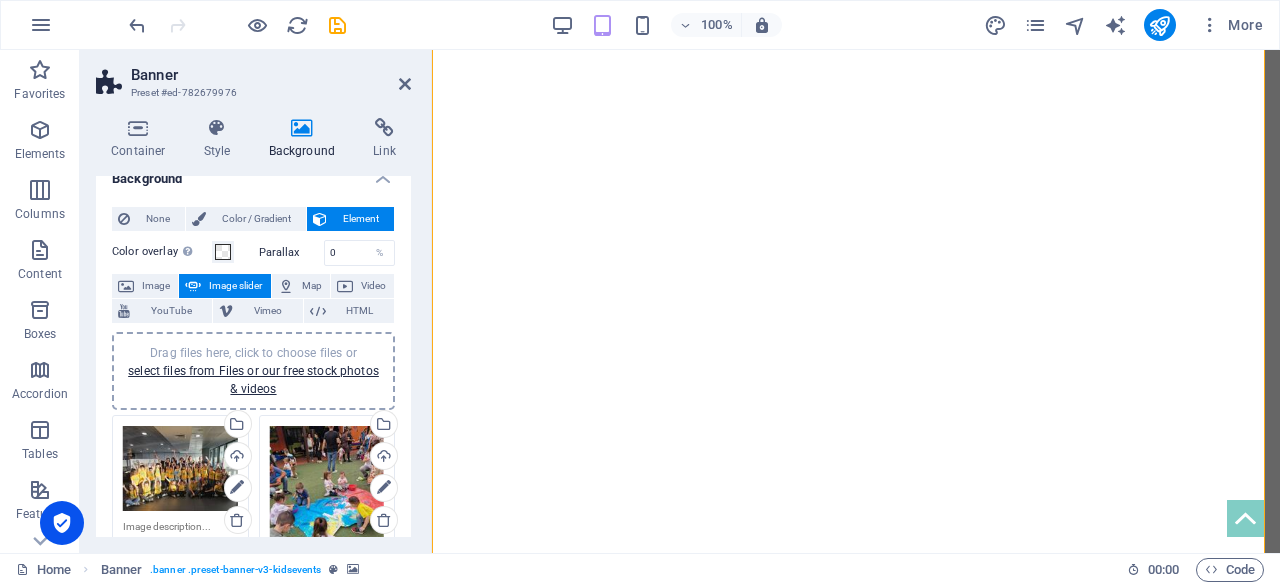 scroll, scrollTop: 0, scrollLeft: 0, axis: both 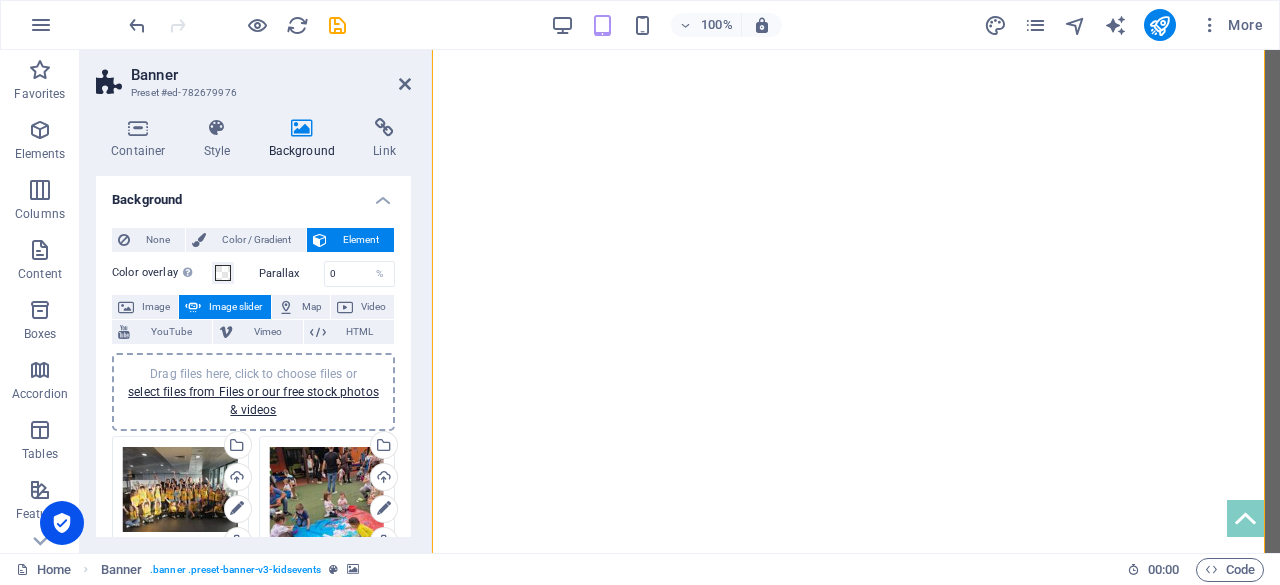 click on "Image slider" at bounding box center (235, 307) 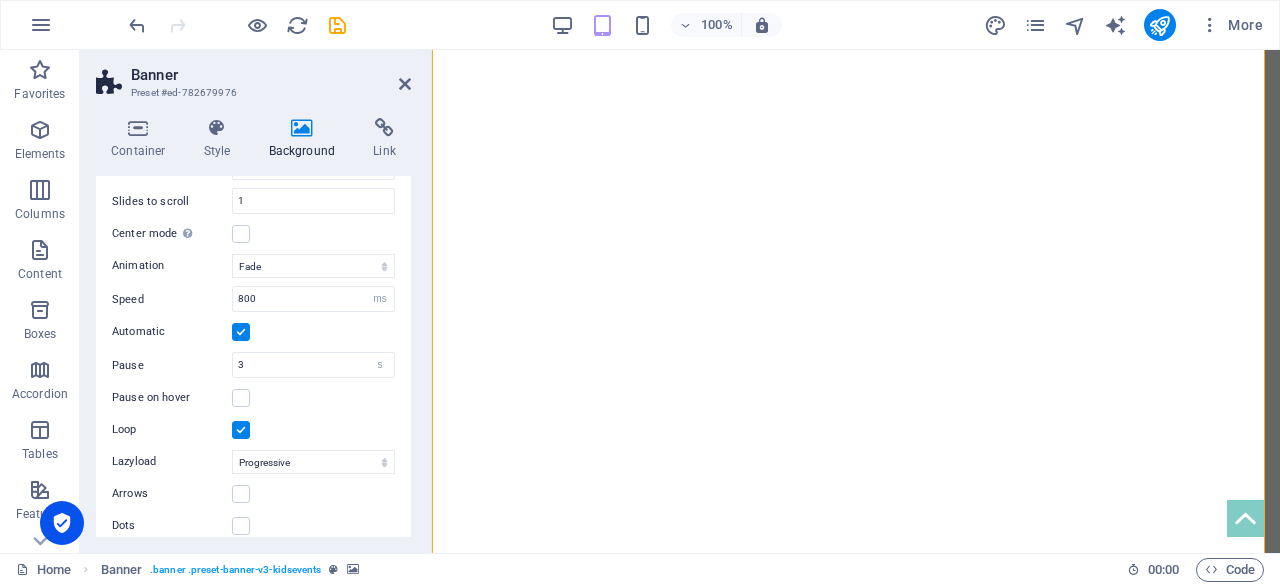 scroll, scrollTop: 697, scrollLeft: 0, axis: vertical 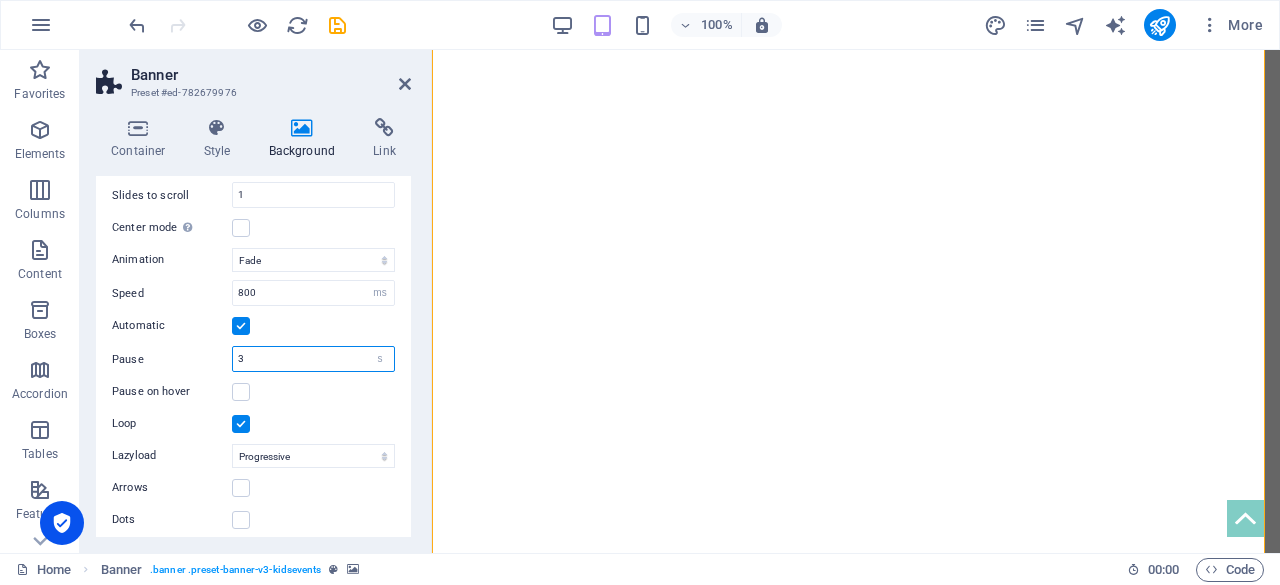 click on "3" at bounding box center [313, 359] 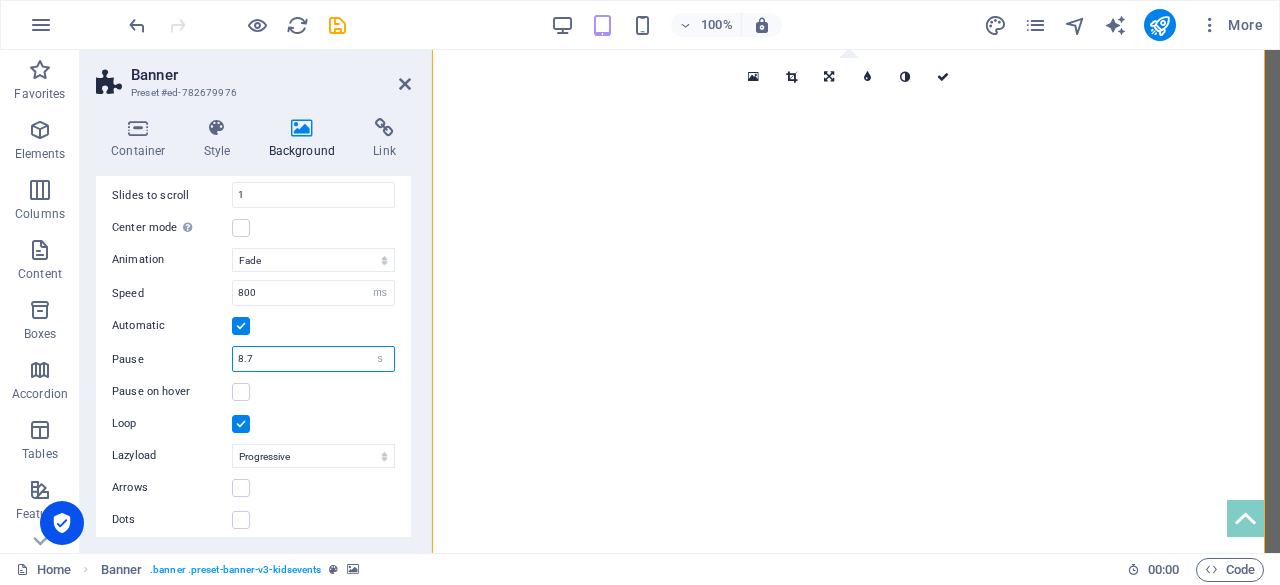 type on "8" 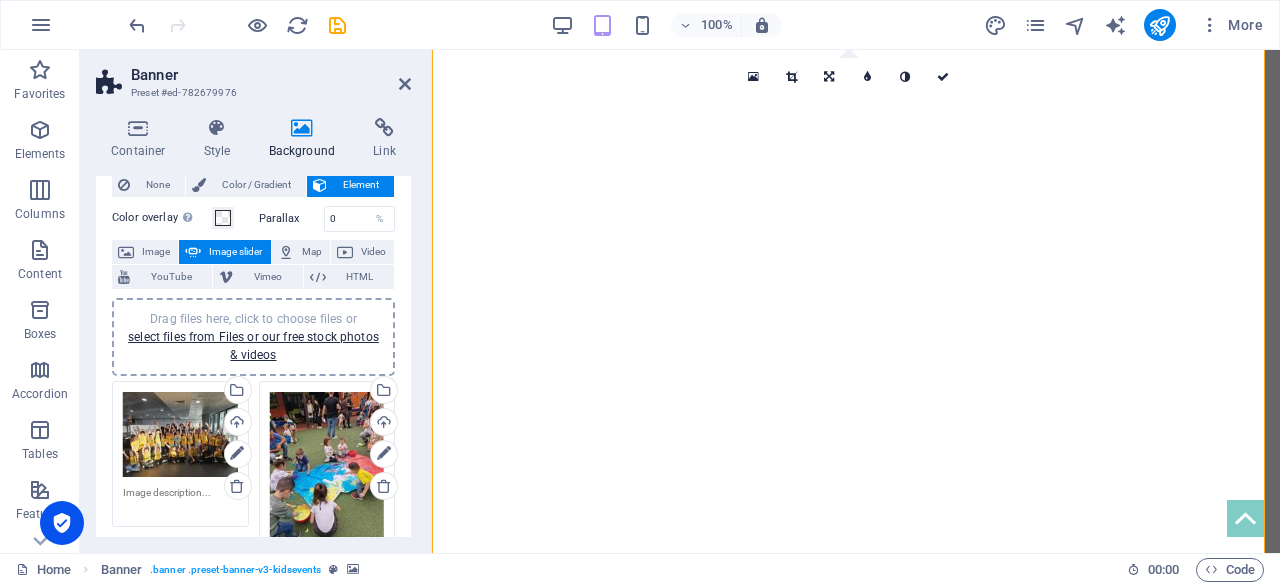 scroll, scrollTop: 53, scrollLeft: 0, axis: vertical 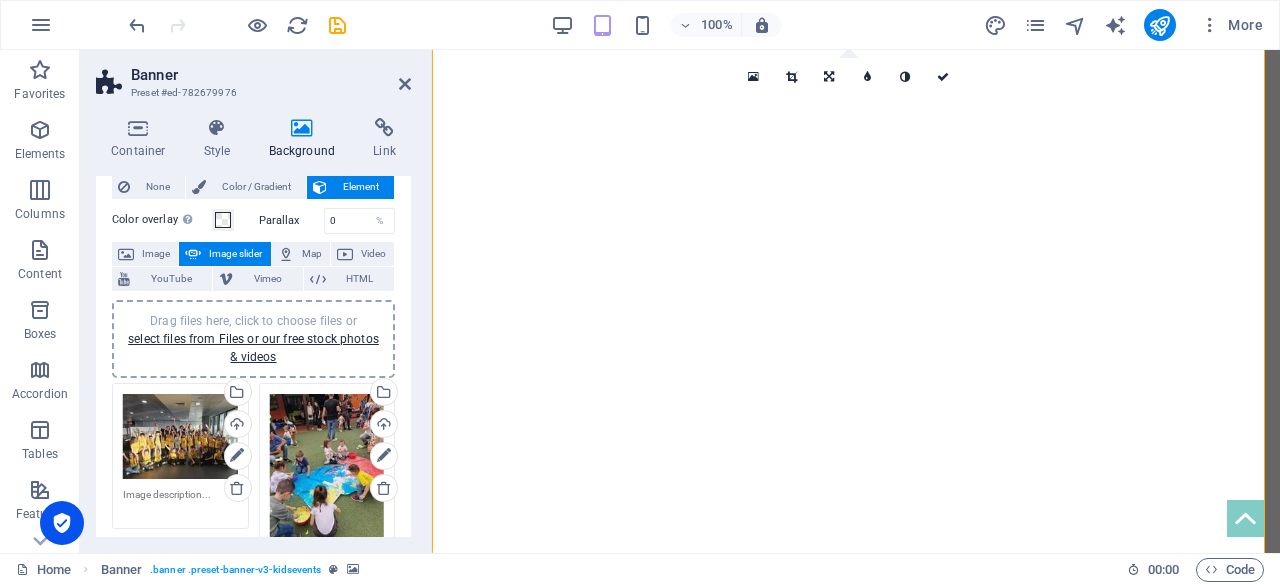 click on "select files from Files or our free stock photos & videos" at bounding box center (253, 348) 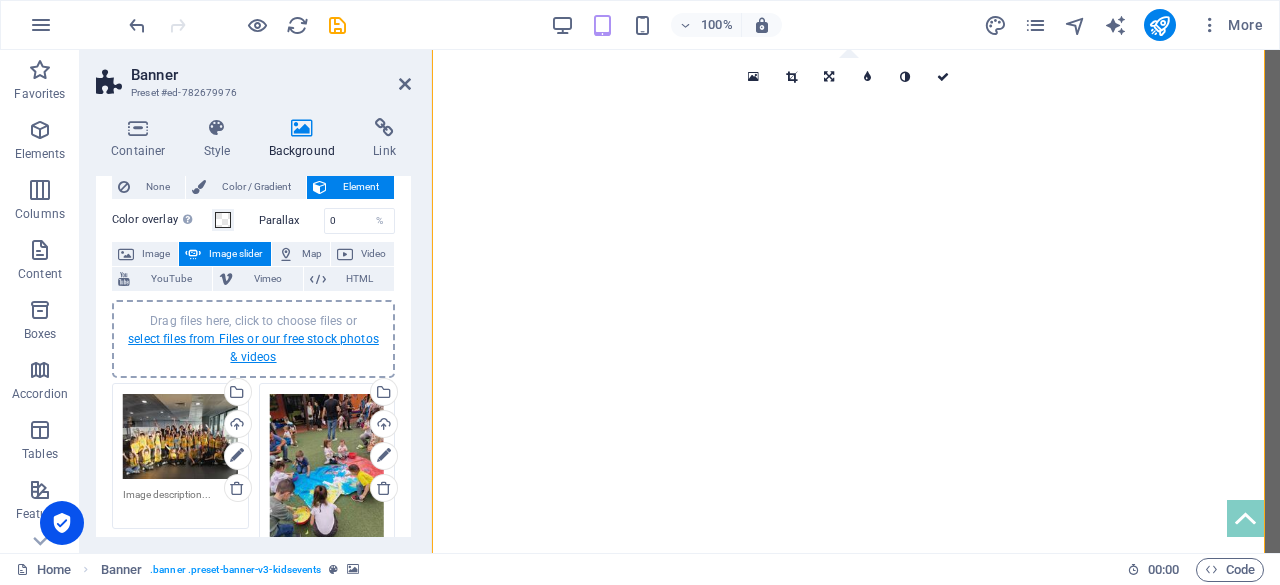 click on "[DOMAIN_NAME] Home Favorites Elements Columns Content Boxes Accordion Tables Features Images Slider Header Footer Forms Marketing Collections Banner Preset #ed-782679976
Container Style Background Link Size Height Default px rem % vh vw Min. height 95 None px rem % vh vw Width Default px rem % em vh vw Min. width None px rem % vh vw Content width Default Custom width Width Default px rem % em vh vw Min. width None px rem % vh vw Default padding Custom spacing Default content width and padding can be changed under Design. Edit design Layout (Flexbox) Alignment Determines the flex direction. Default Main axis Determine how elements should behave along the main axis inside this container (justify content). Default Side axis Control the vertical direction of the element inside of the container (align items). Default Wrap Default On Off Fill Default Accessibility Role None Alert Article Banner Comment" at bounding box center [640, 292] 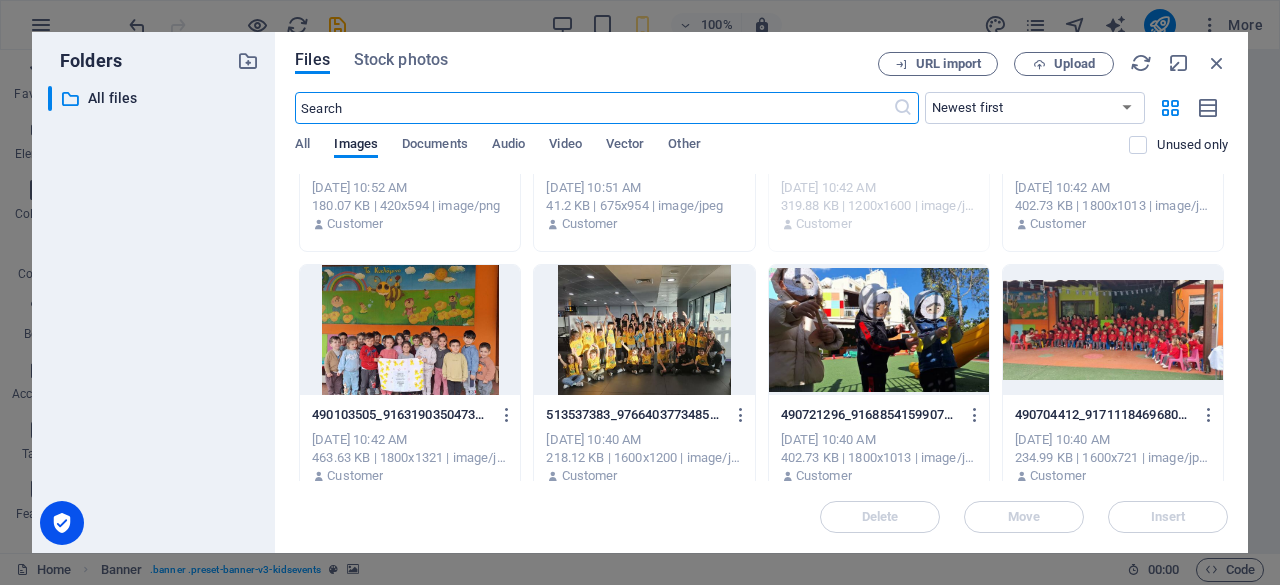 scroll, scrollTop: 1673, scrollLeft: 0, axis: vertical 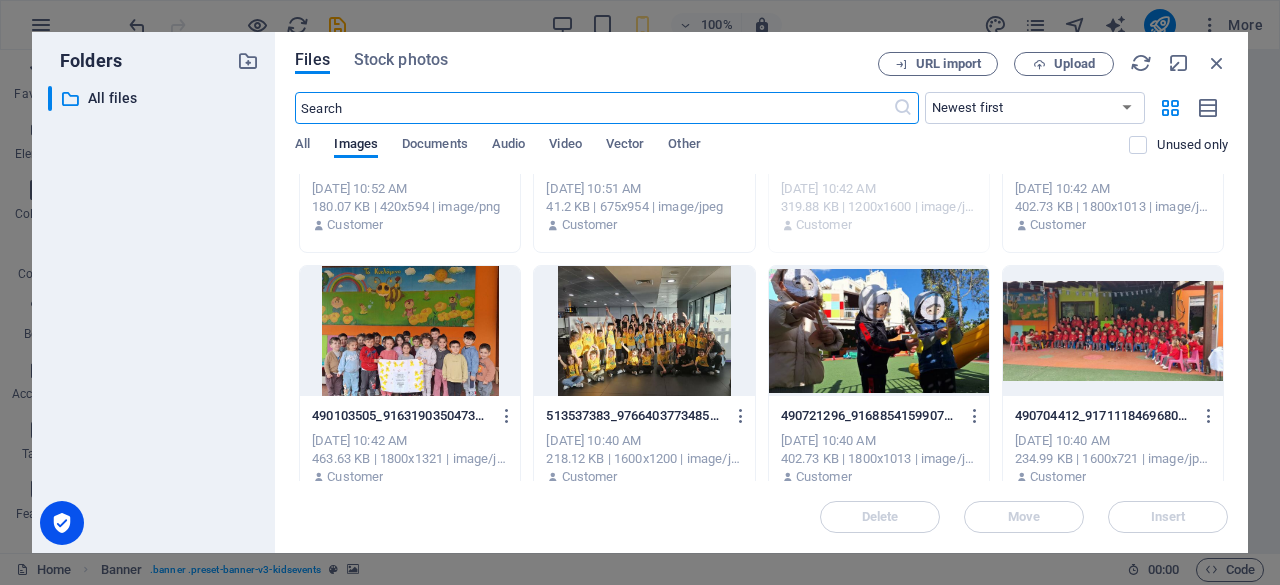 click at bounding box center (410, 331) 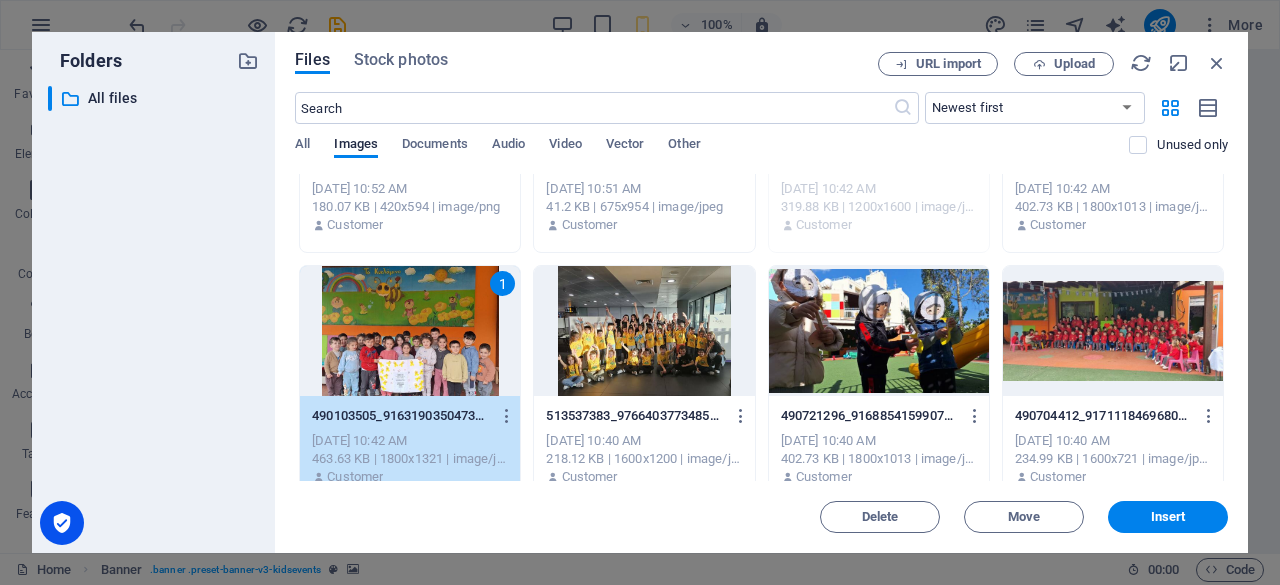 click on "1" at bounding box center [410, 331] 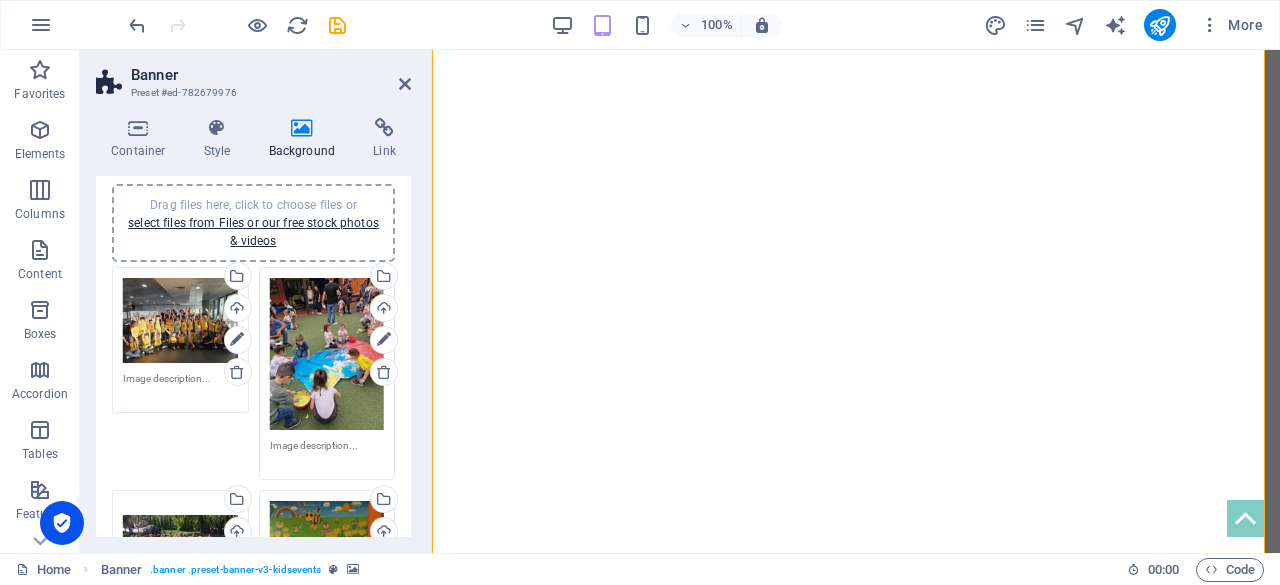 scroll, scrollTop: 168, scrollLeft: 0, axis: vertical 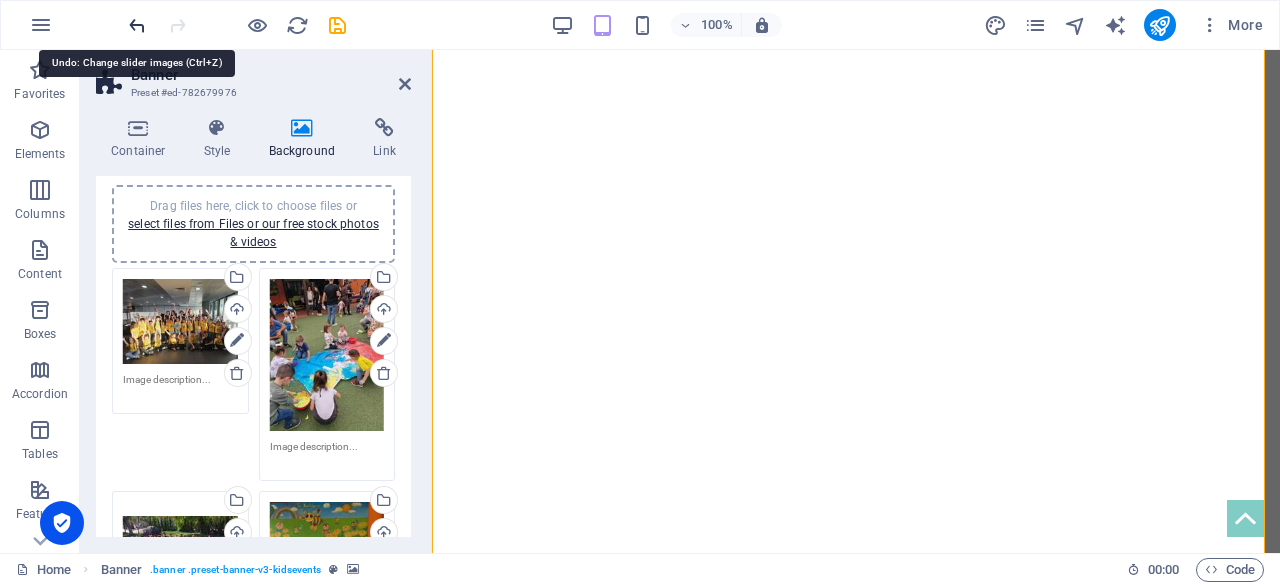 click at bounding box center (137, 25) 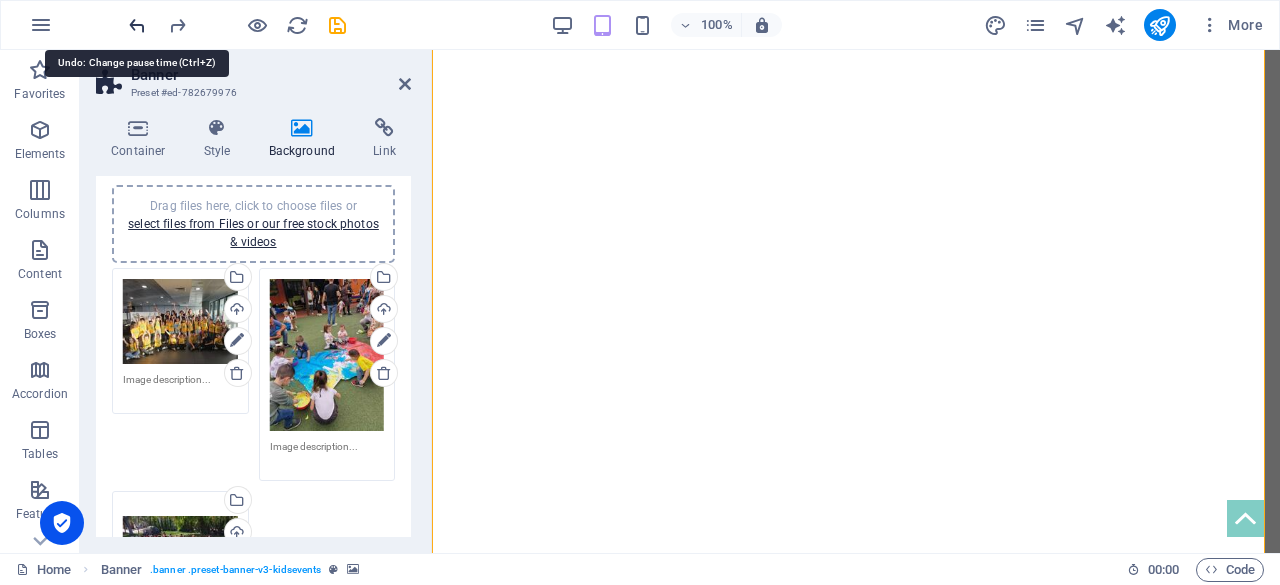 click at bounding box center [137, 25] 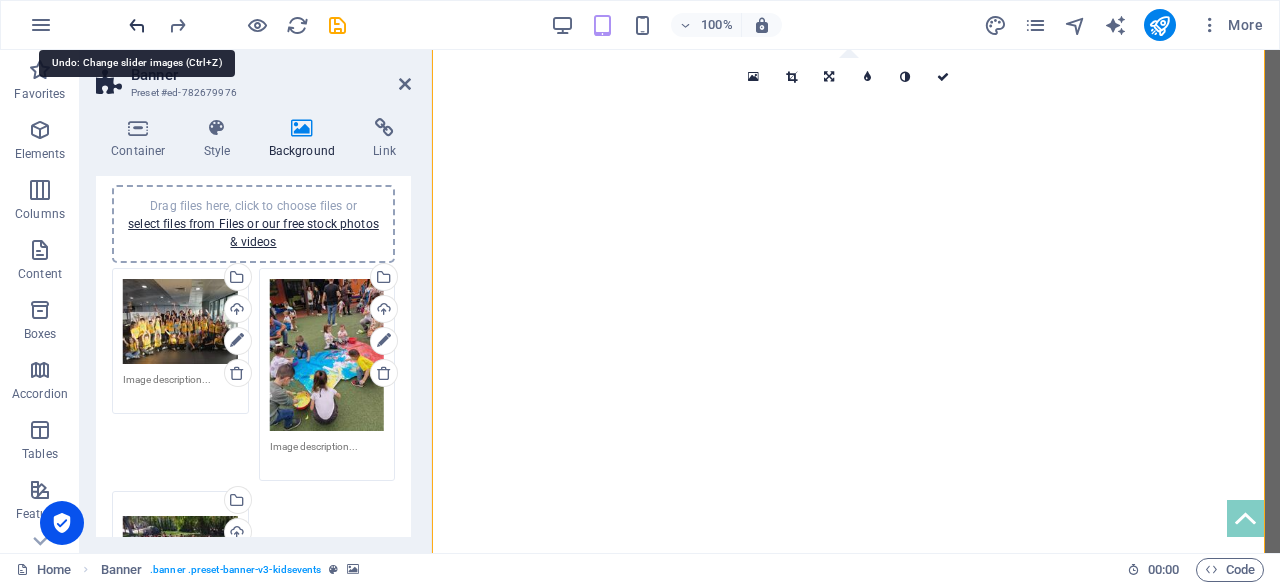 click at bounding box center (137, 25) 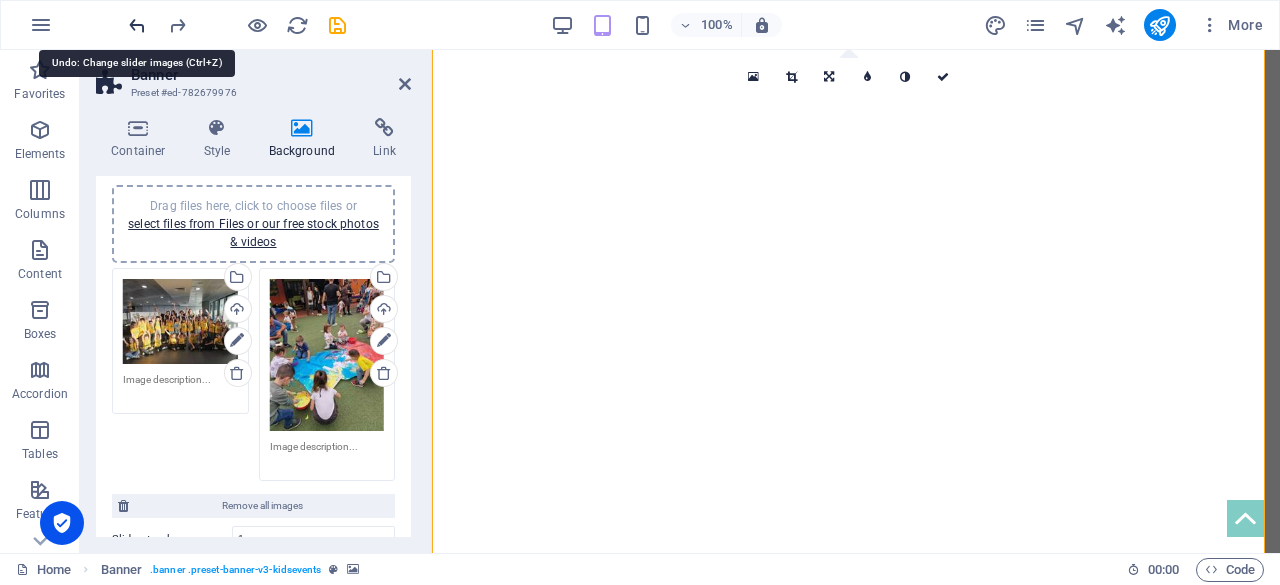 click at bounding box center (137, 25) 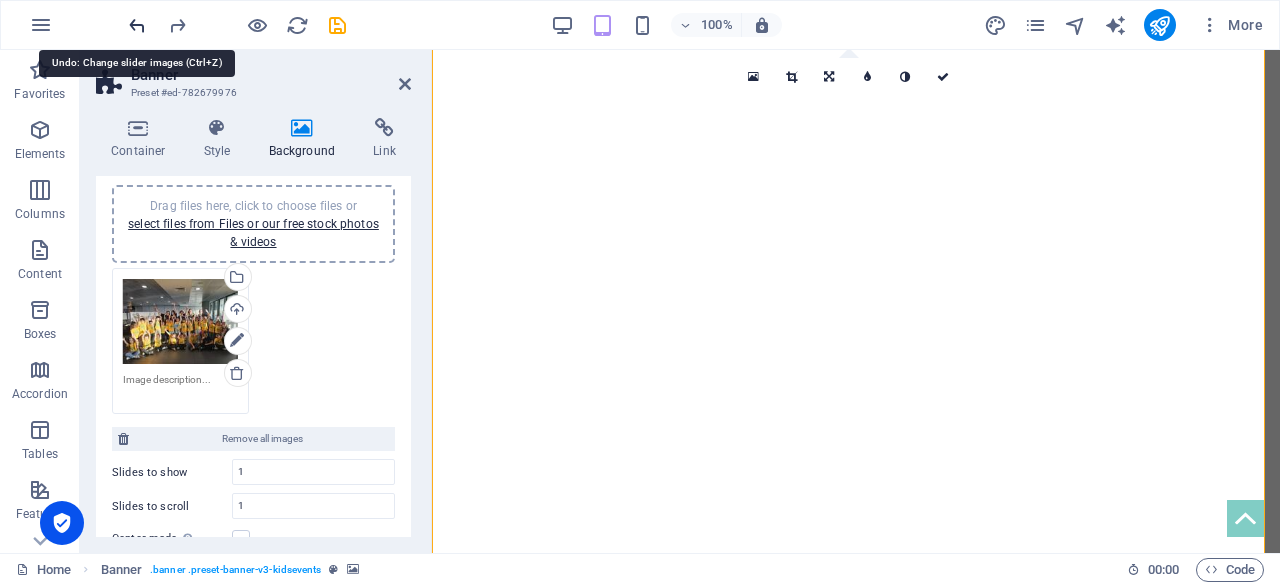 click at bounding box center [137, 25] 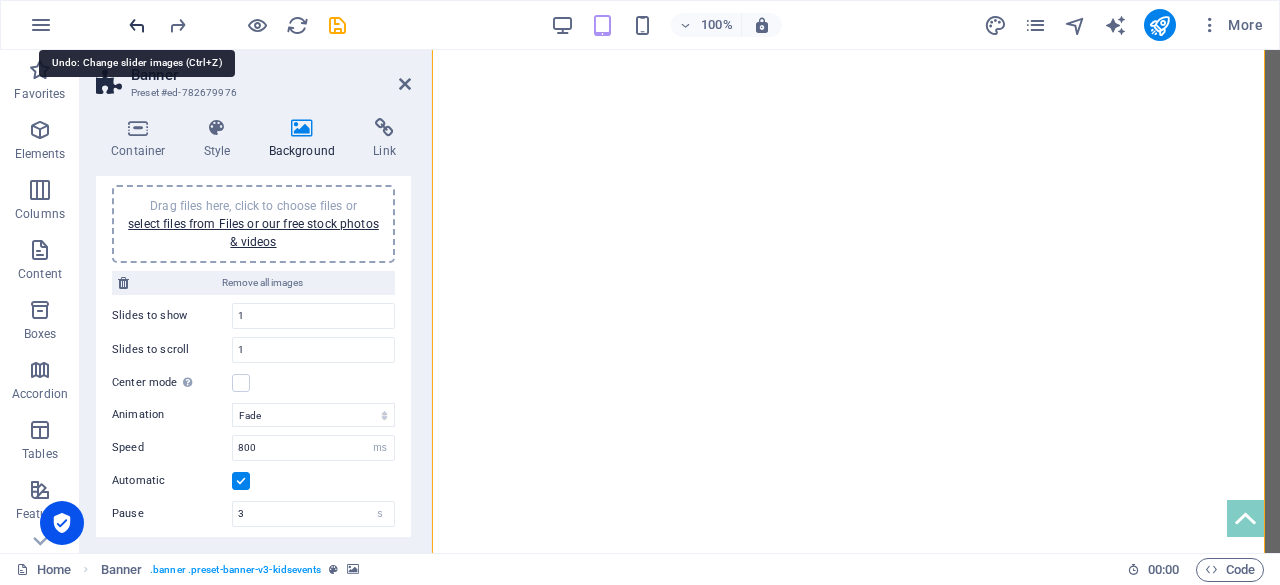 click at bounding box center [137, 25] 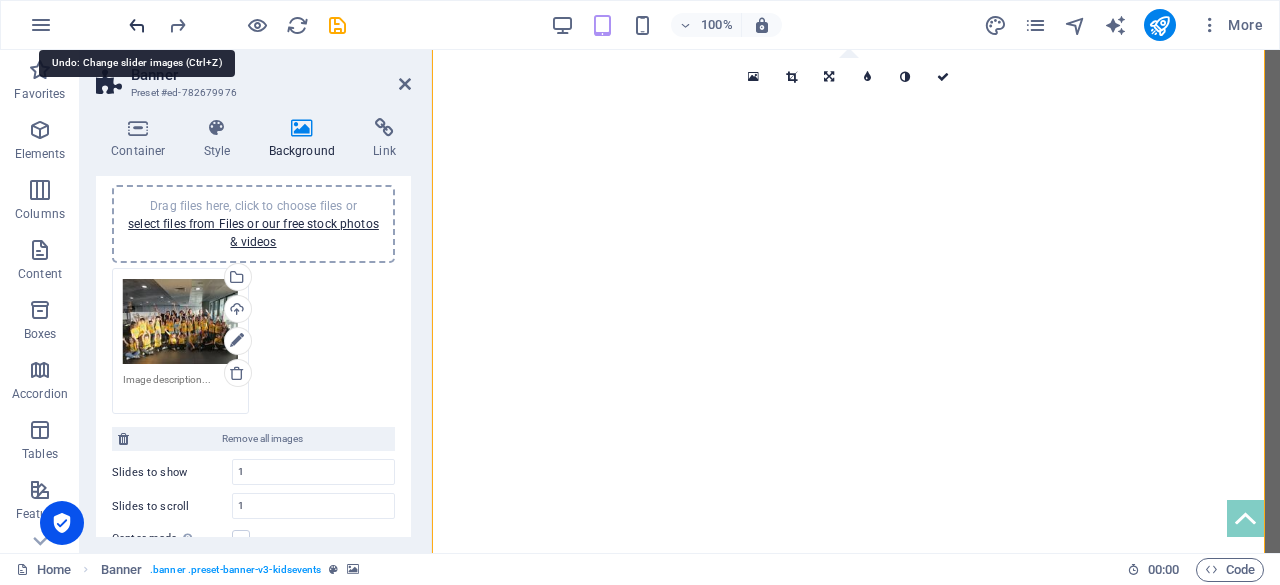 click at bounding box center [137, 25] 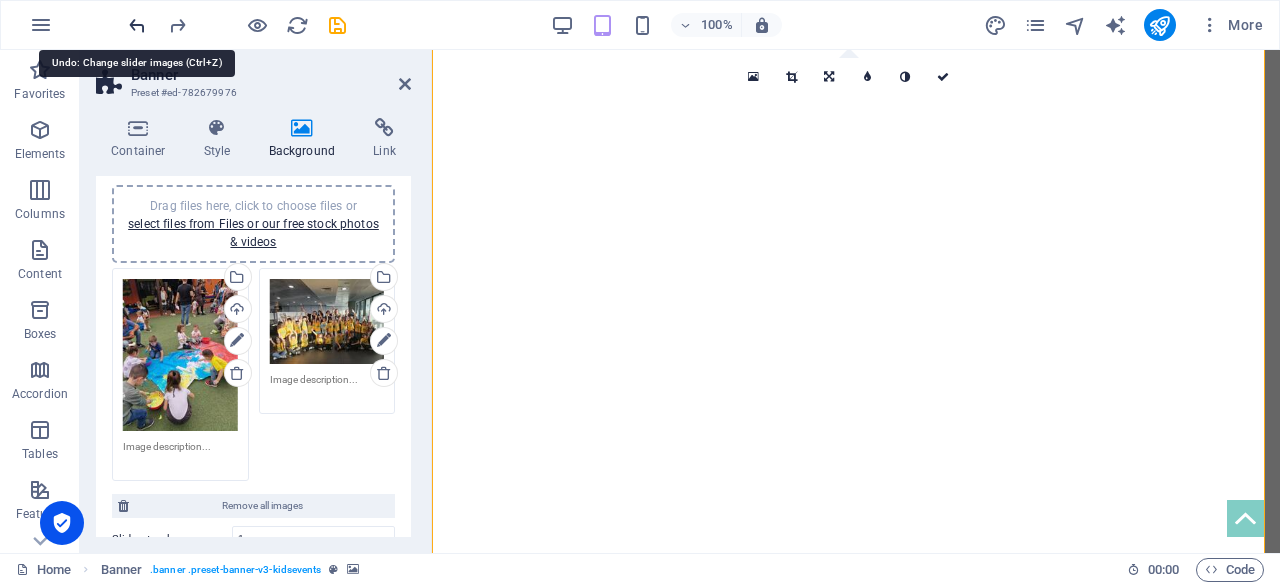 click at bounding box center [137, 25] 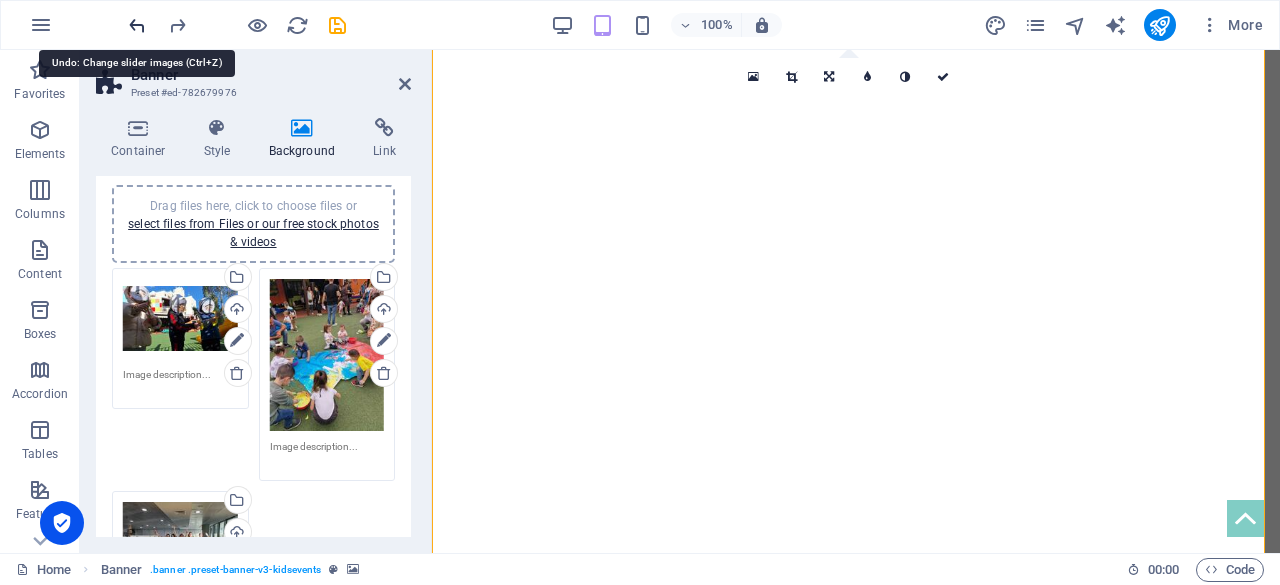 click at bounding box center (137, 25) 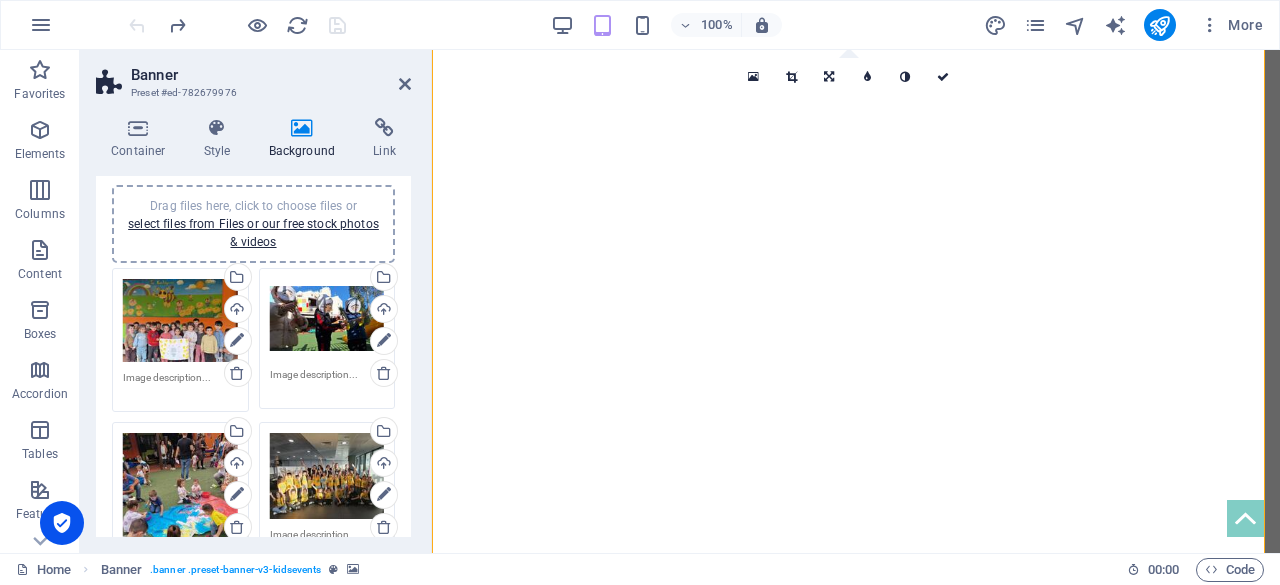 scroll, scrollTop: 231, scrollLeft: 0, axis: vertical 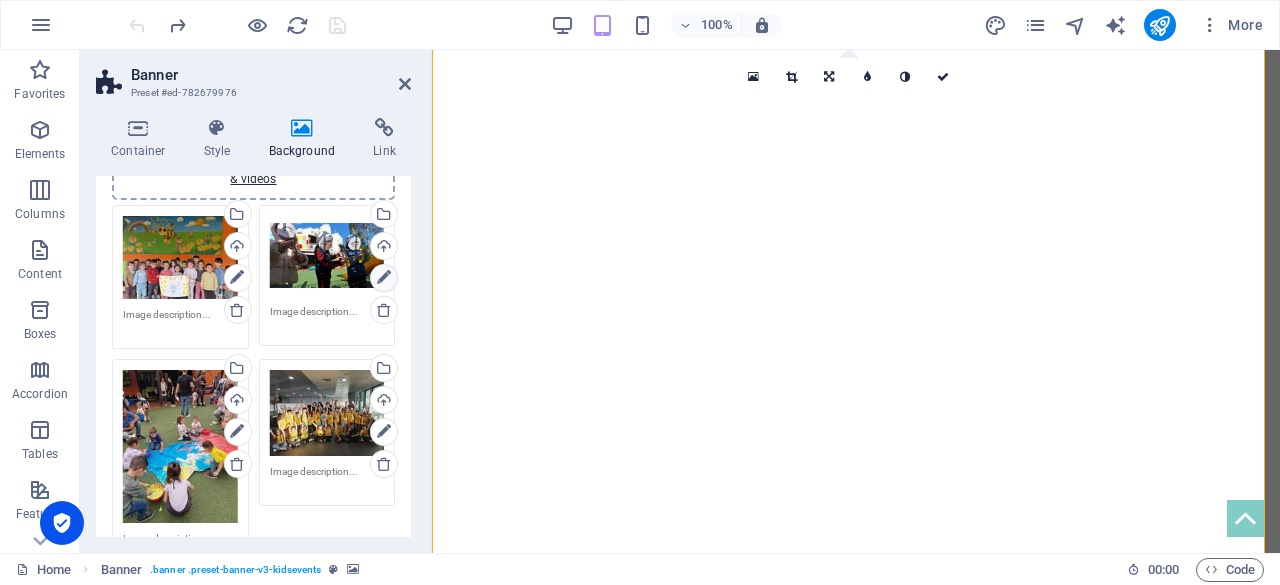 click at bounding box center [384, 278] 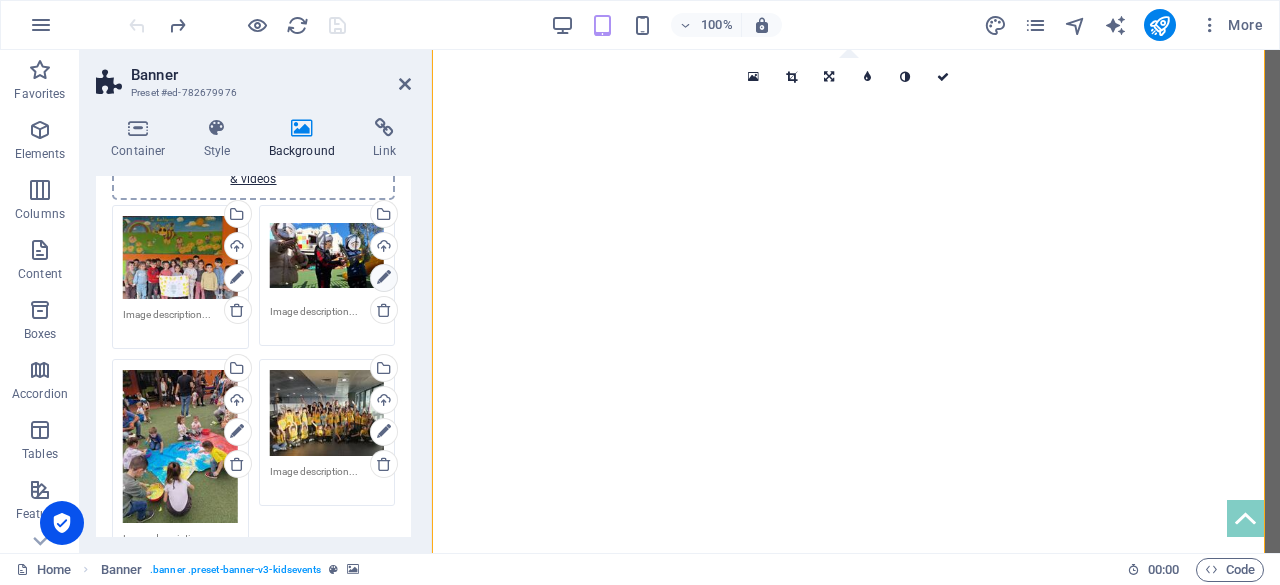 click at bounding box center [384, 278] 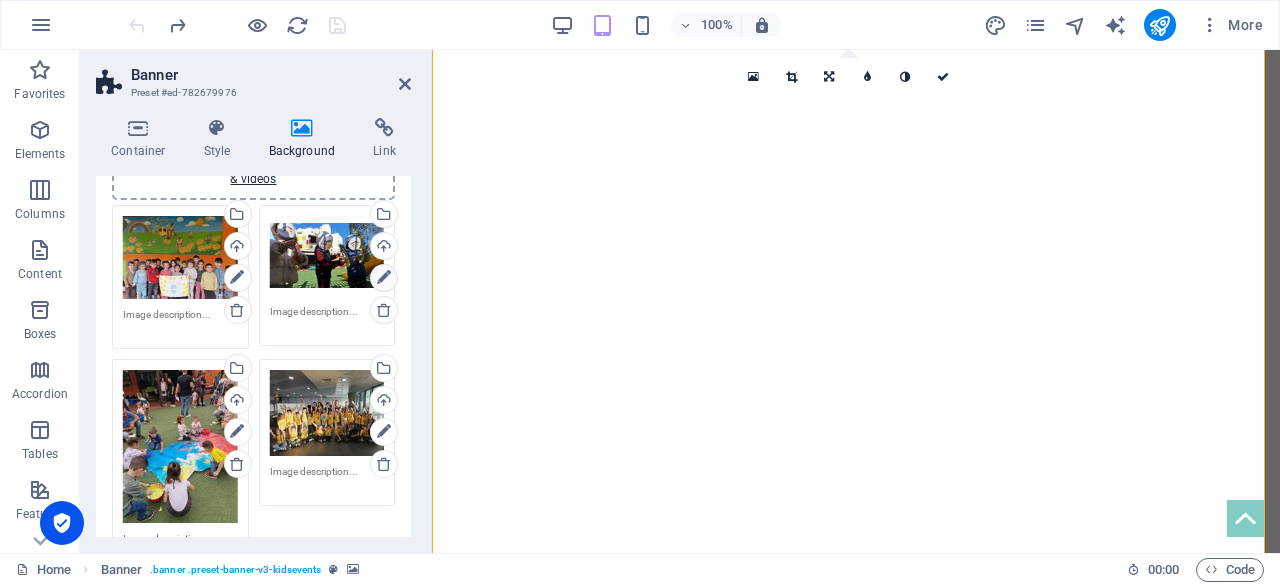 click at bounding box center (384, 278) 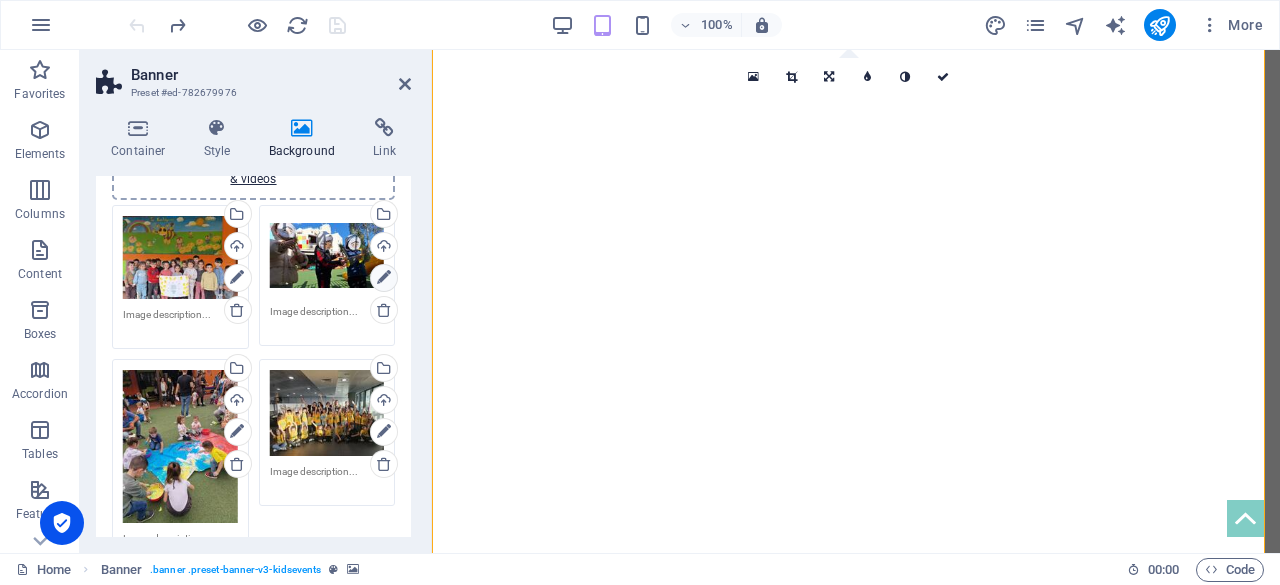 click at bounding box center [384, 278] 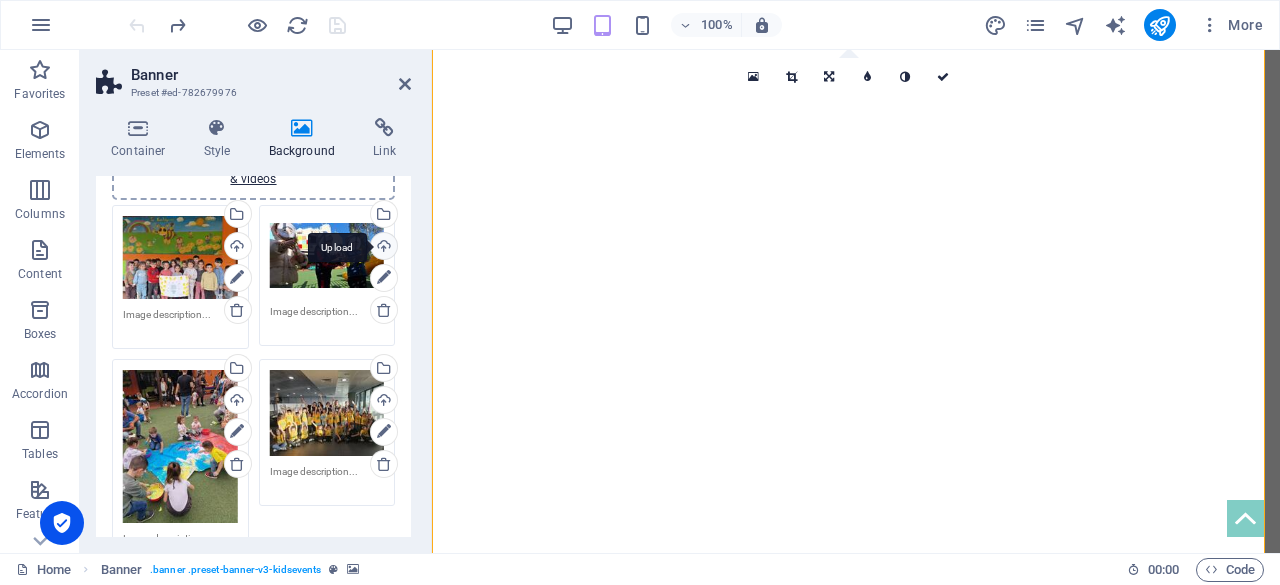 click on "Upload" at bounding box center (382, 248) 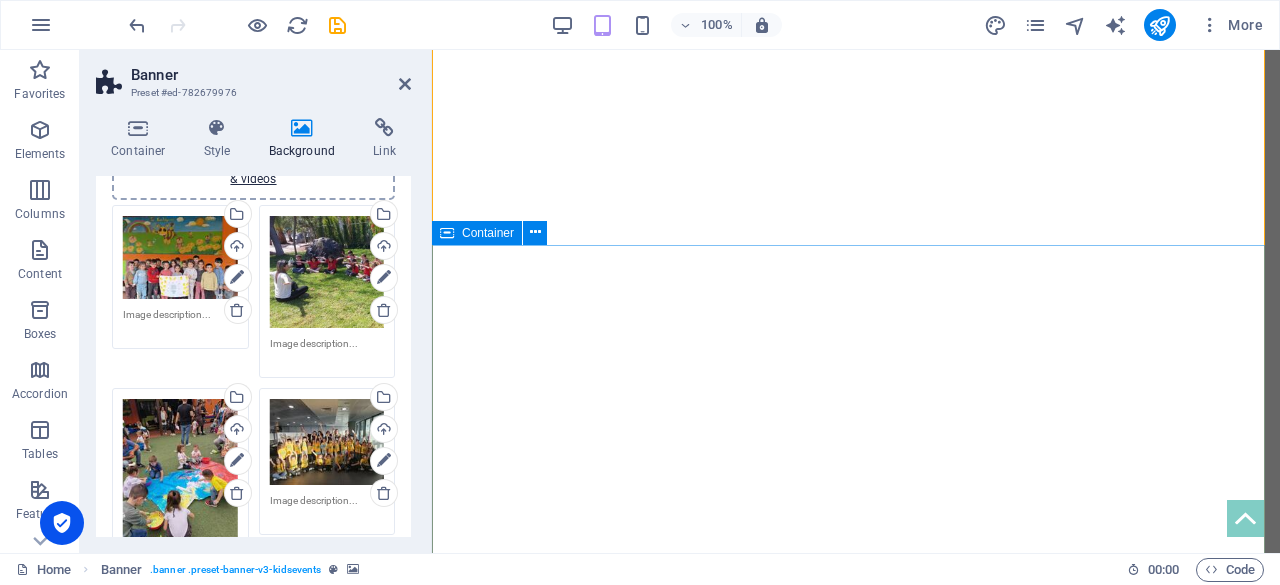 scroll, scrollTop: 86, scrollLeft: 0, axis: vertical 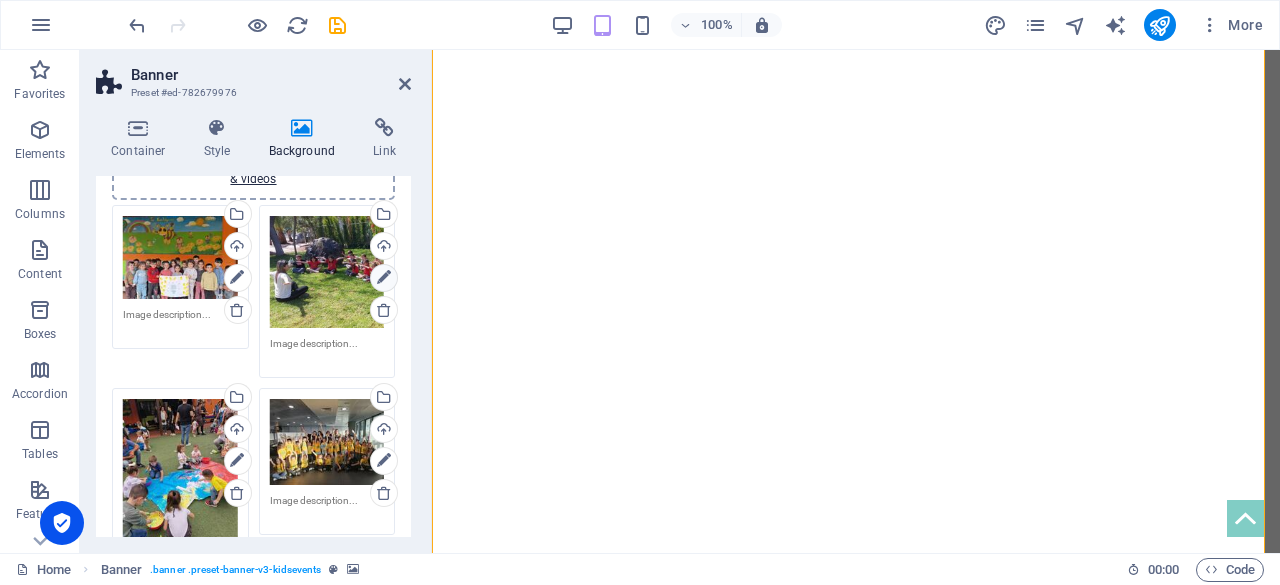 click at bounding box center [384, 278] 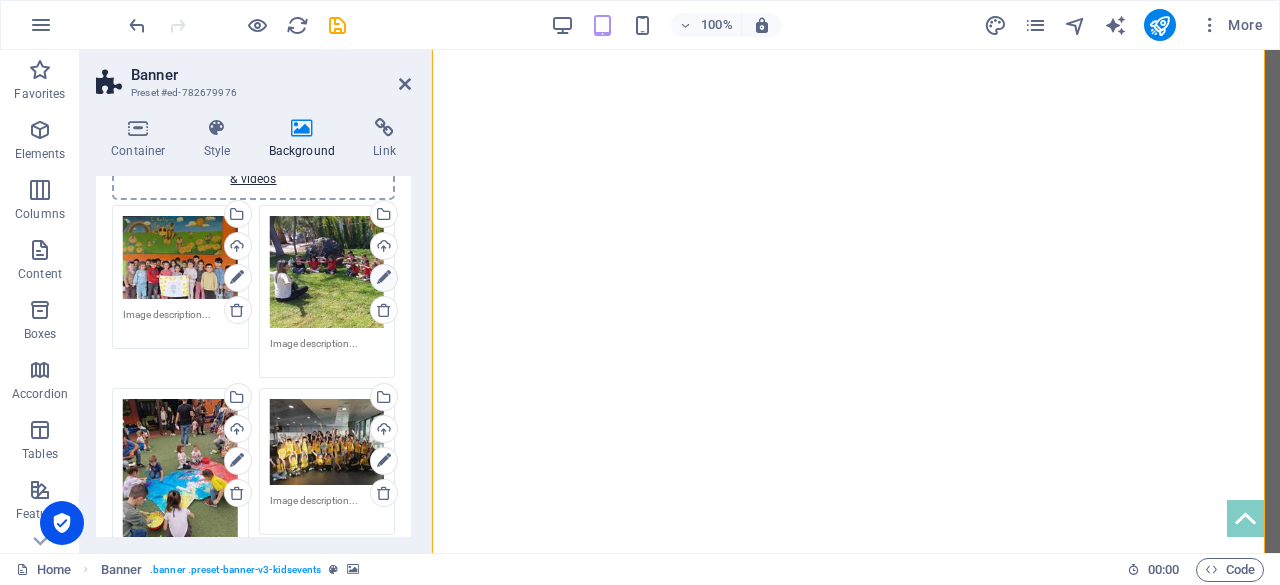 click at bounding box center (384, 278) 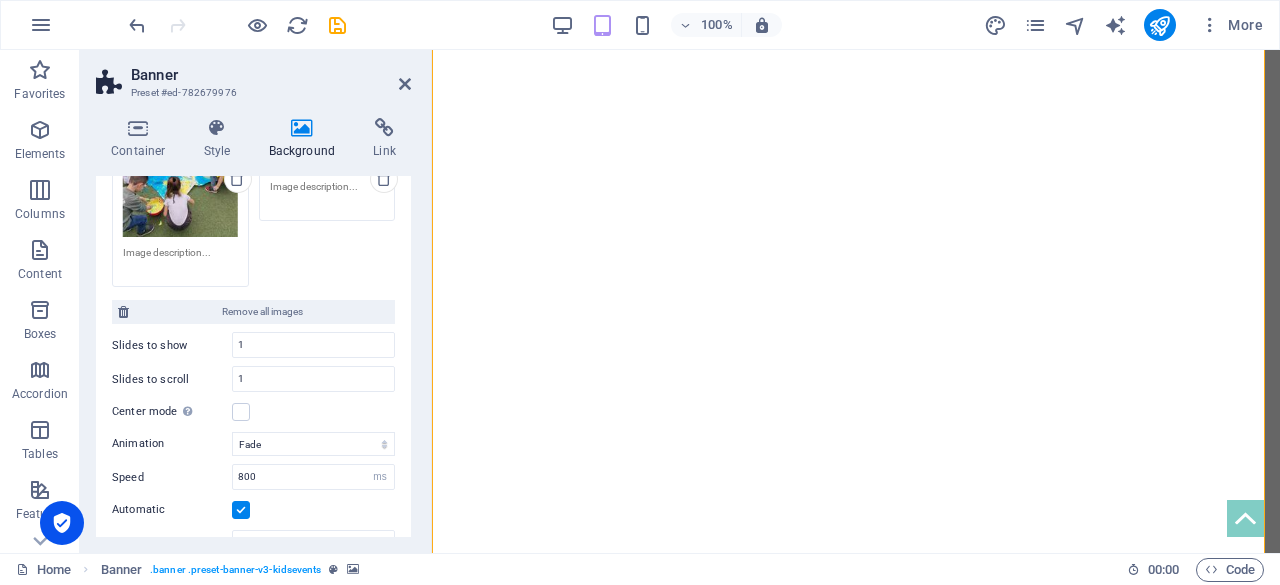 scroll, scrollTop: 621, scrollLeft: 0, axis: vertical 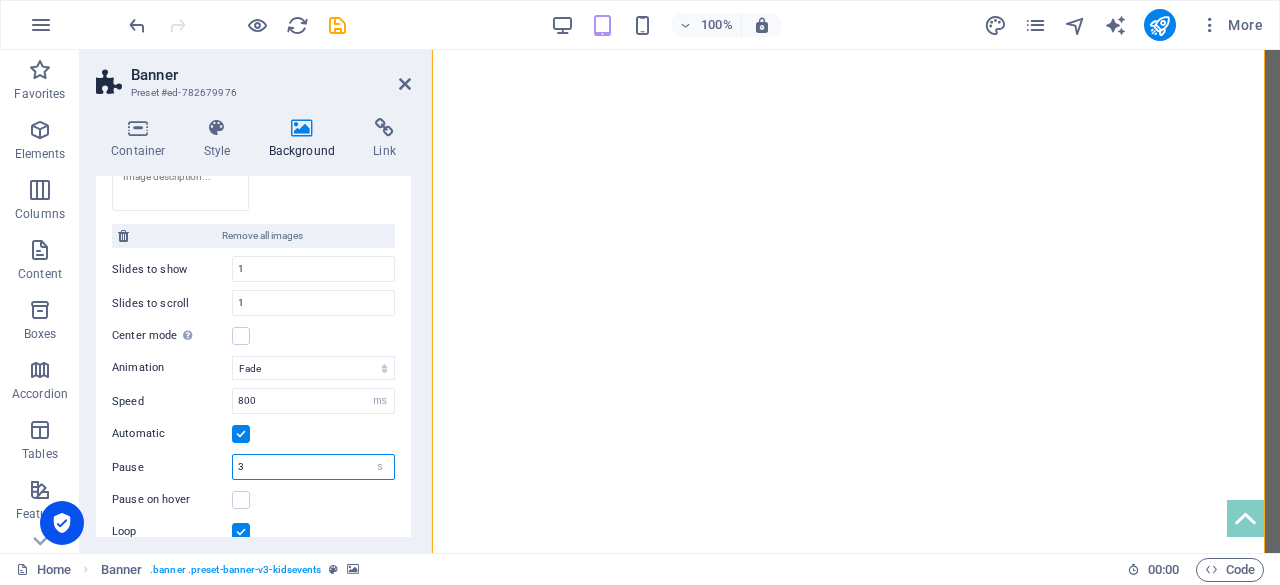 click on "3" at bounding box center [313, 467] 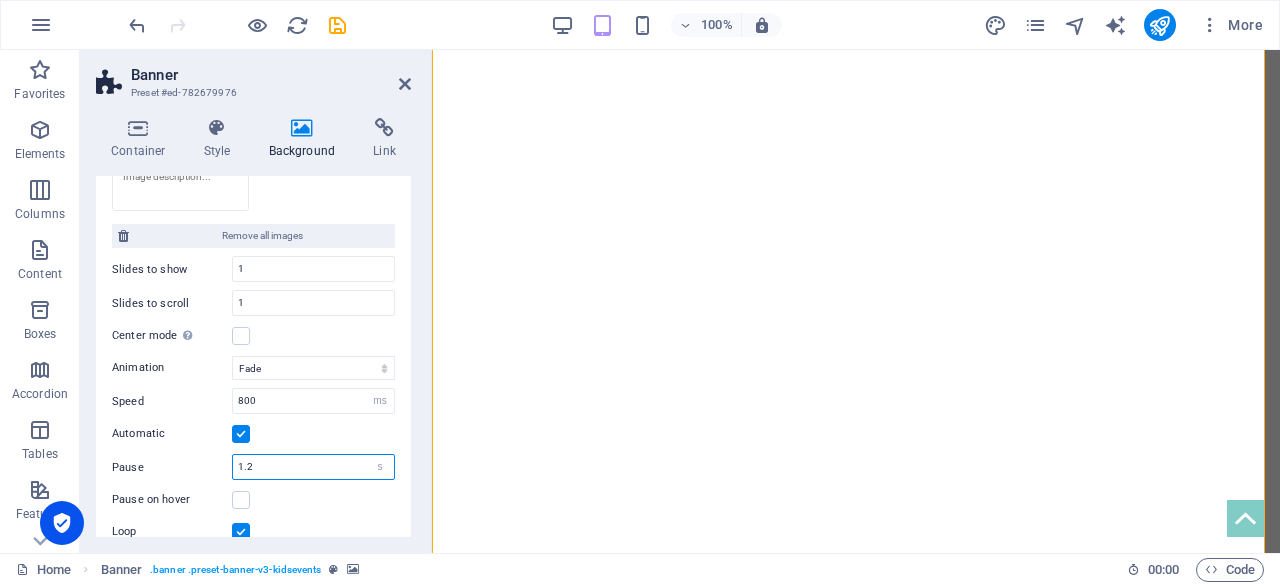 type on "1.2" 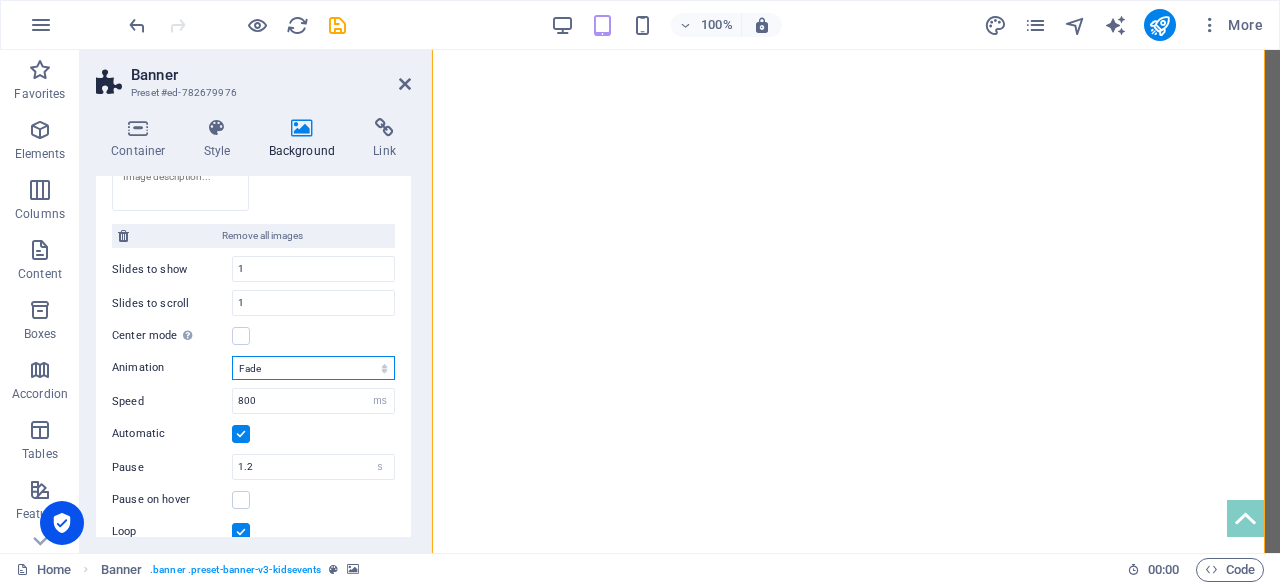 click on "Slide Fade" at bounding box center [313, 368] 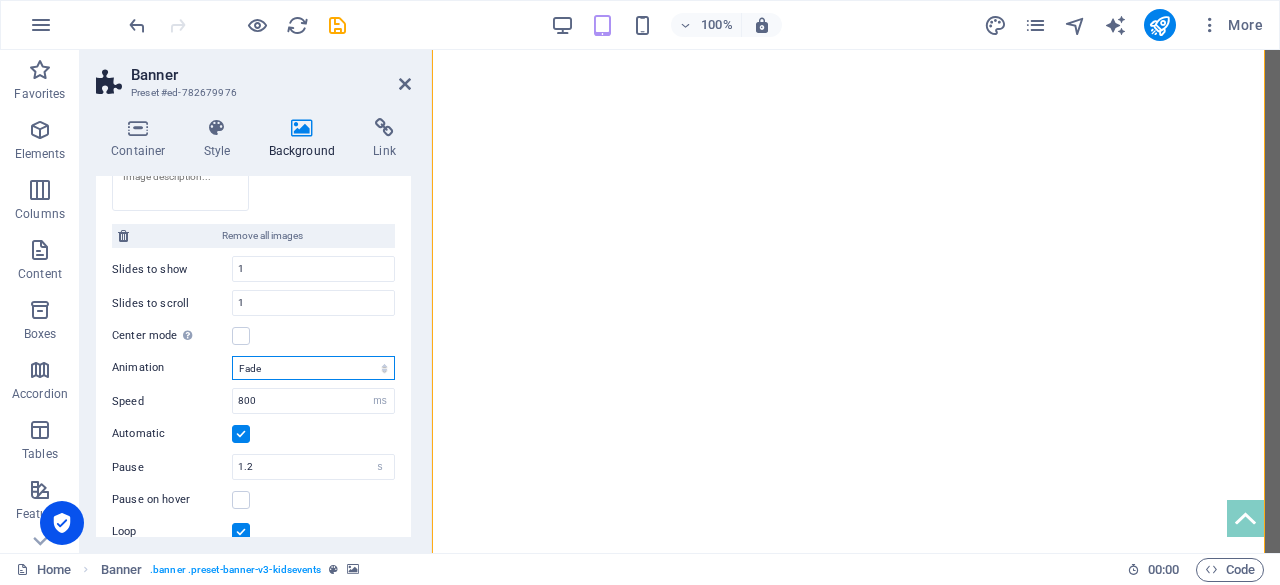 select on "slide" 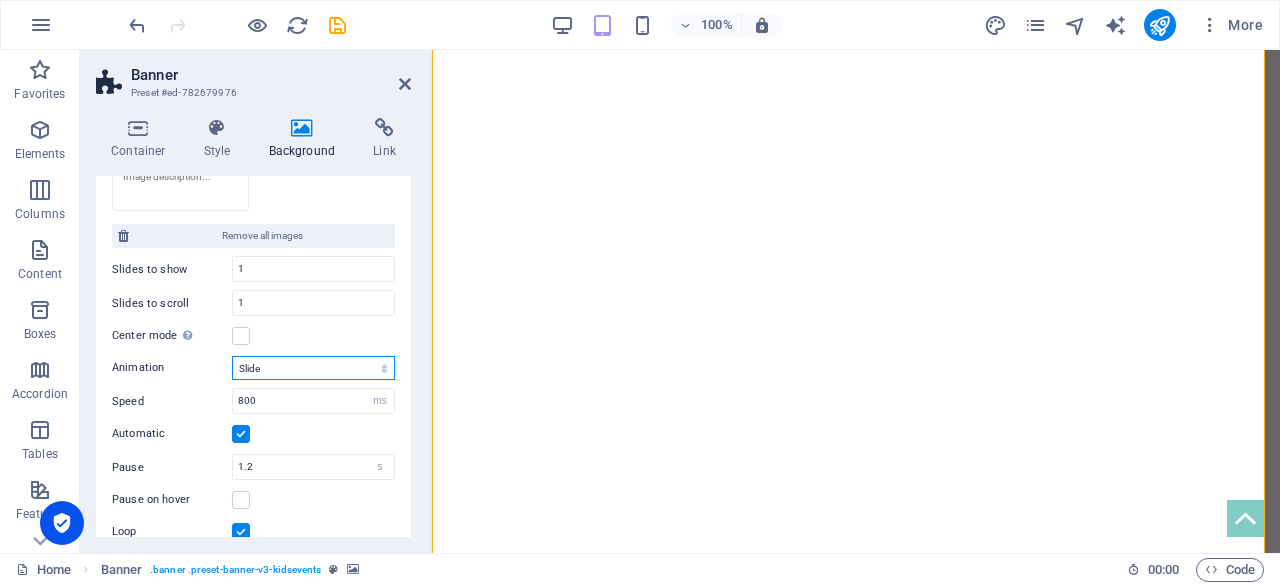 click on "Slide Fade" at bounding box center [313, 368] 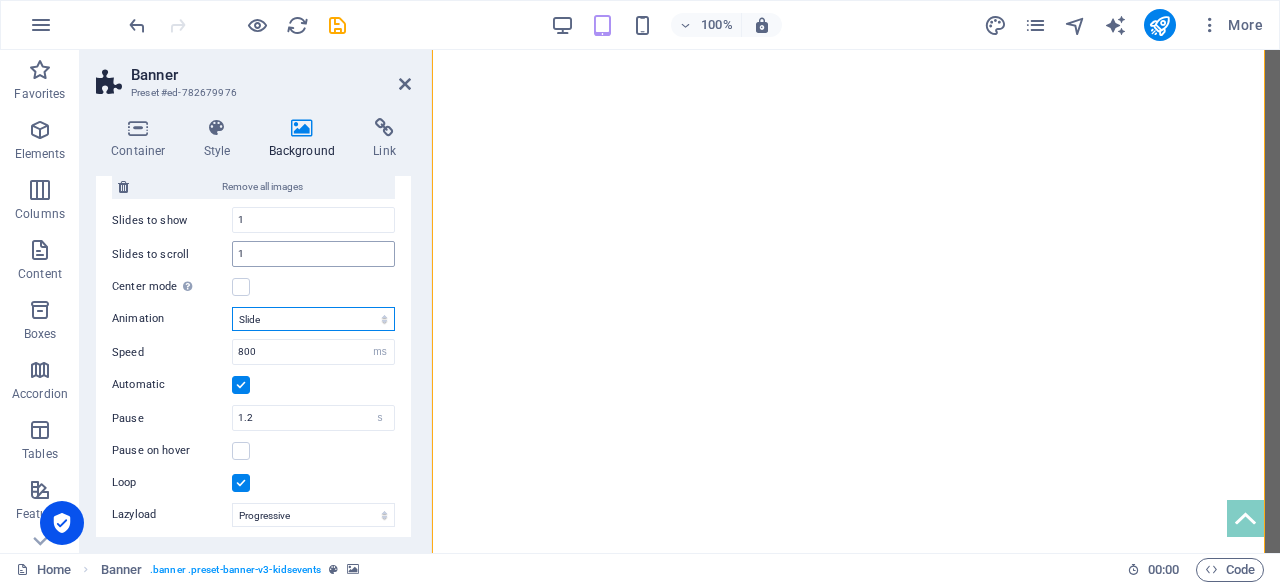scroll, scrollTop: 706, scrollLeft: 0, axis: vertical 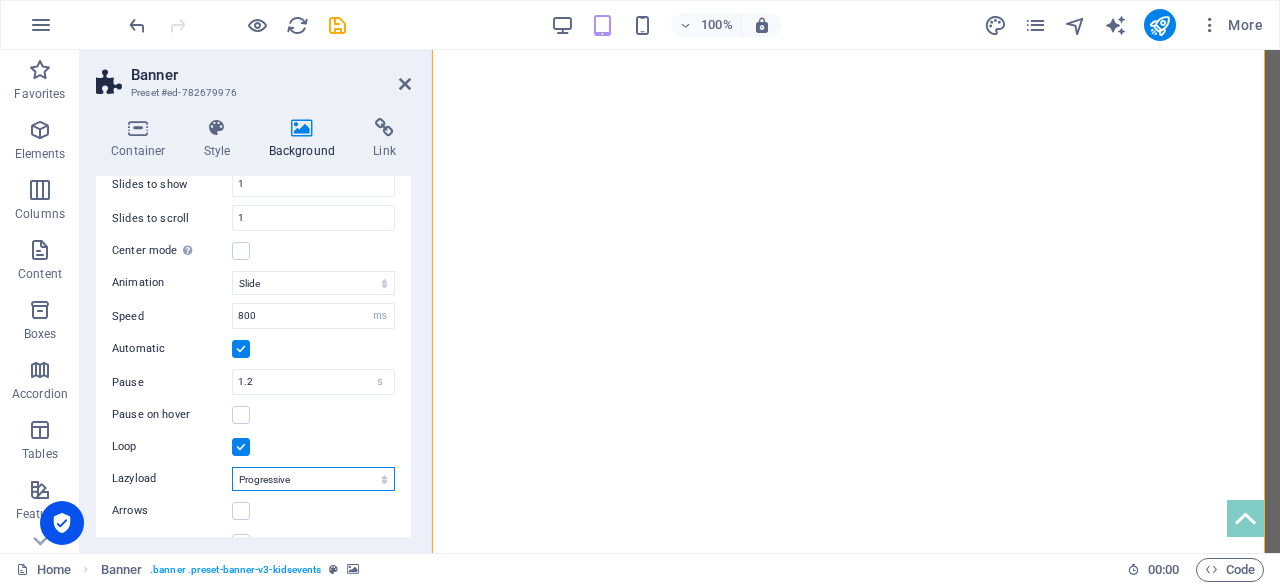 click on "Off On demand Progressive" at bounding box center [313, 479] 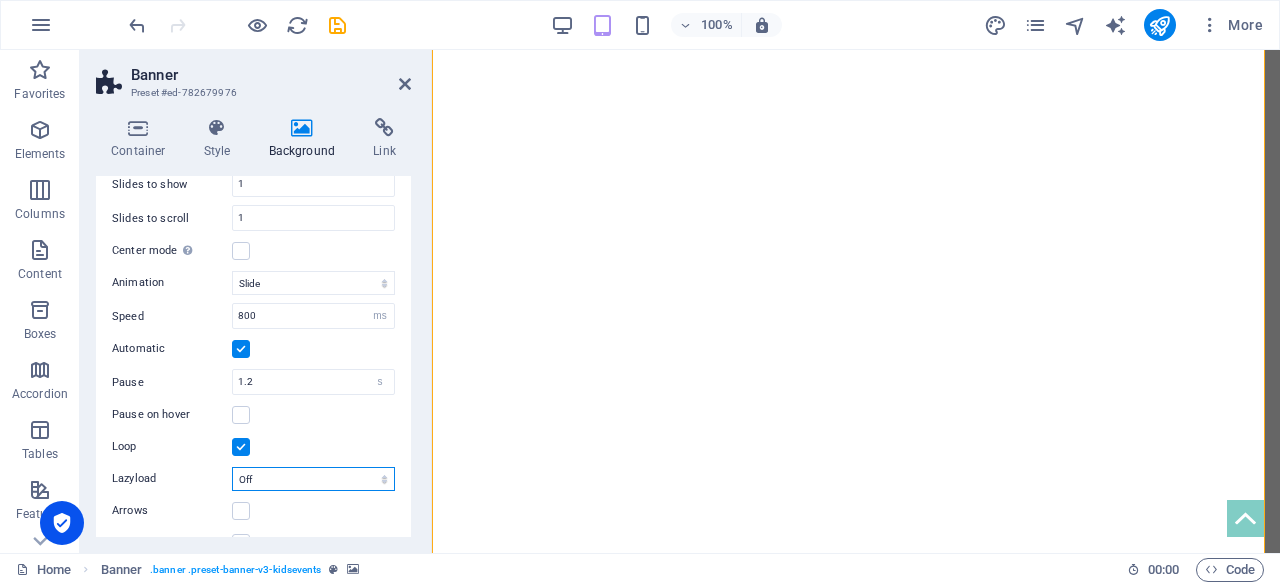 click on "Off On demand Progressive" at bounding box center [313, 479] 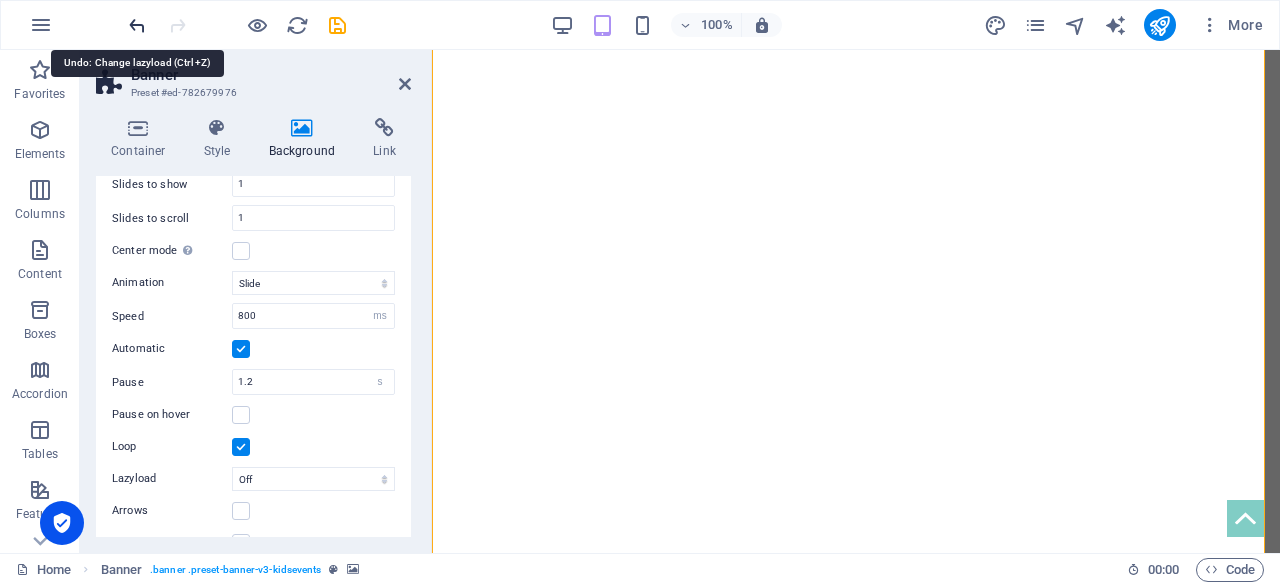 click at bounding box center (137, 25) 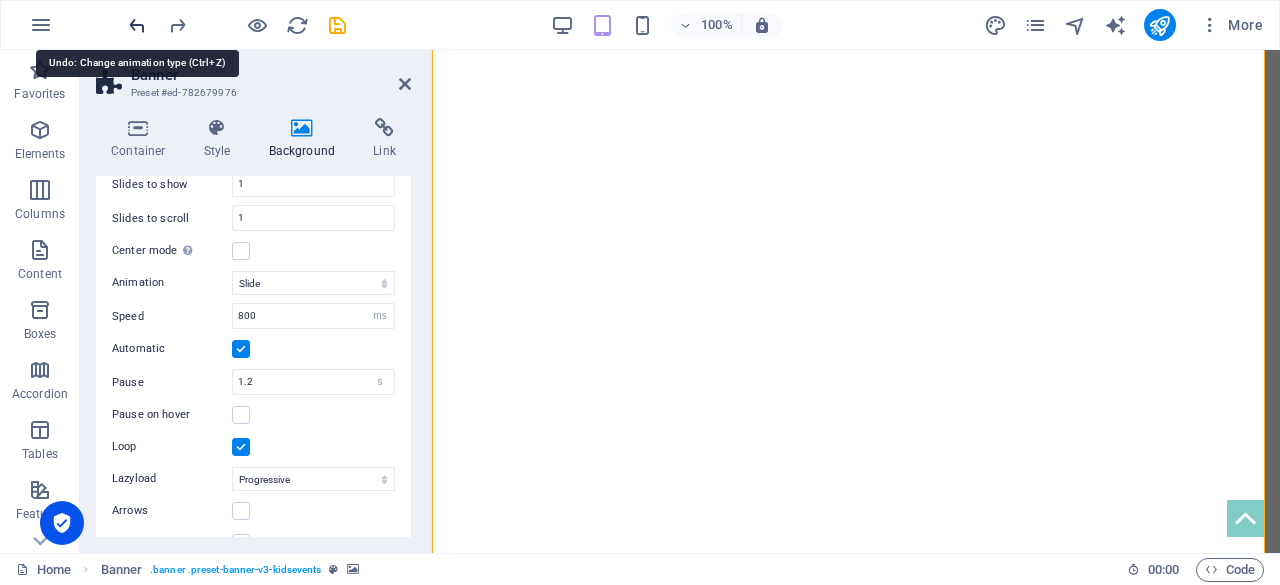 click at bounding box center [137, 25] 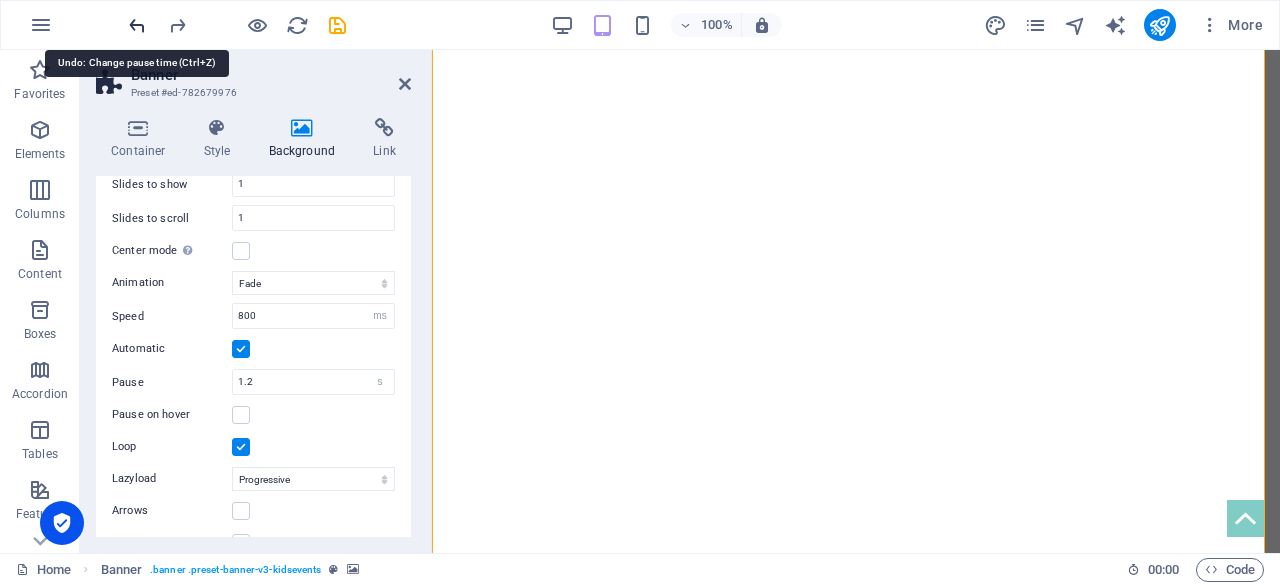 click at bounding box center (137, 25) 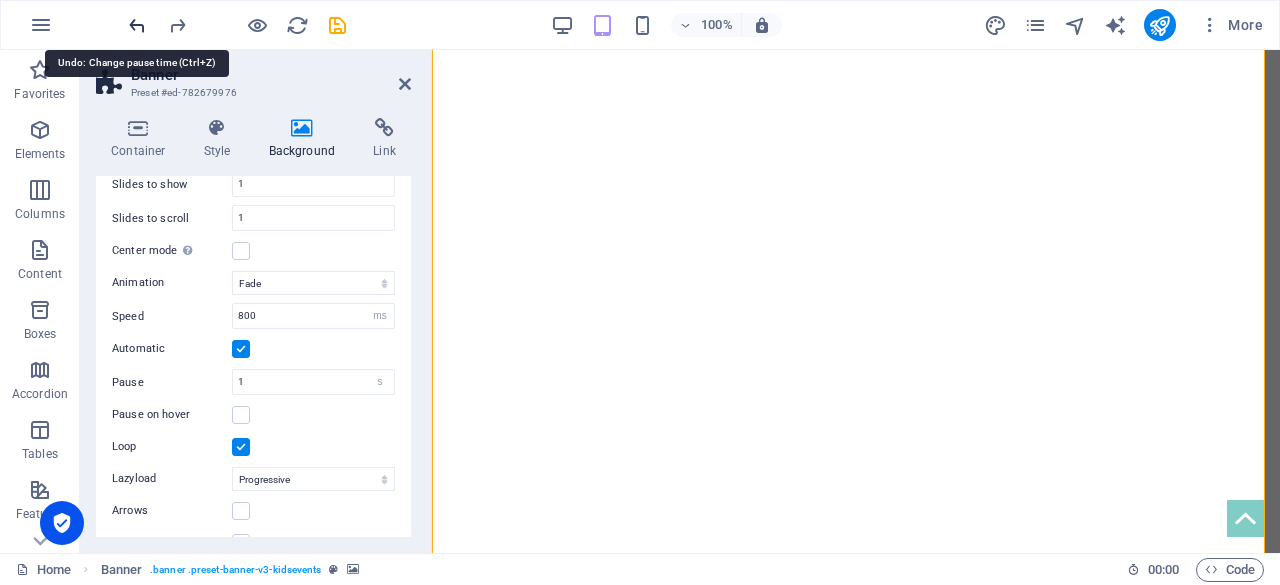 click at bounding box center (137, 25) 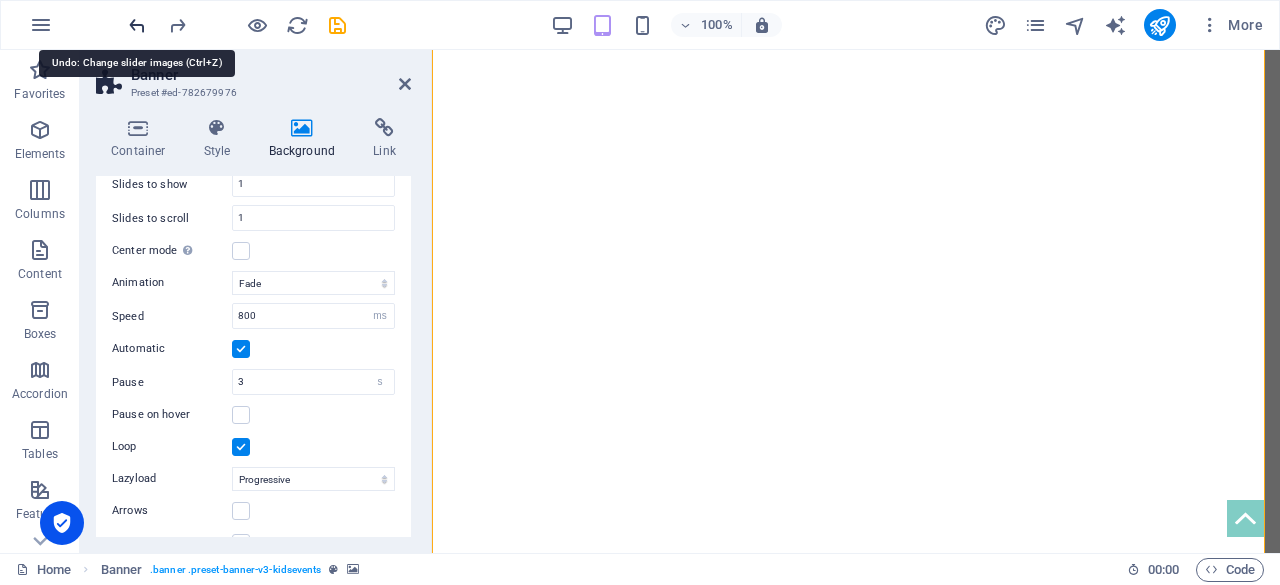 click at bounding box center [137, 25] 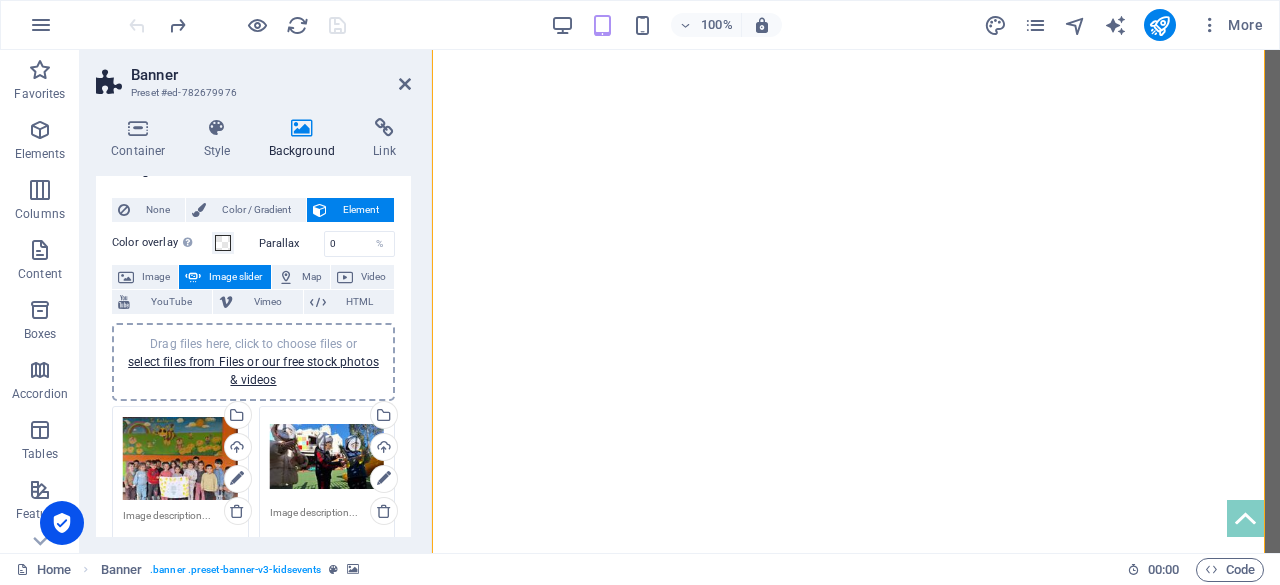 scroll, scrollTop: 0, scrollLeft: 0, axis: both 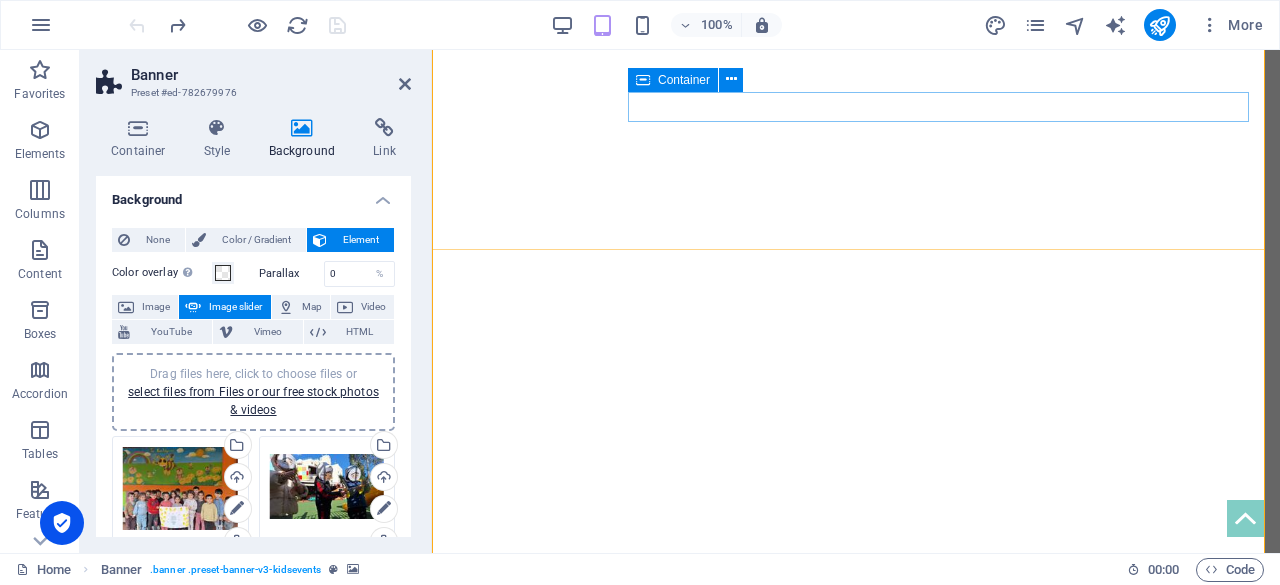 click at bounding box center [856, 914] 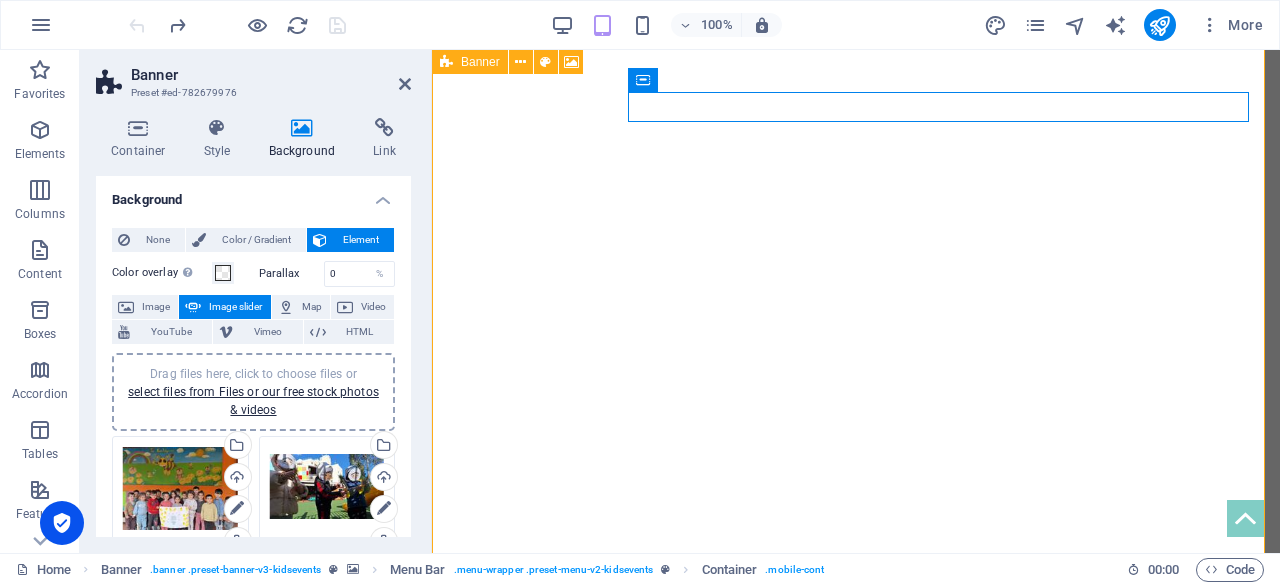 click on "Banner" at bounding box center (480, 62) 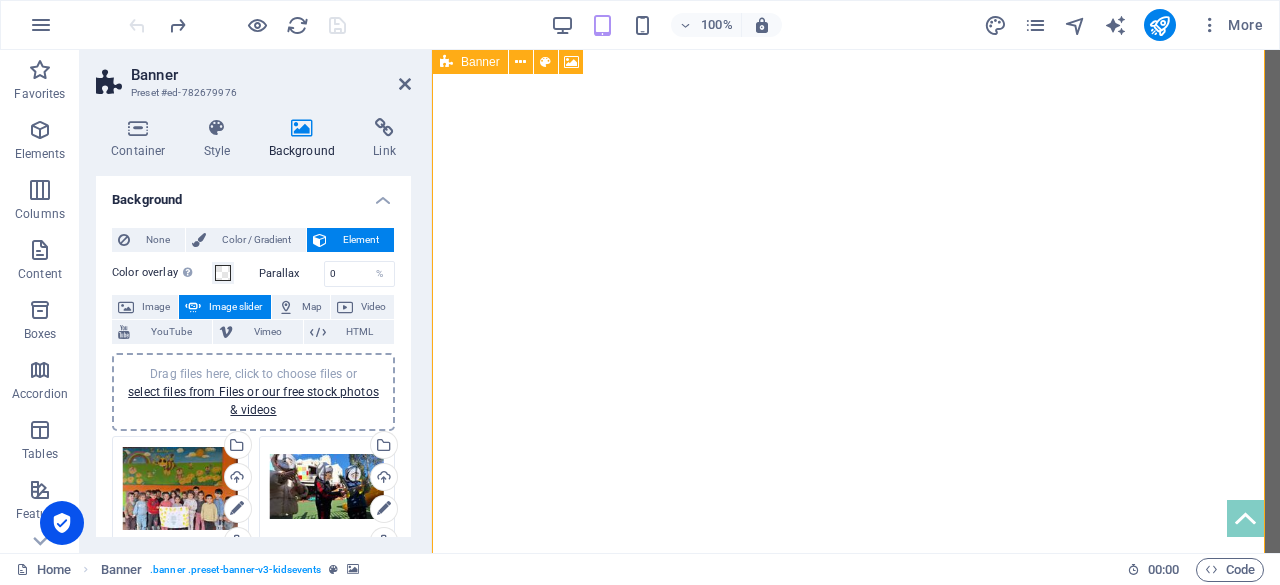click on "Banner" at bounding box center (480, 62) 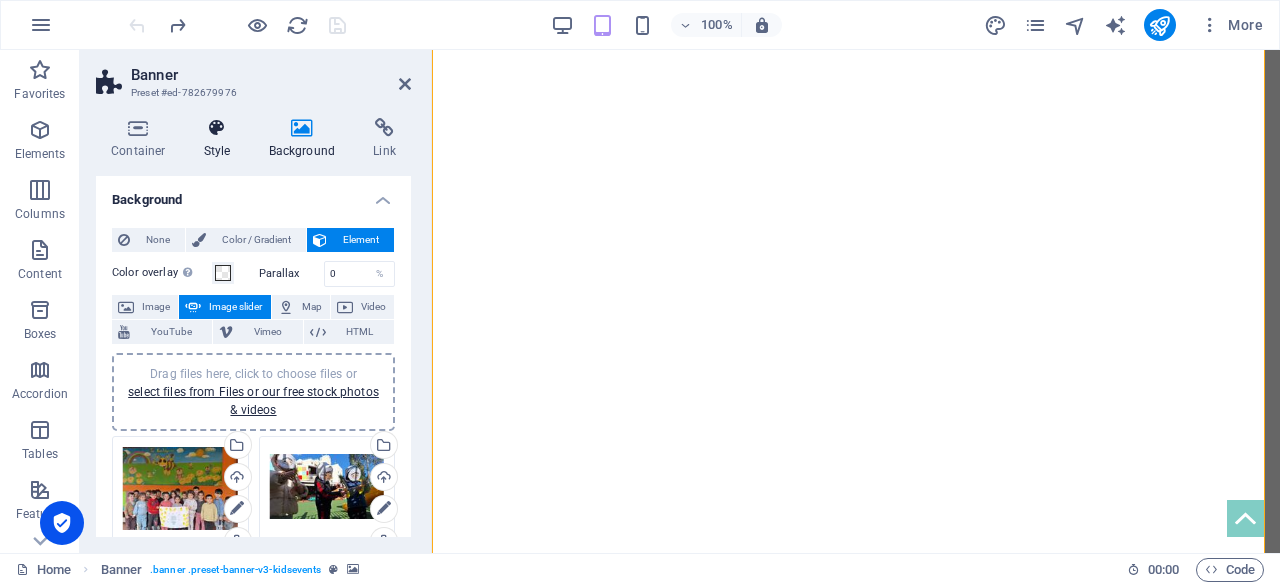 click on "Style" at bounding box center (221, 139) 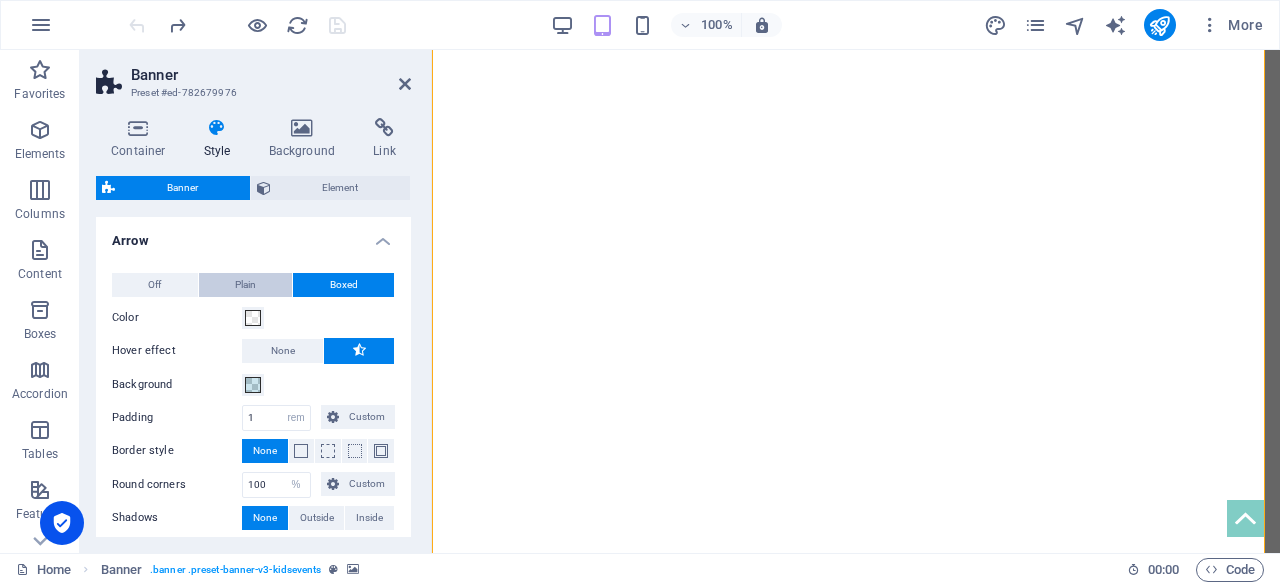 click on "Plain" at bounding box center [246, 285] 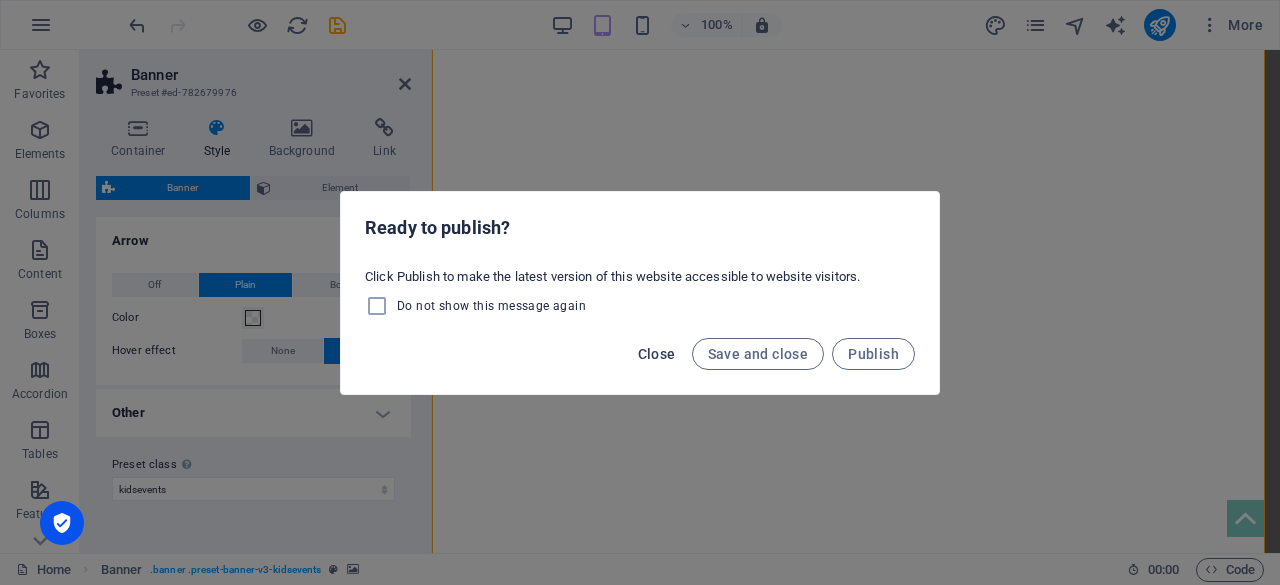 click on "Close" at bounding box center (657, 354) 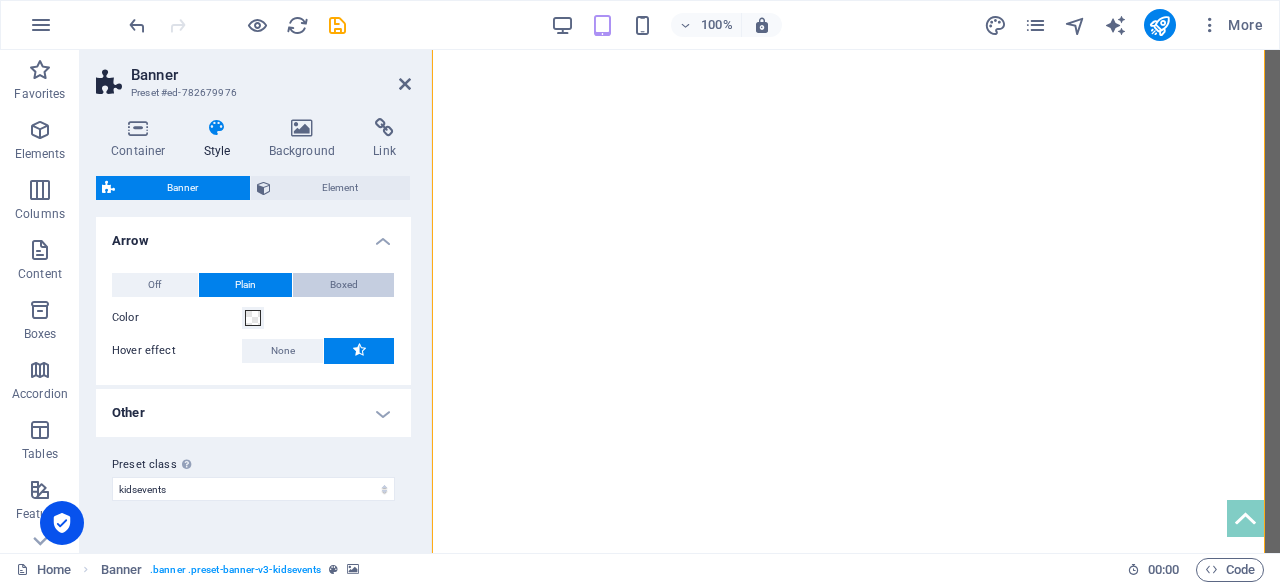 click on "Boxed" at bounding box center (344, 285) 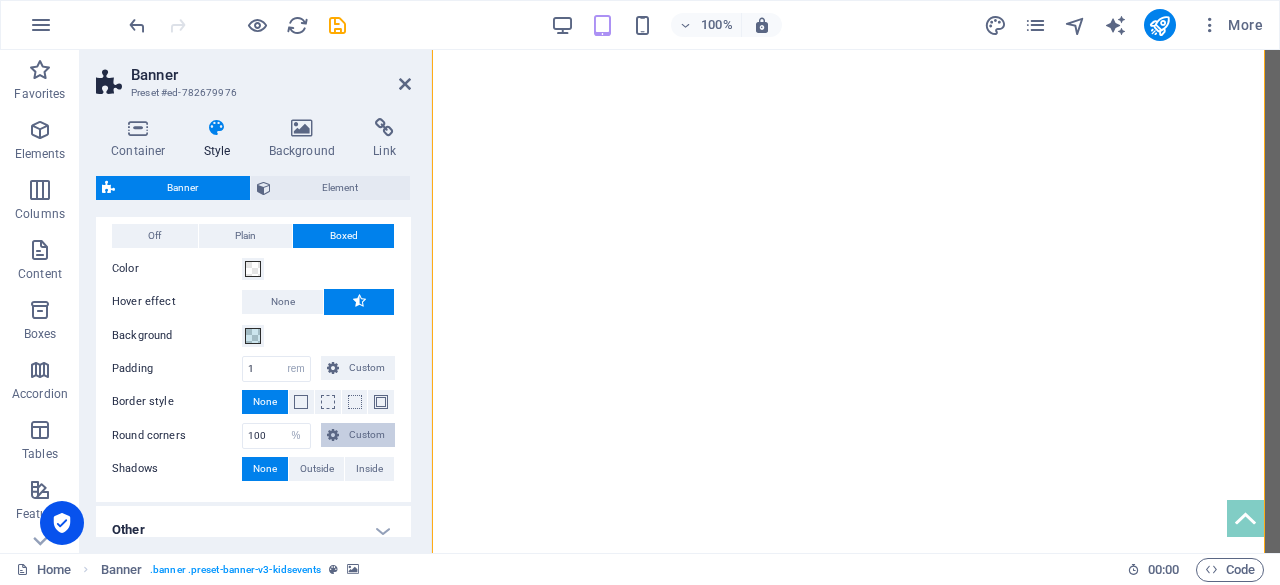 scroll, scrollTop: 52, scrollLeft: 0, axis: vertical 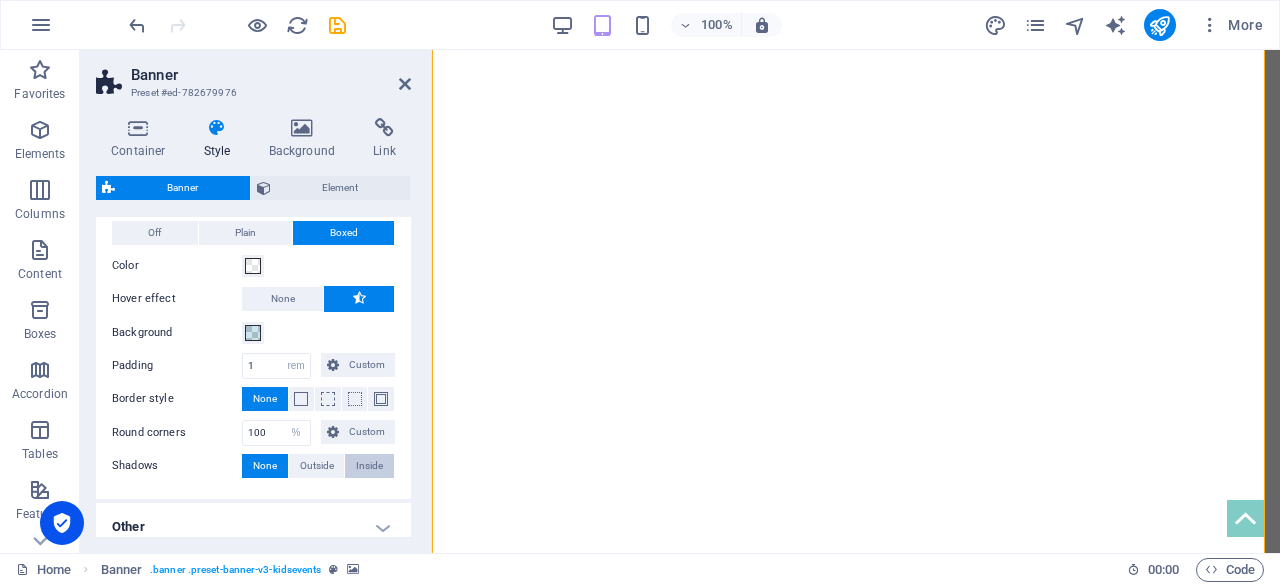 click on "Inside" at bounding box center [369, 466] 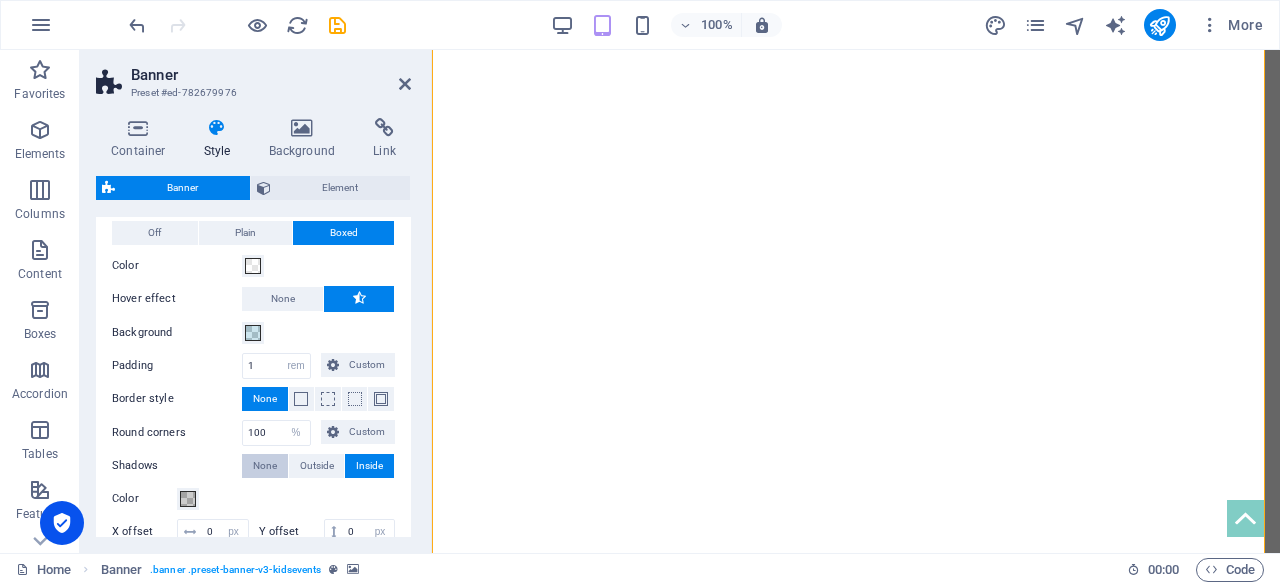 click on "None" at bounding box center [265, 466] 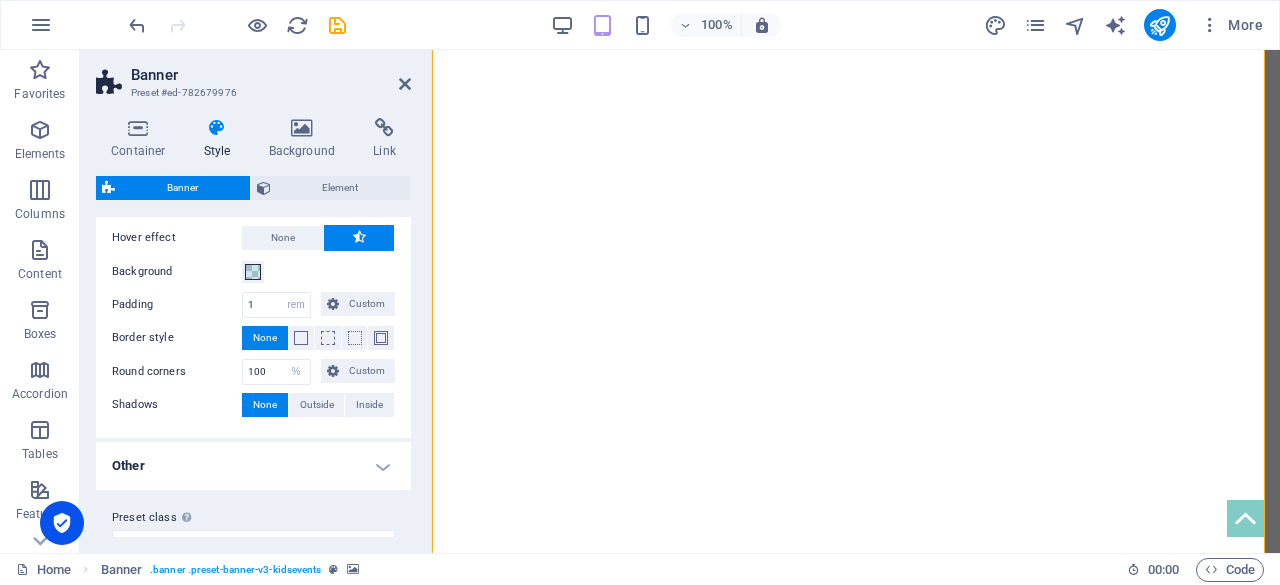 scroll, scrollTop: 143, scrollLeft: 0, axis: vertical 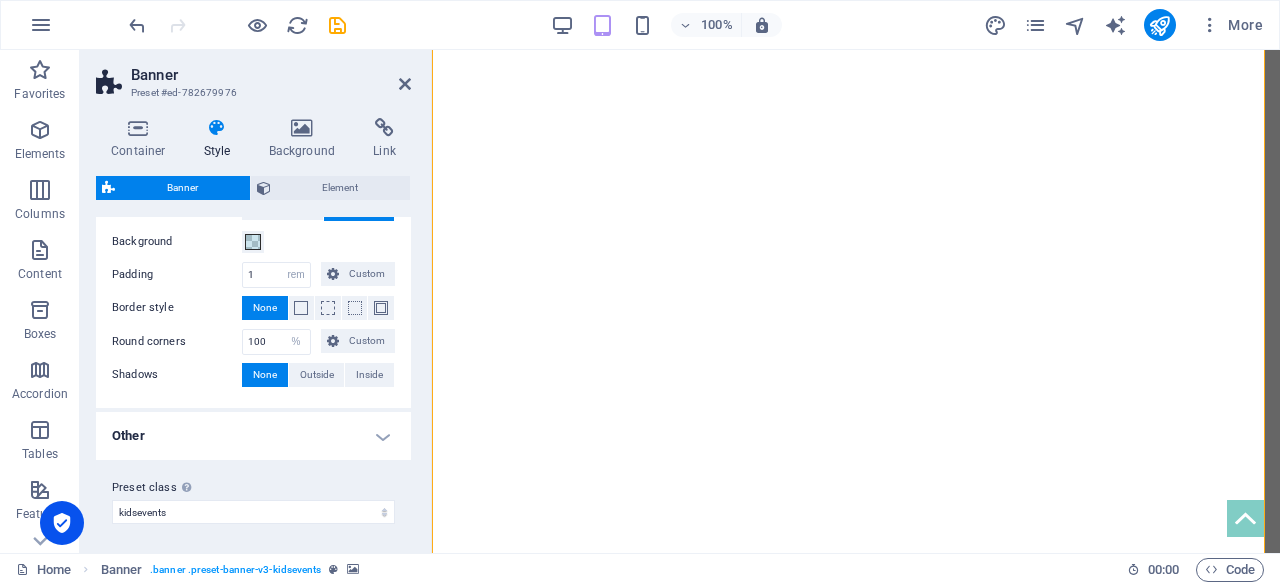 click on "Other" at bounding box center (253, 436) 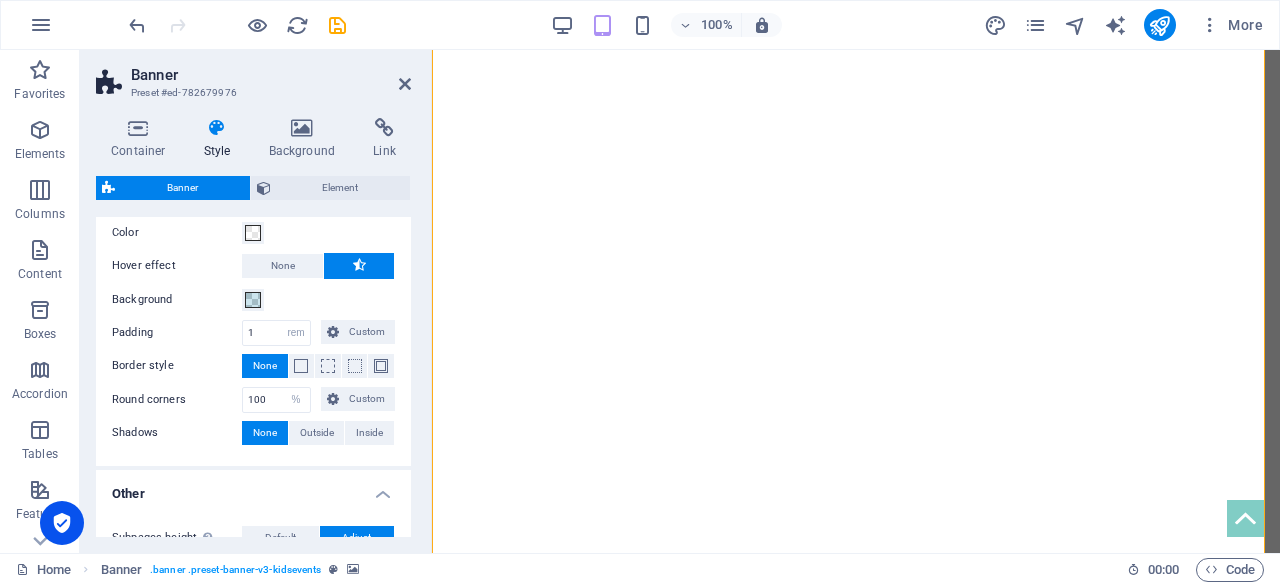 scroll, scrollTop: 0, scrollLeft: 0, axis: both 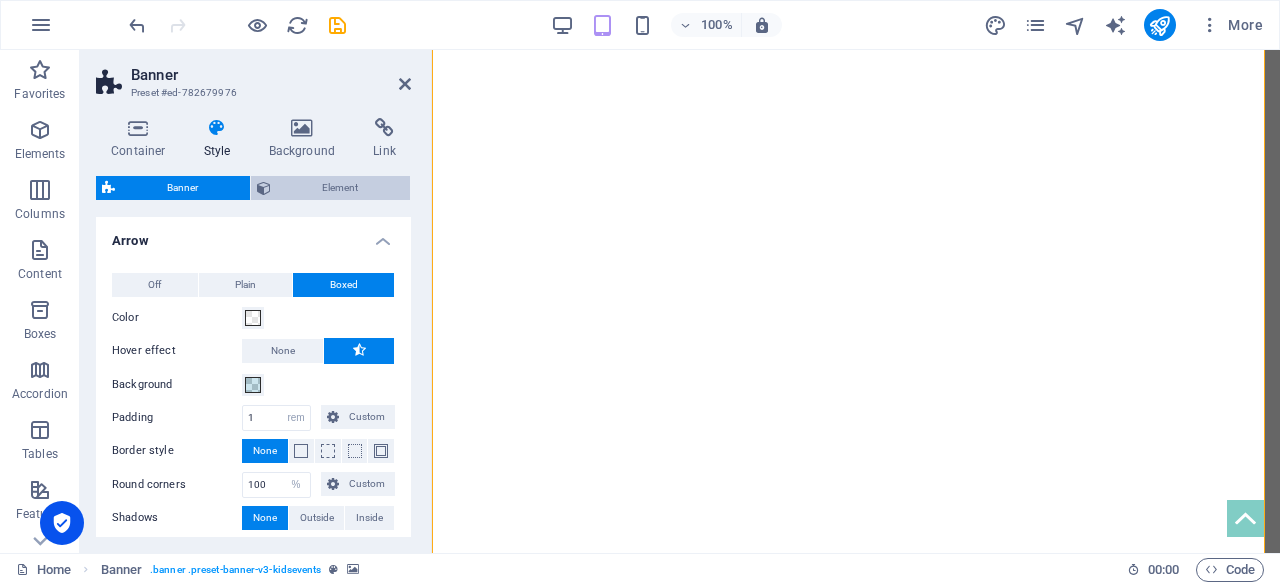 click on "Element" at bounding box center (341, 188) 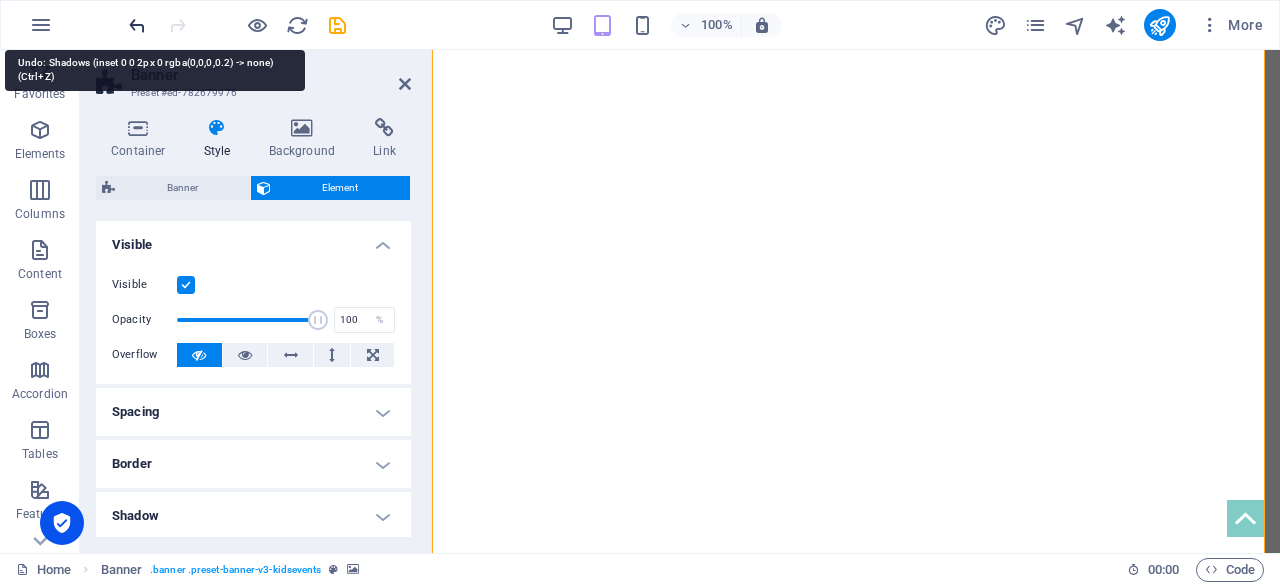 click at bounding box center (137, 25) 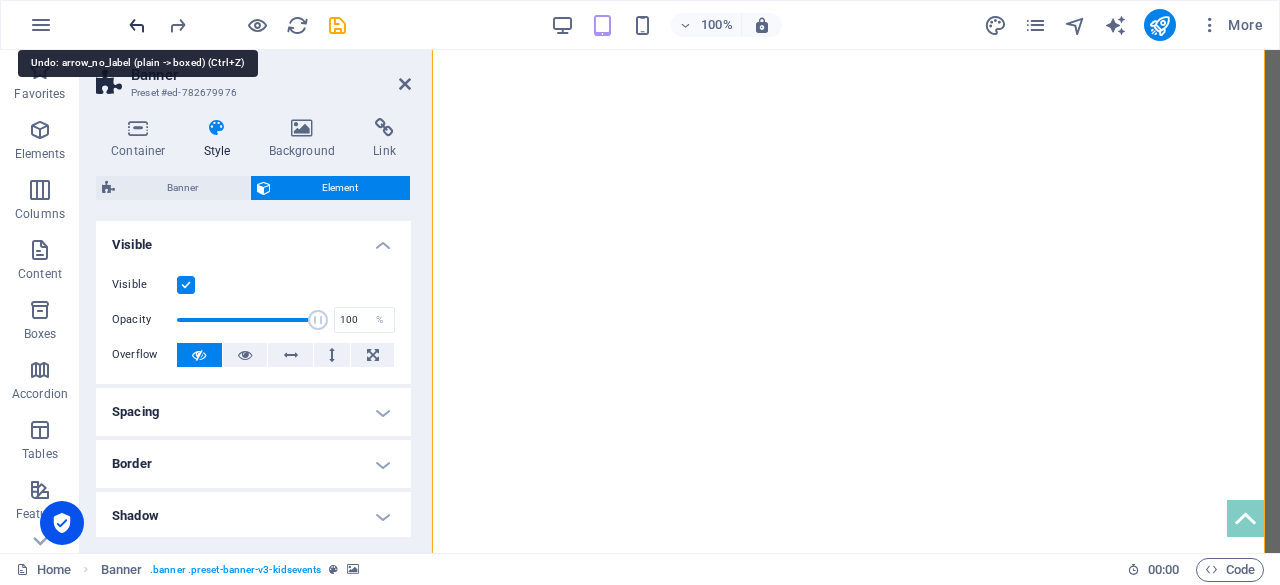 click at bounding box center [137, 25] 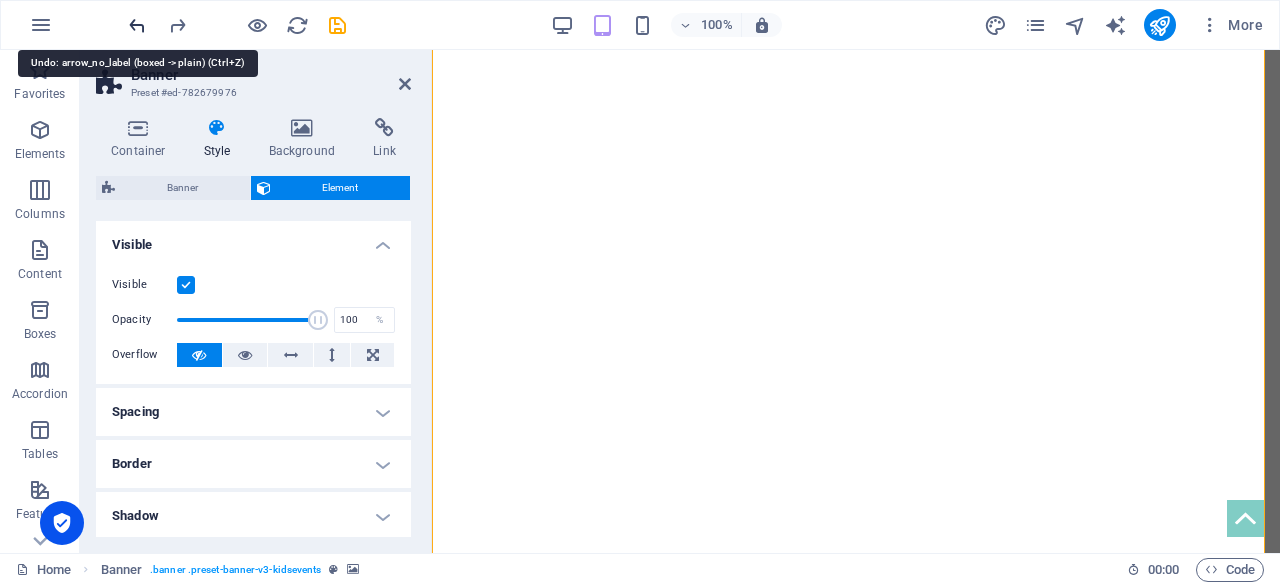 click at bounding box center [137, 25] 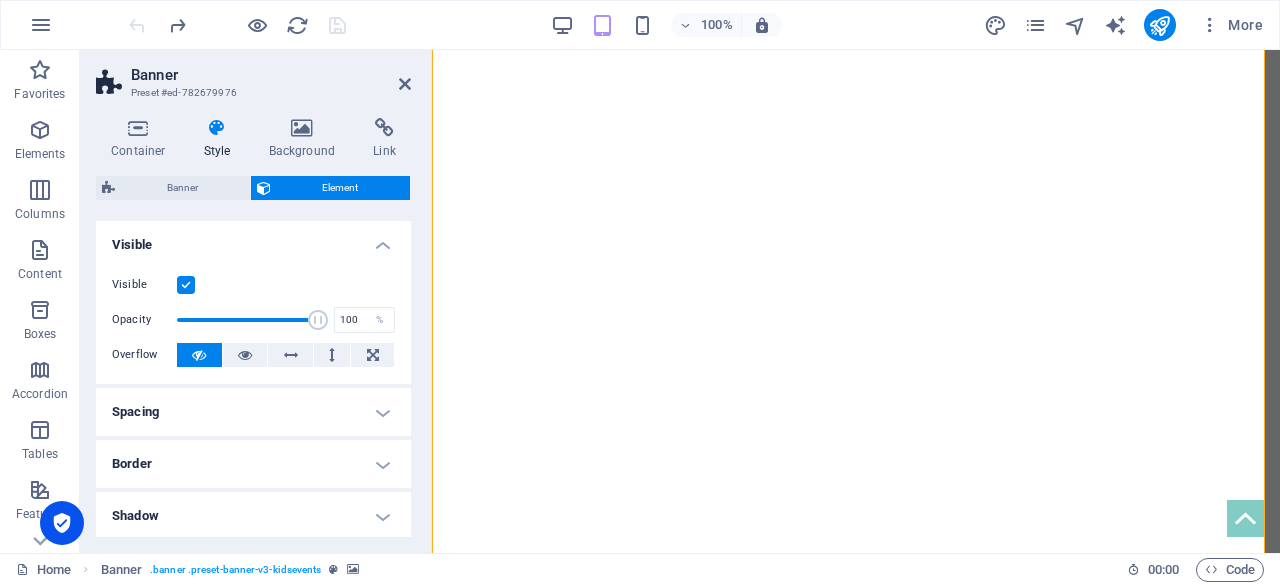 click on "Container Style Background Link Size Height Default px rem % vh vw Min. height 95 None px rem % vh vw Width Default px rem % em vh vw Min. width None px rem % vh vw Content width Default Custom width Width Default px rem % em vh vw Min. width None px rem % vh vw Default padding Custom spacing Default content width and padding can be changed under Design. Edit design Layout (Flexbox) Alignment Determines the flex direction. Default Main axis Determine how elements should behave along the main axis inside this container (justify content). Default Side axis Control the vertical direction of the element inside of the container (align items). Default Wrap Default On Off Fill Controls the distances and direction of elements on the y-axis across several lines (align content). Default Accessibility ARIA helps assistive technologies (like screen readers) to understand the role, state, and behavior of web elements Role The ARIA role defines the purpose of an element.  None Alert Article Banner Comment" at bounding box center [253, 327] 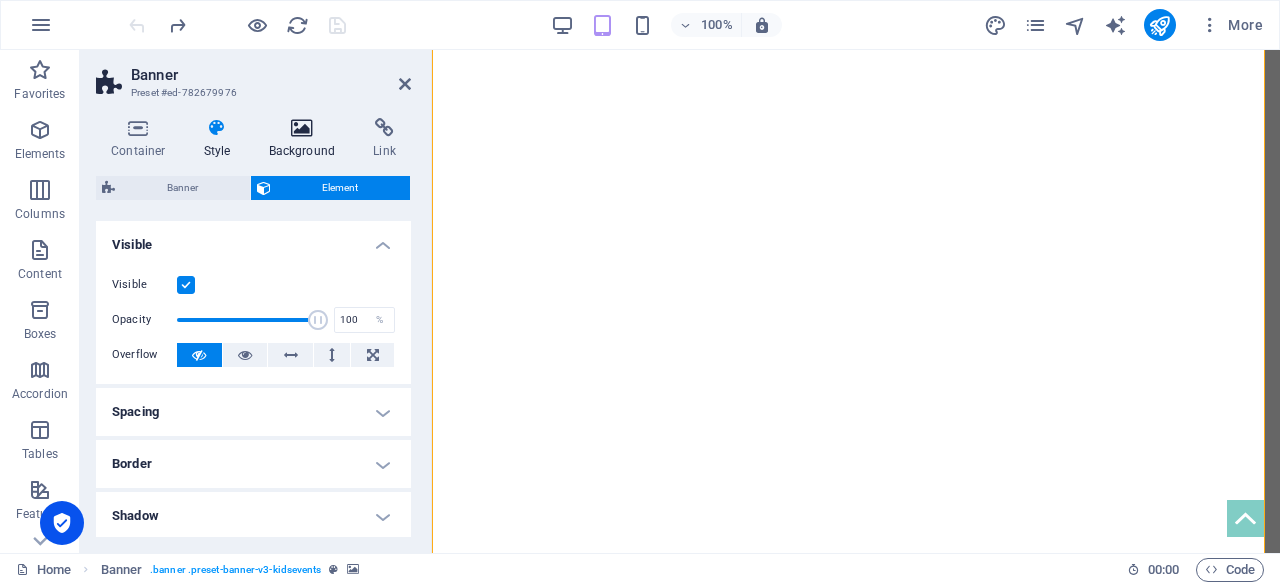 click at bounding box center (302, 128) 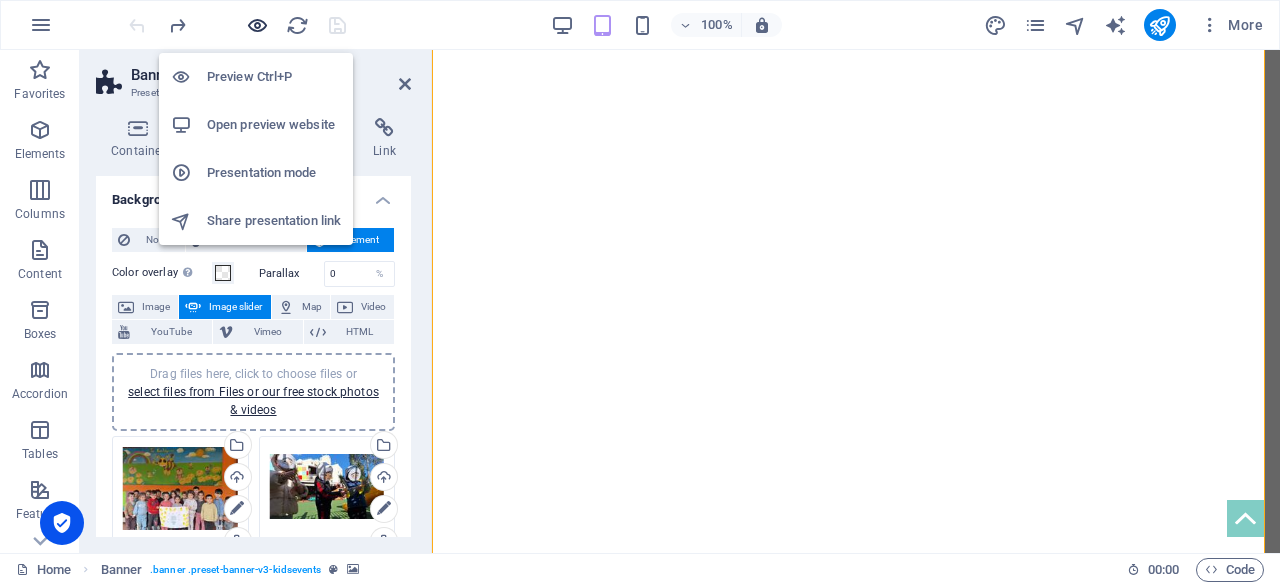 click at bounding box center (257, 25) 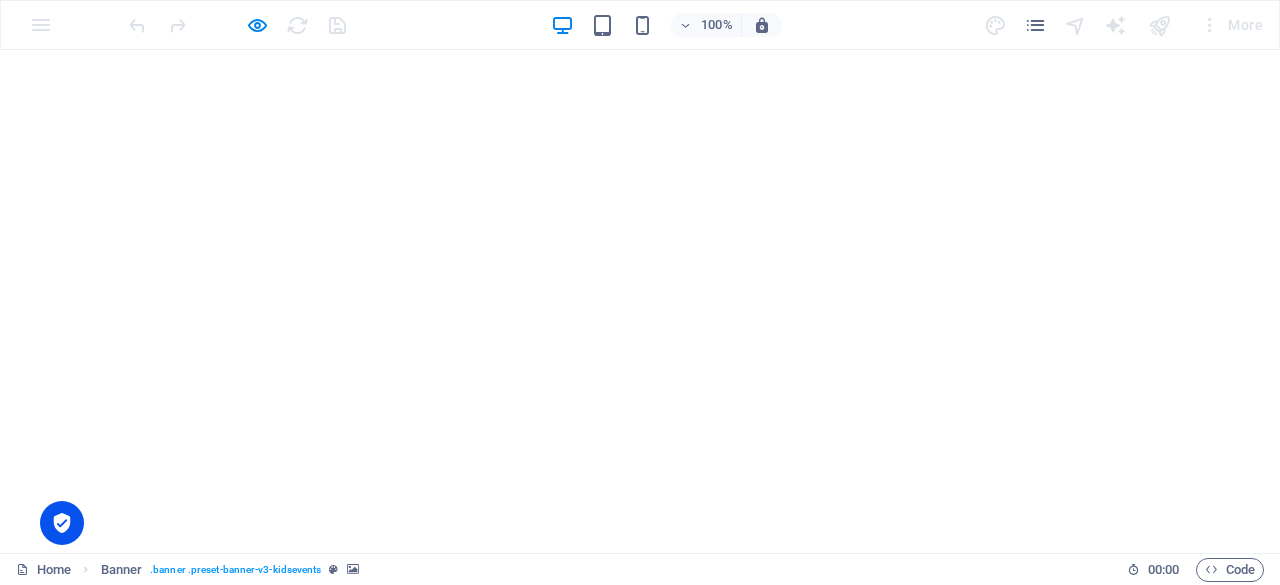 scroll, scrollTop: 0, scrollLeft: 0, axis: both 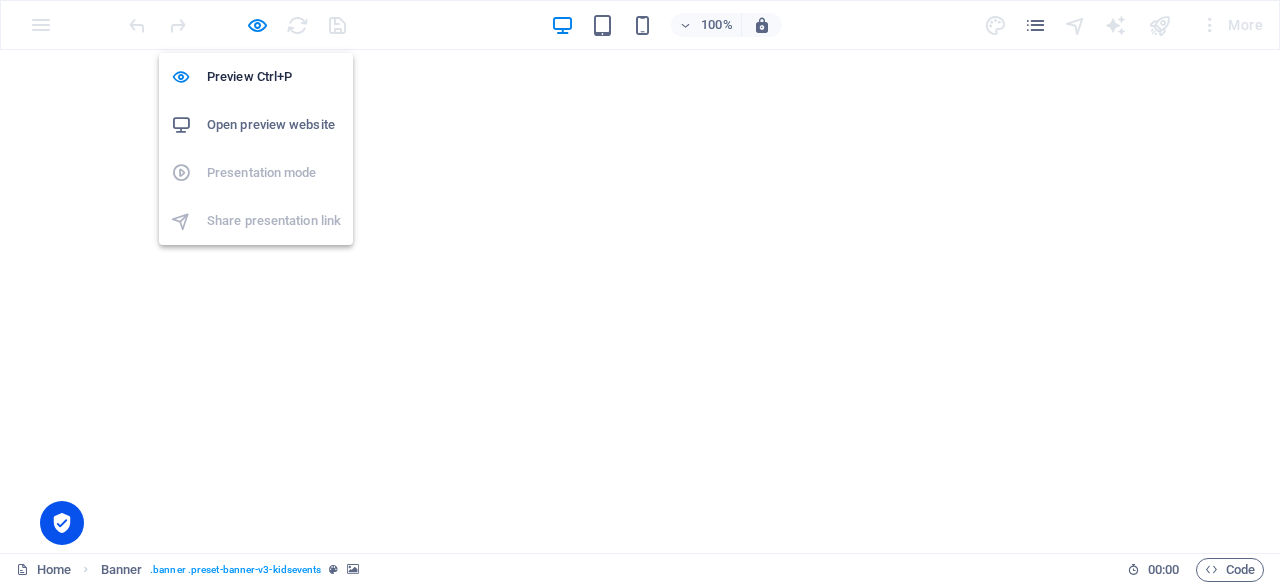 click on "Open preview website" at bounding box center [274, 125] 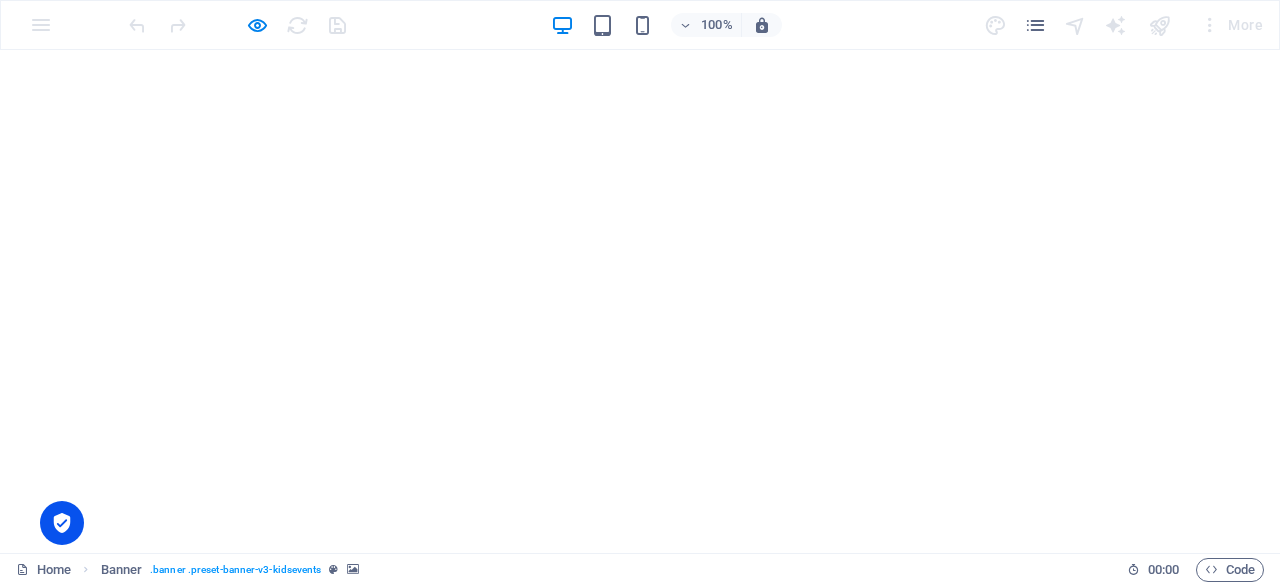 scroll, scrollTop: 0, scrollLeft: 0, axis: both 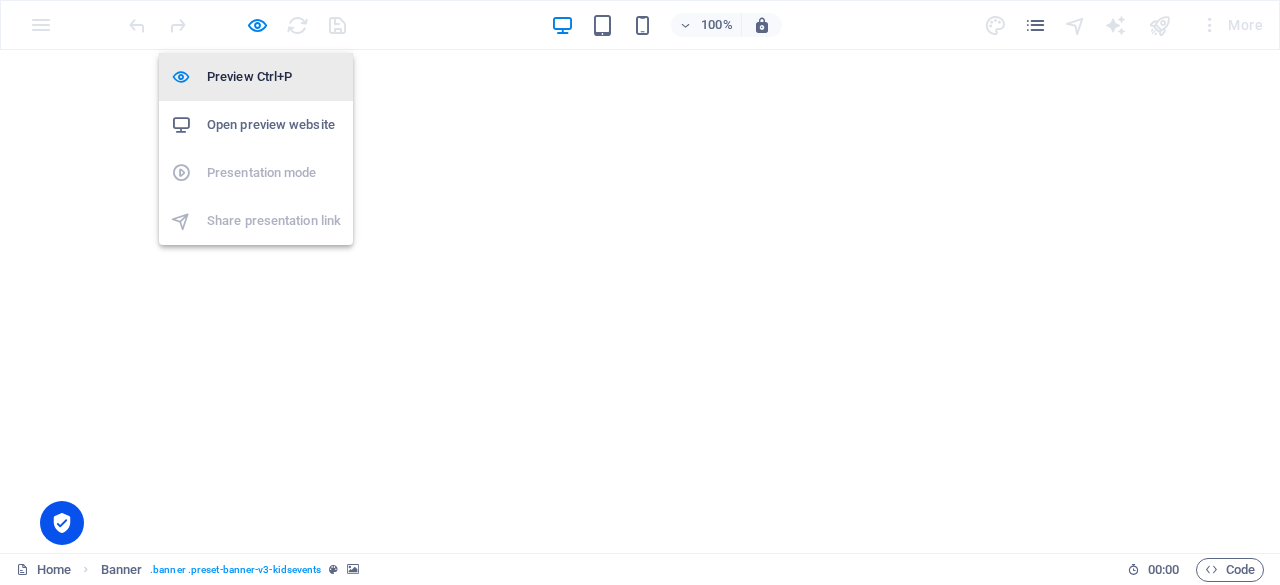 click on "Preview Ctrl+P" at bounding box center [274, 77] 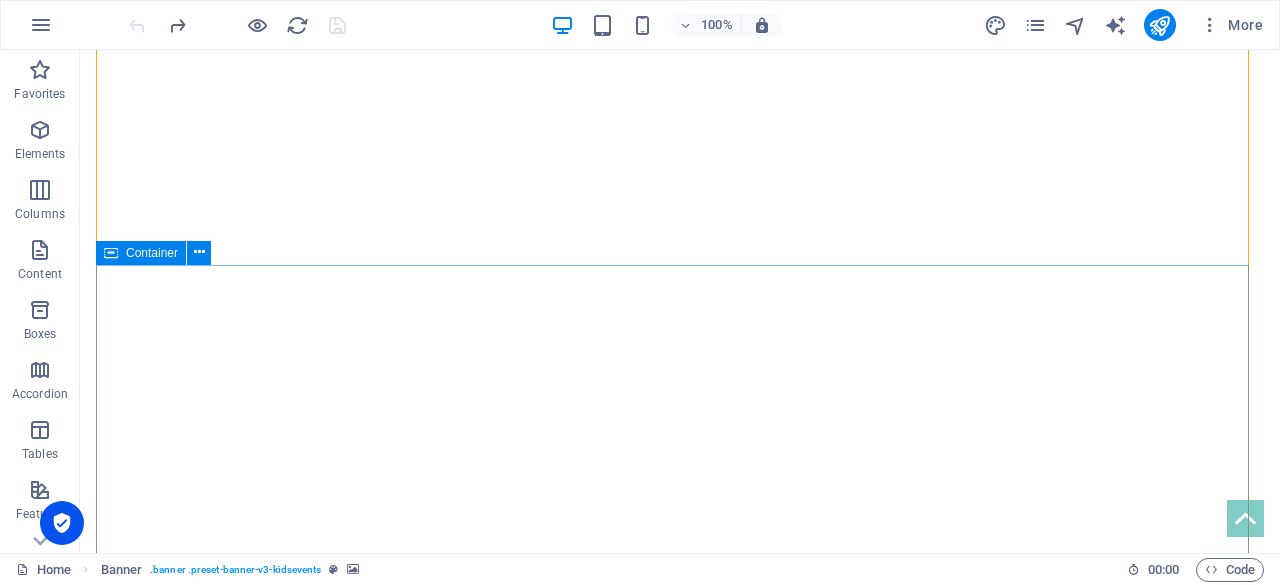 scroll, scrollTop: 272, scrollLeft: 0, axis: vertical 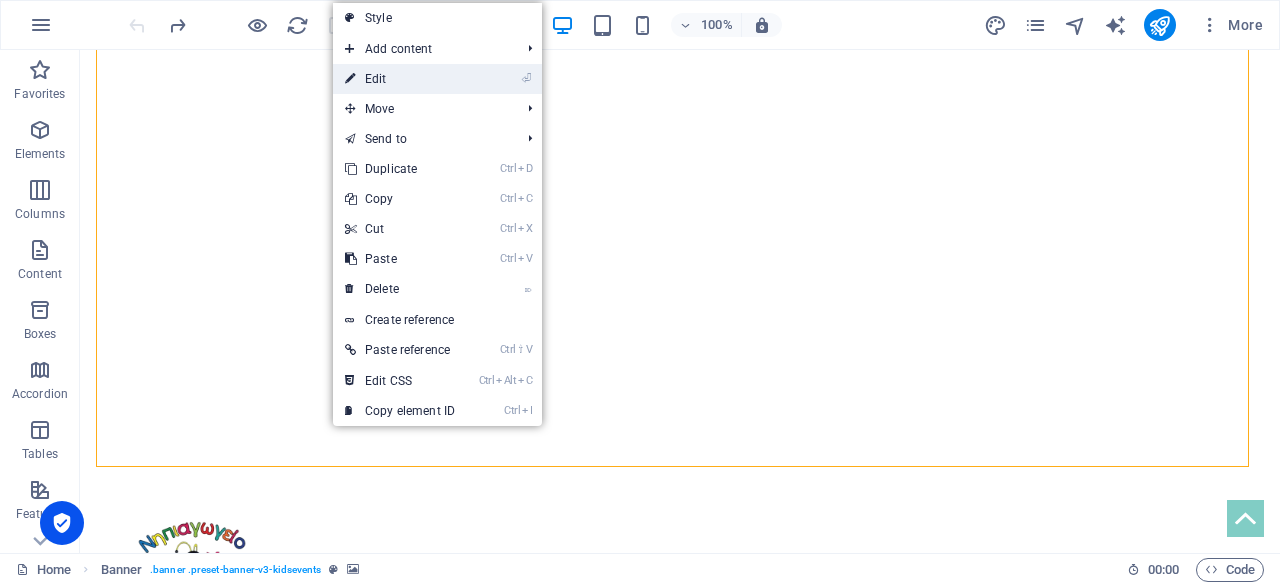 click on "⏎  Edit" at bounding box center (400, 79) 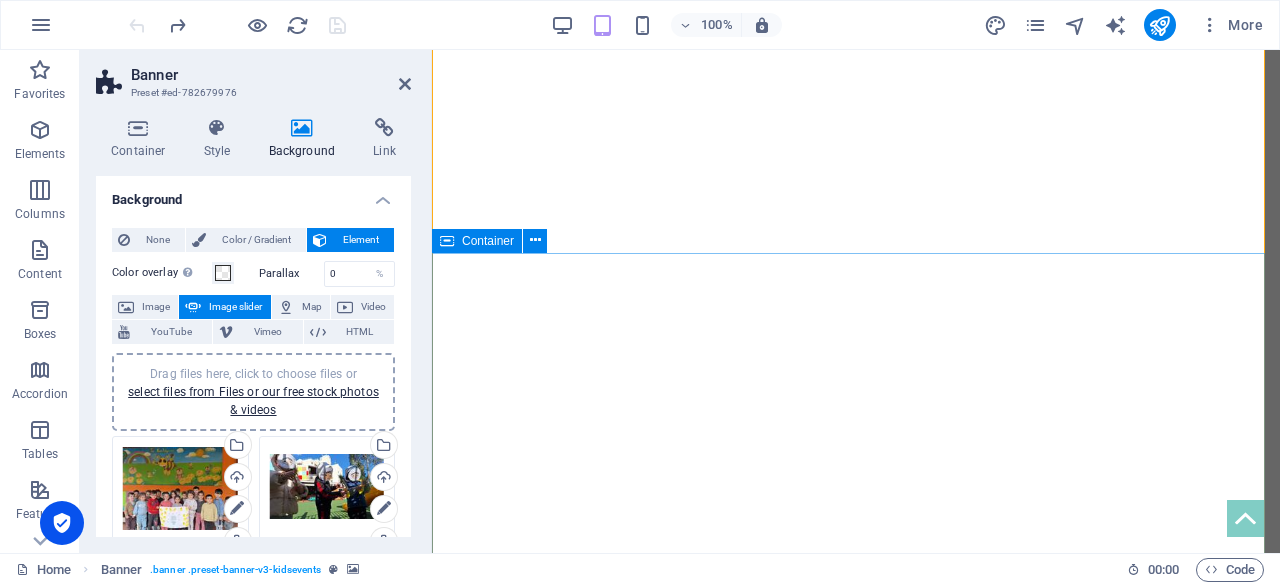 scroll, scrollTop: 84, scrollLeft: 0, axis: vertical 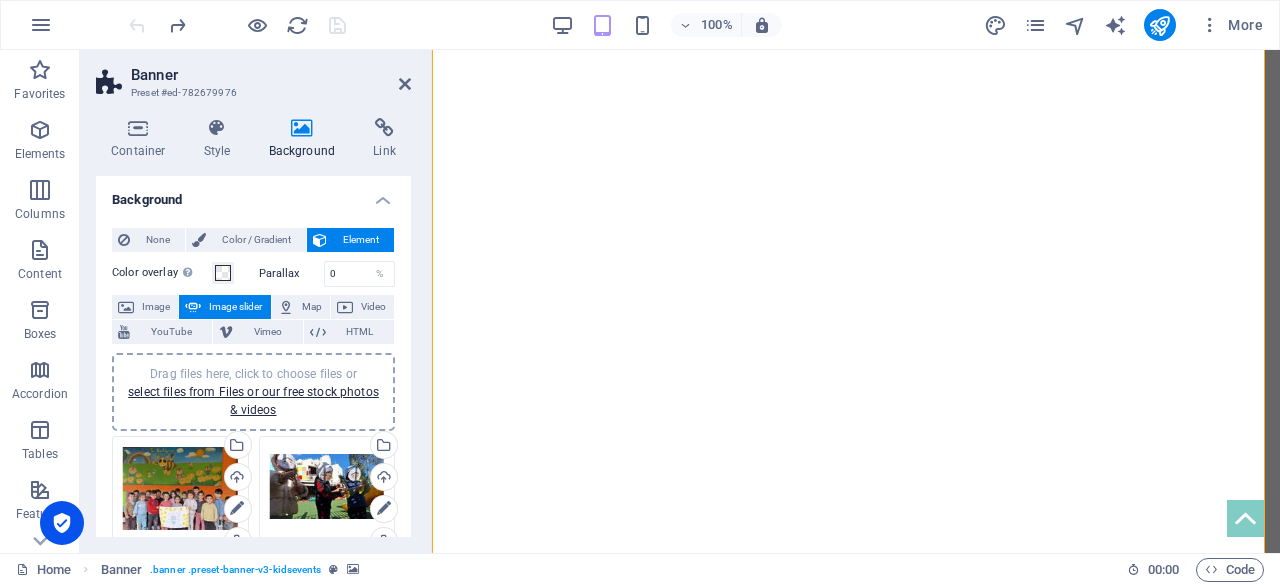 click on "Image slider" at bounding box center (235, 307) 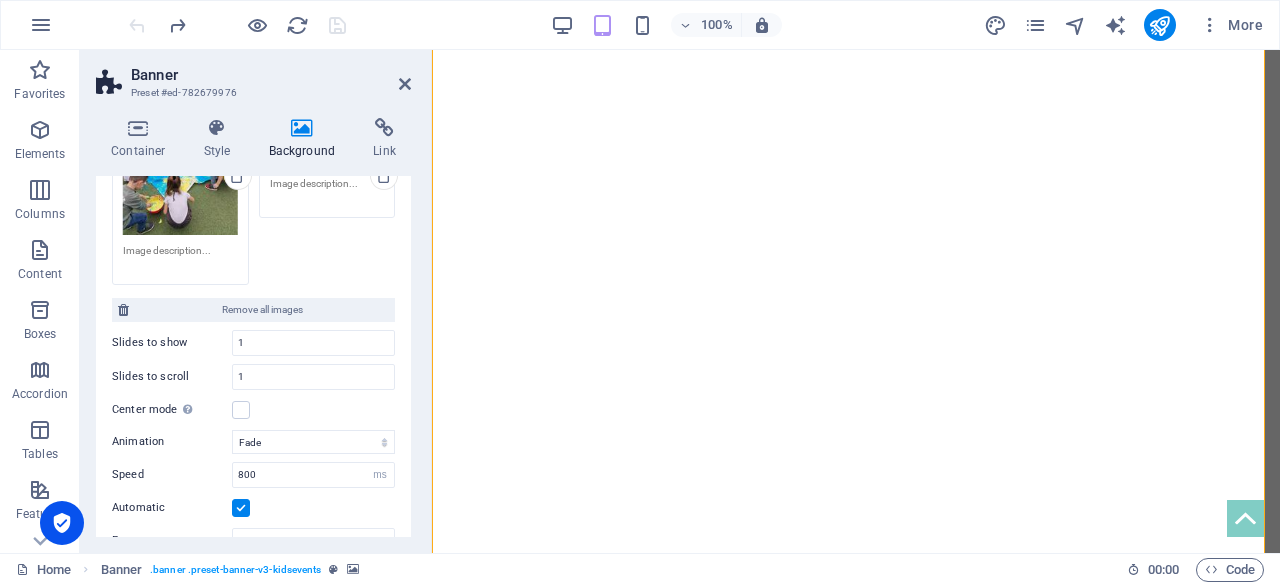 scroll, scrollTop: 567, scrollLeft: 0, axis: vertical 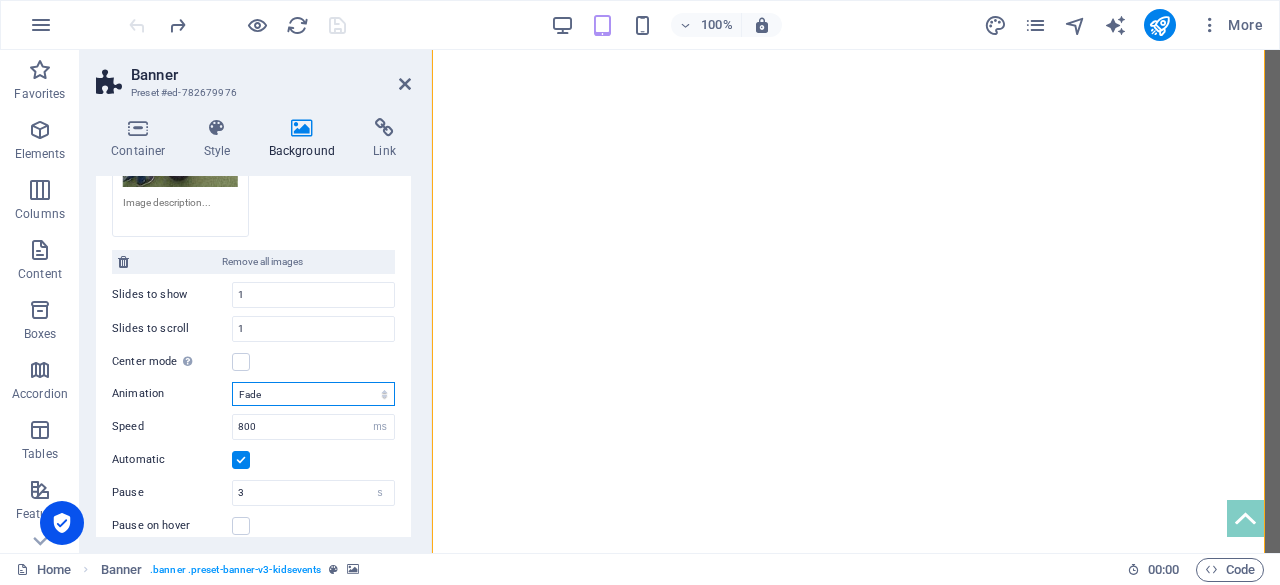 click on "Slide Fade" at bounding box center (313, 394) 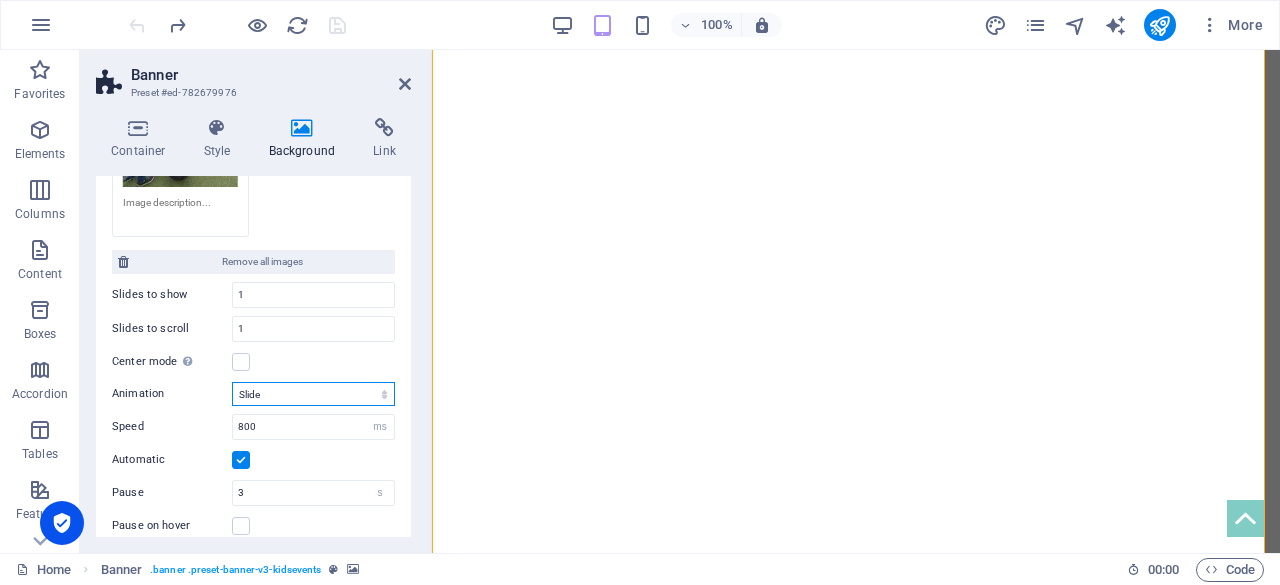 click on "Slide Fade" at bounding box center (313, 394) 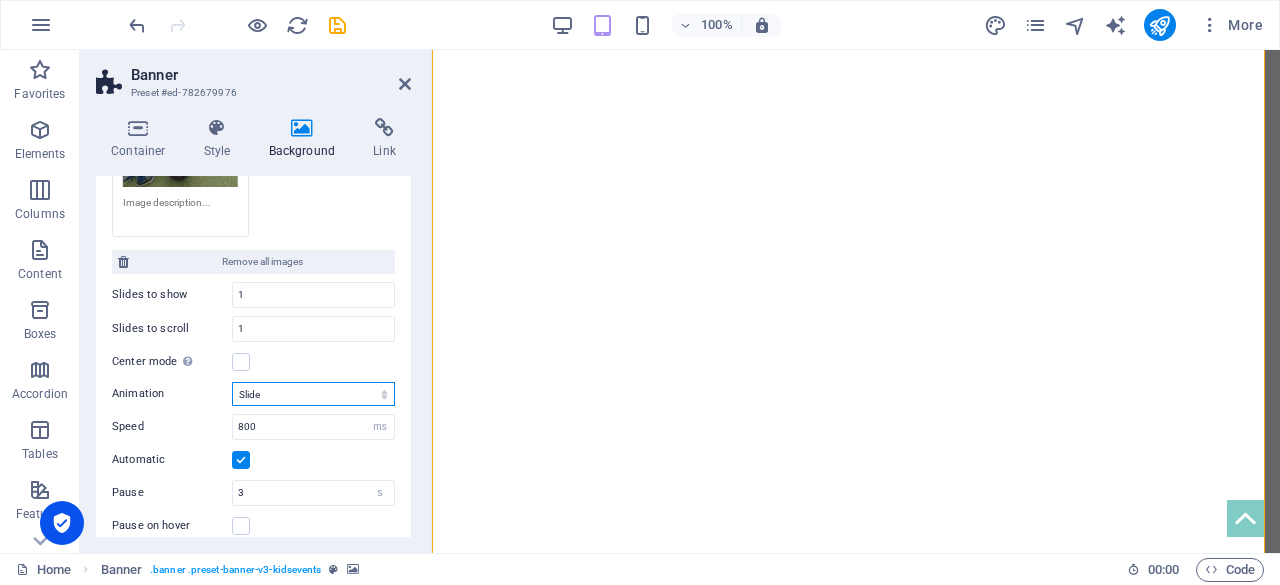 click on "Slide Fade" at bounding box center (313, 394) 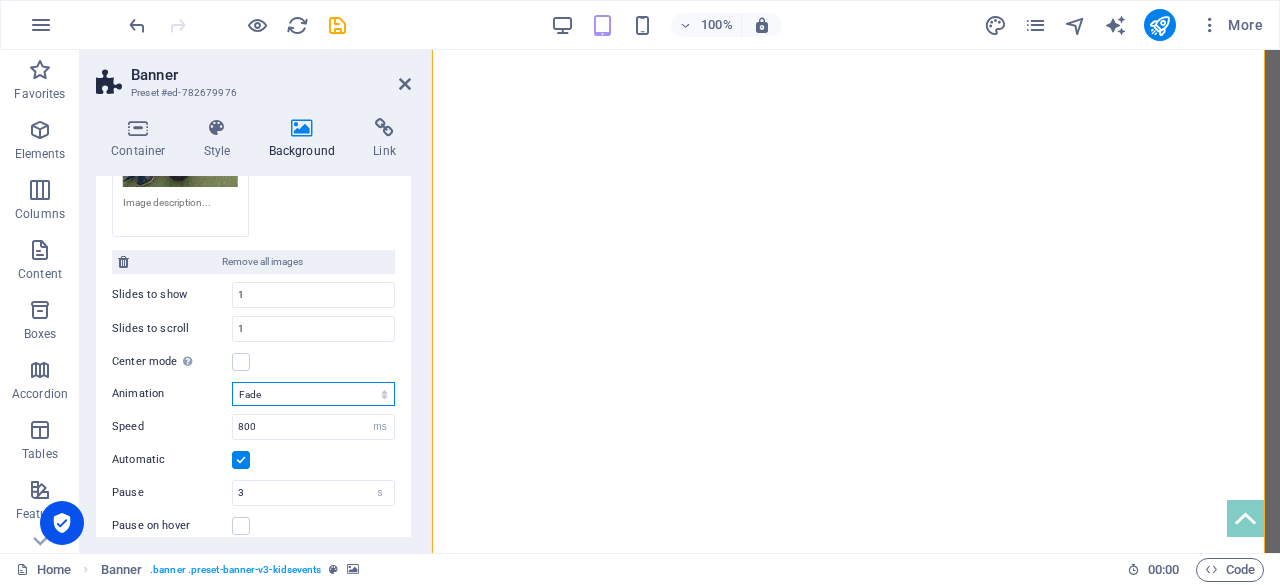 click on "Slide Fade" at bounding box center (313, 394) 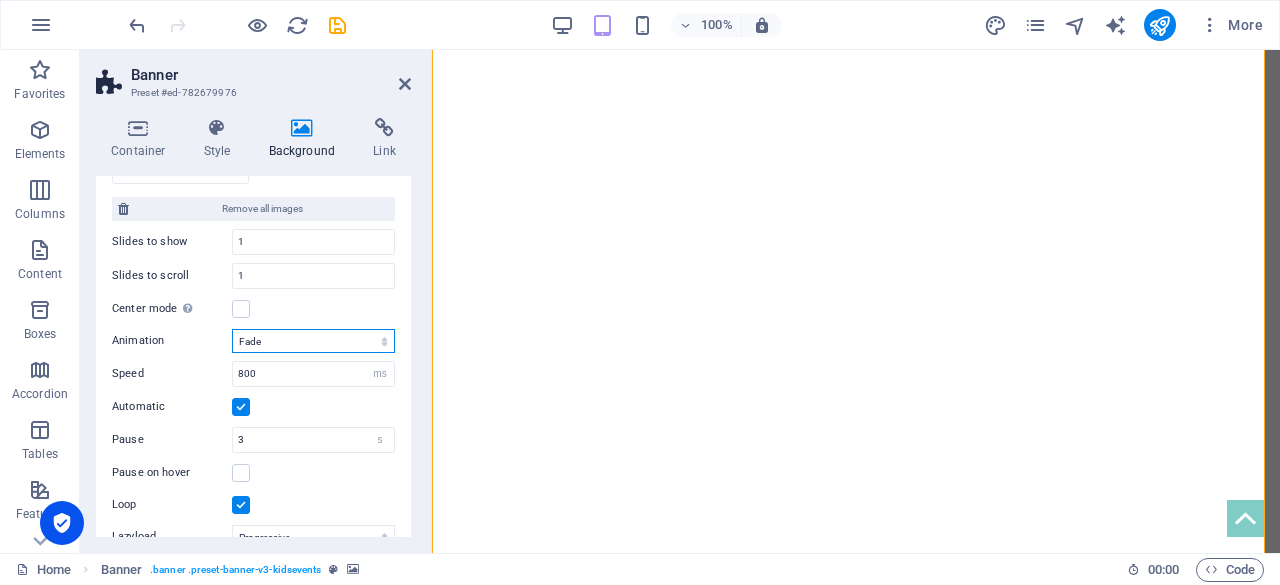 scroll, scrollTop: 622, scrollLeft: 0, axis: vertical 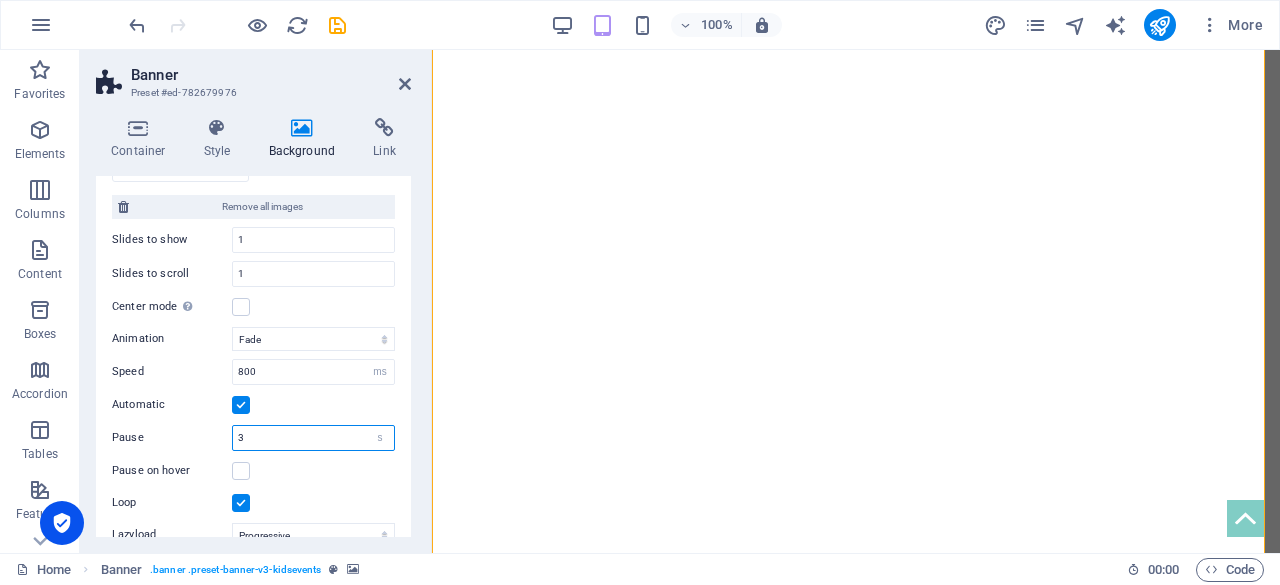 click on "3" at bounding box center [313, 438] 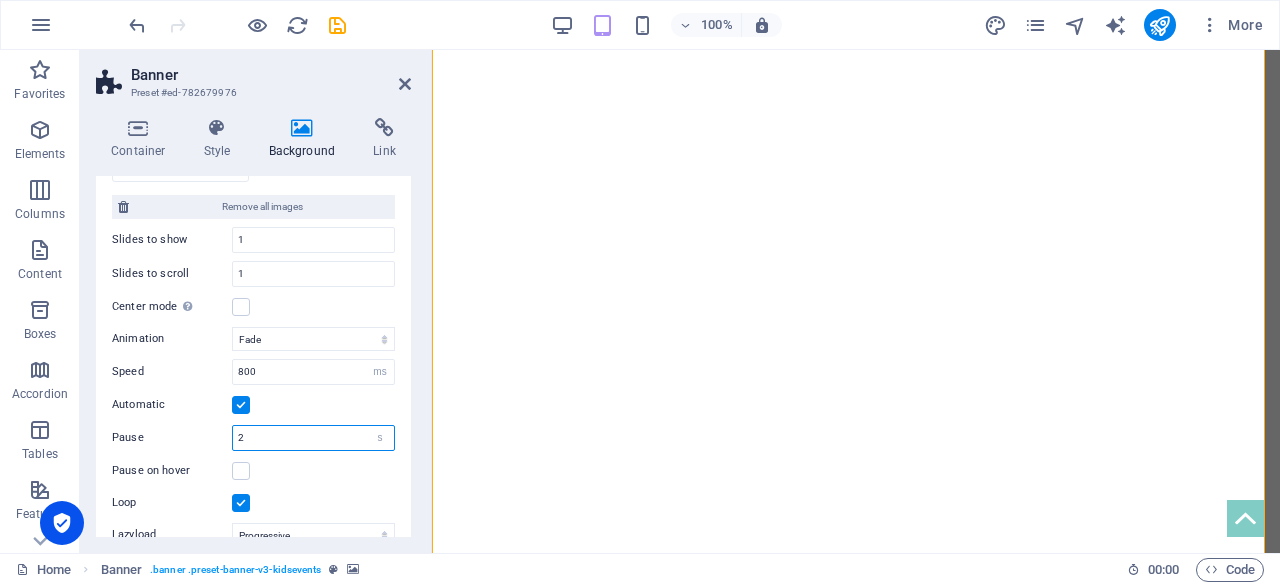 type on "2" 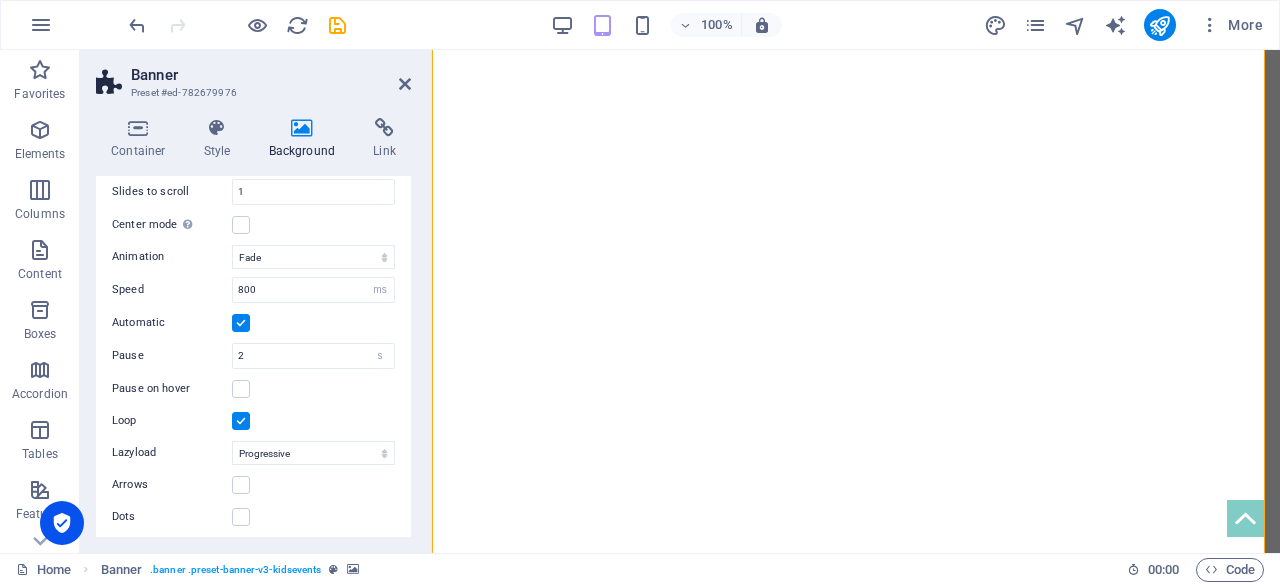 scroll, scrollTop: 703, scrollLeft: 0, axis: vertical 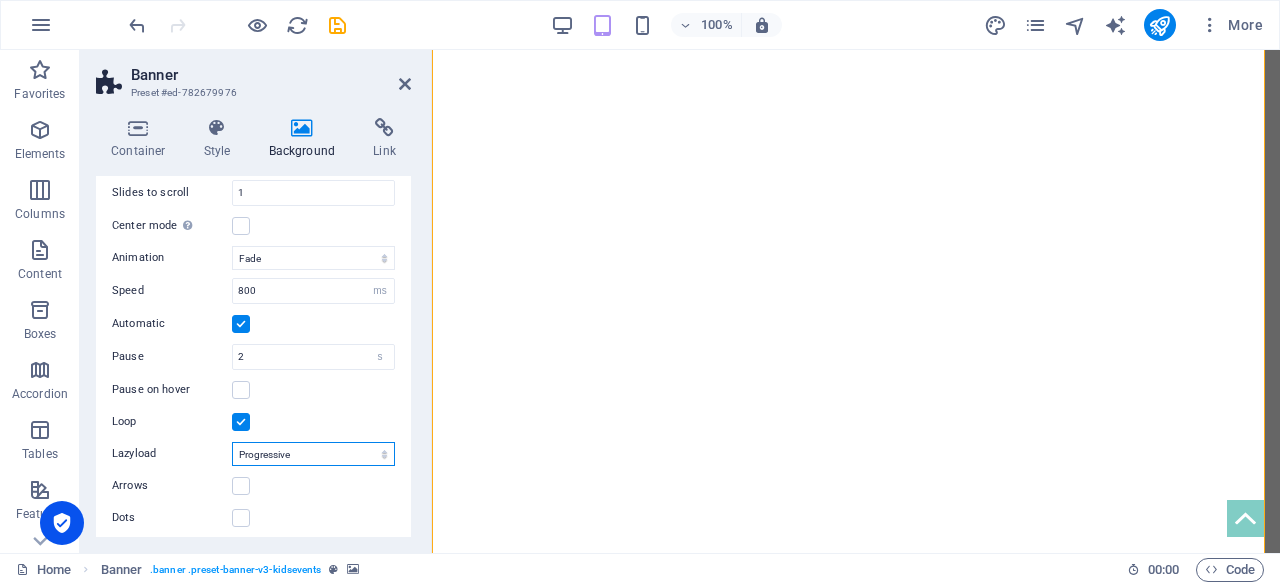 click on "Off On demand Progressive" at bounding box center (313, 454) 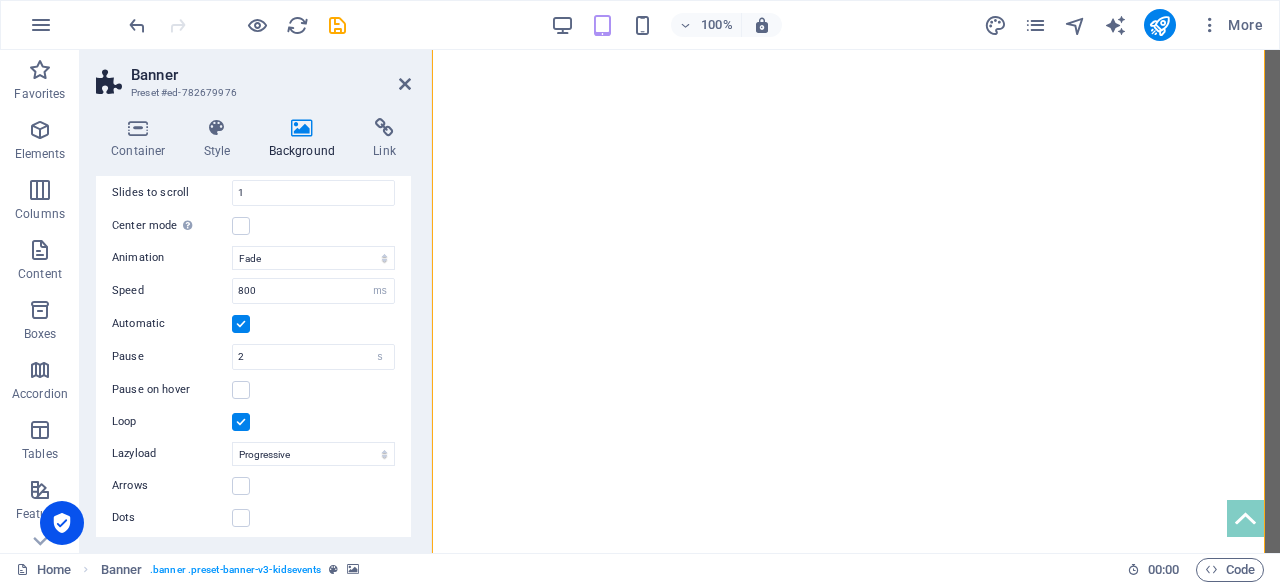 click on "Loop" at bounding box center [253, 422] 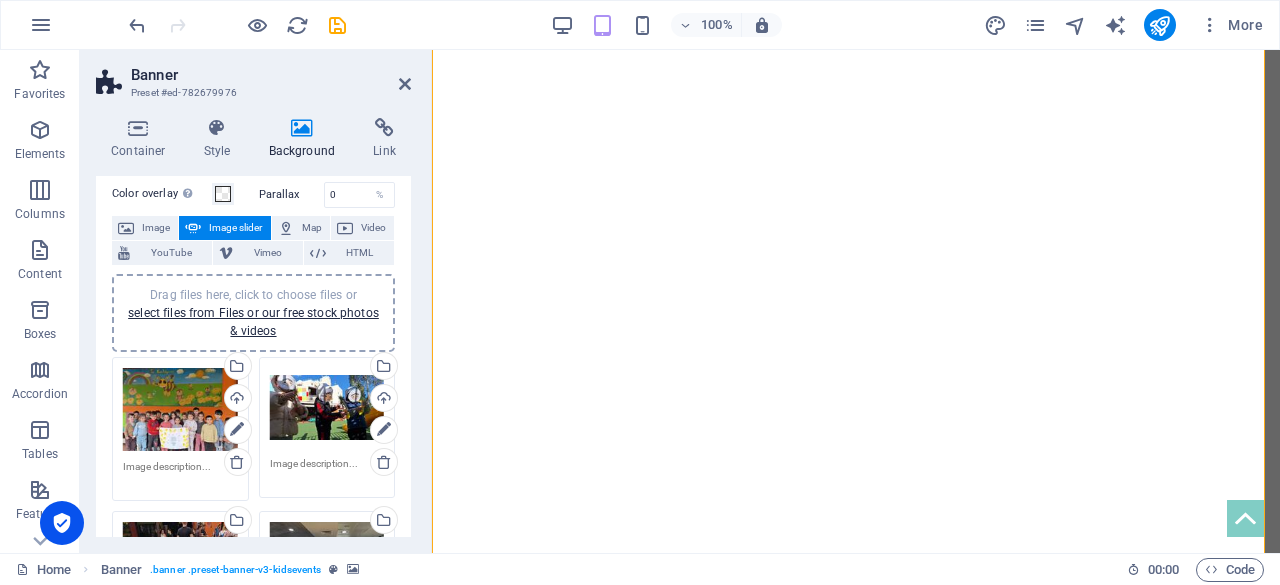 scroll, scrollTop: 0, scrollLeft: 0, axis: both 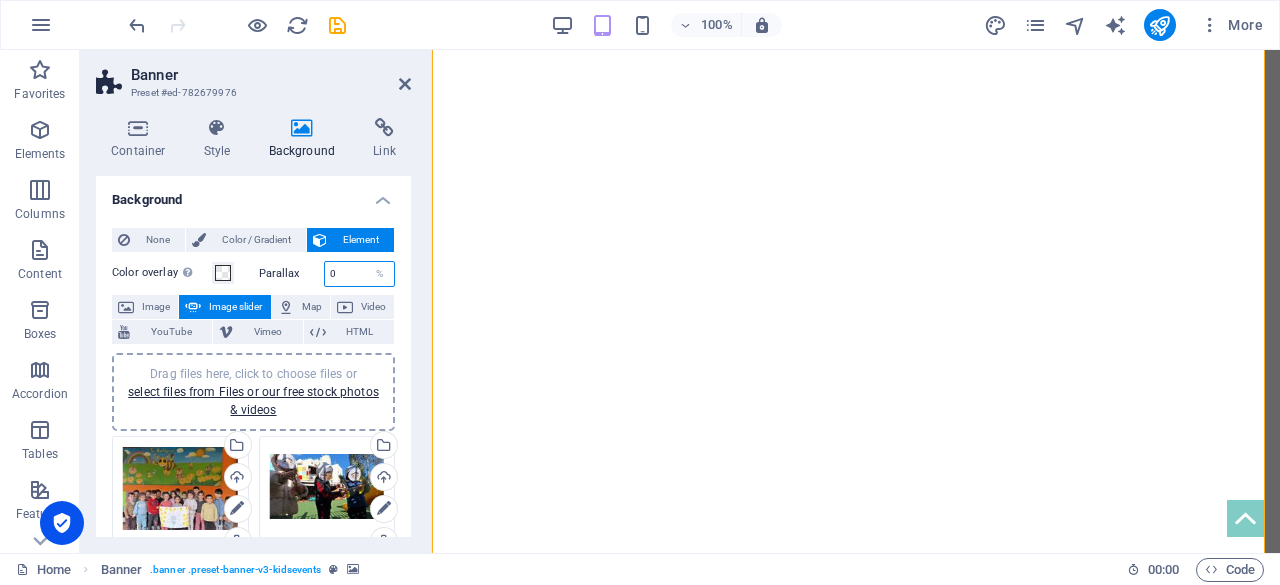 click on "0" at bounding box center [360, 274] 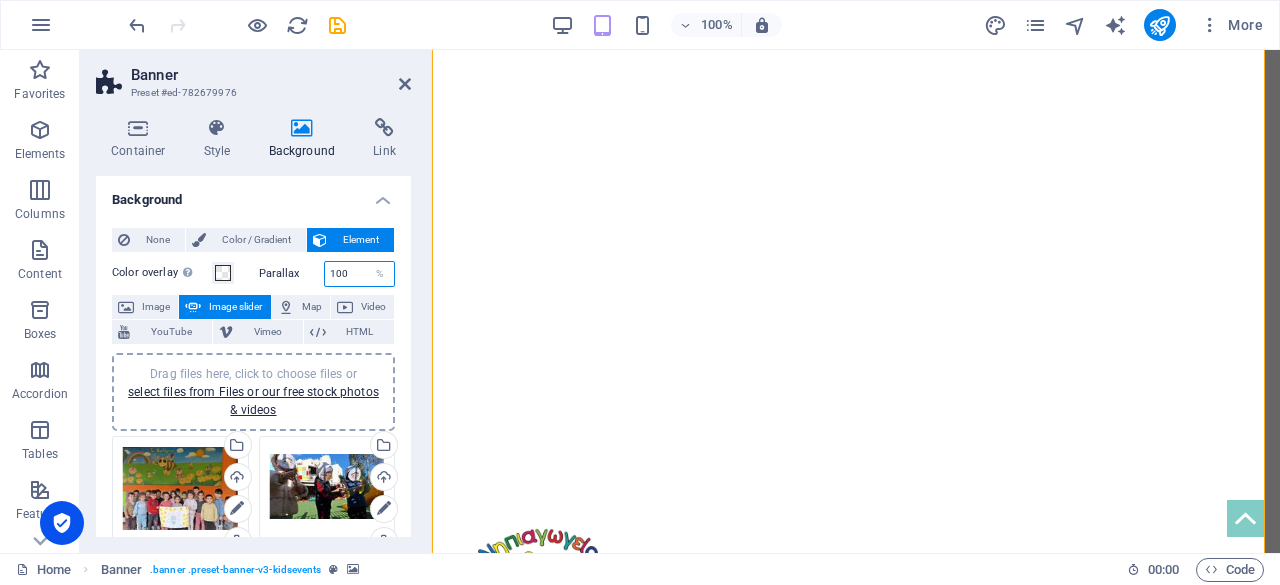 type on "100" 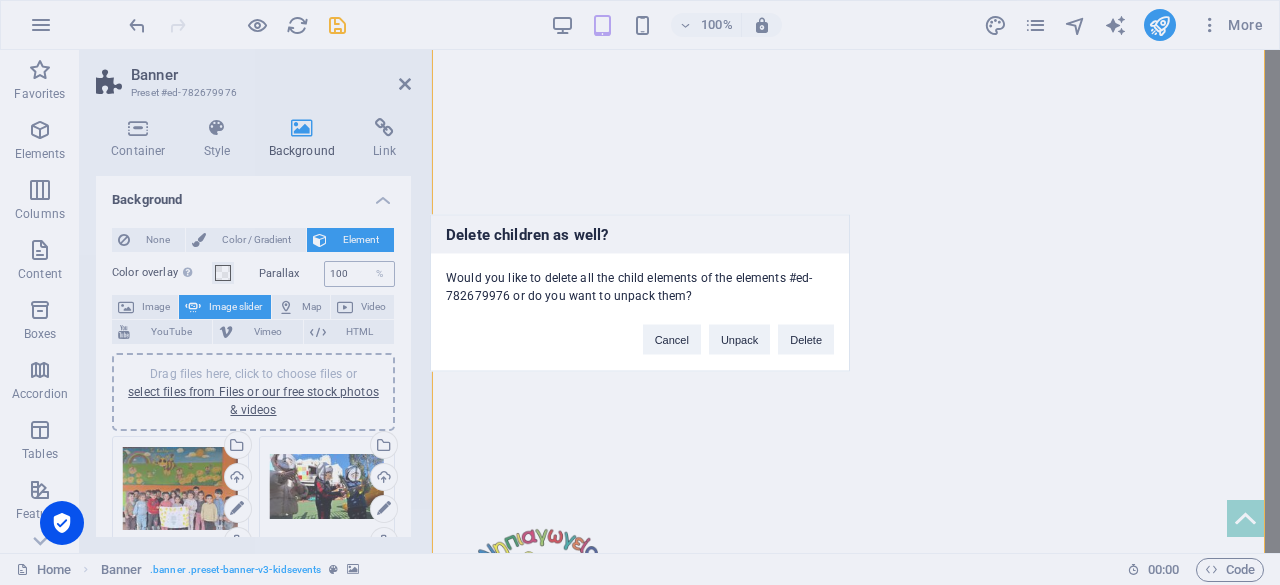 type 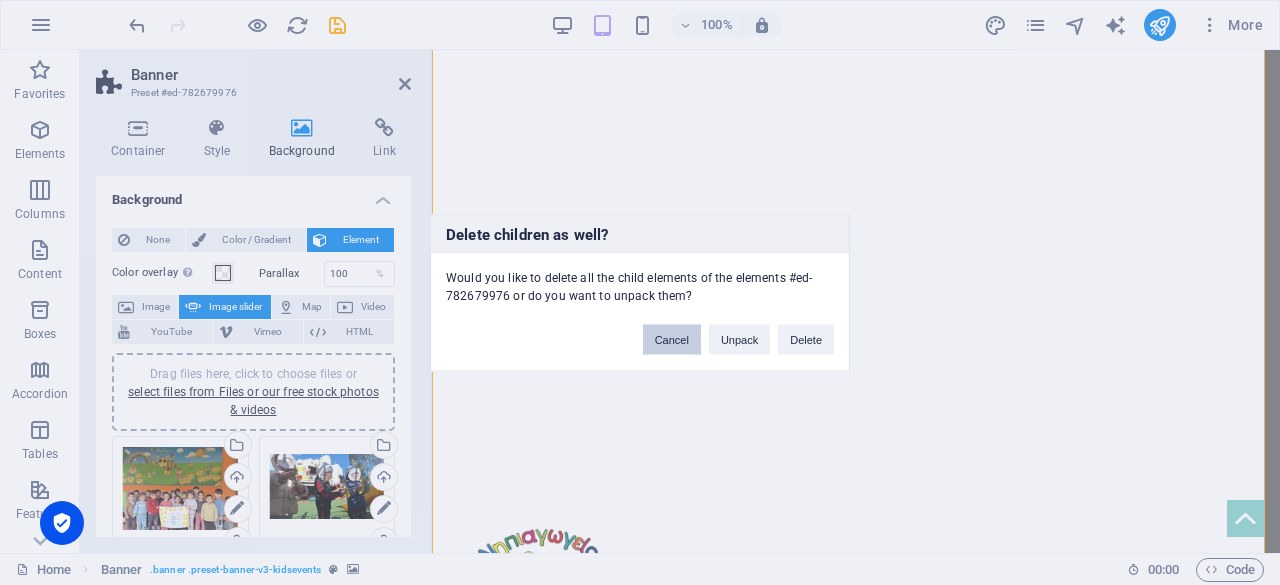 click on "Cancel" at bounding box center [672, 339] 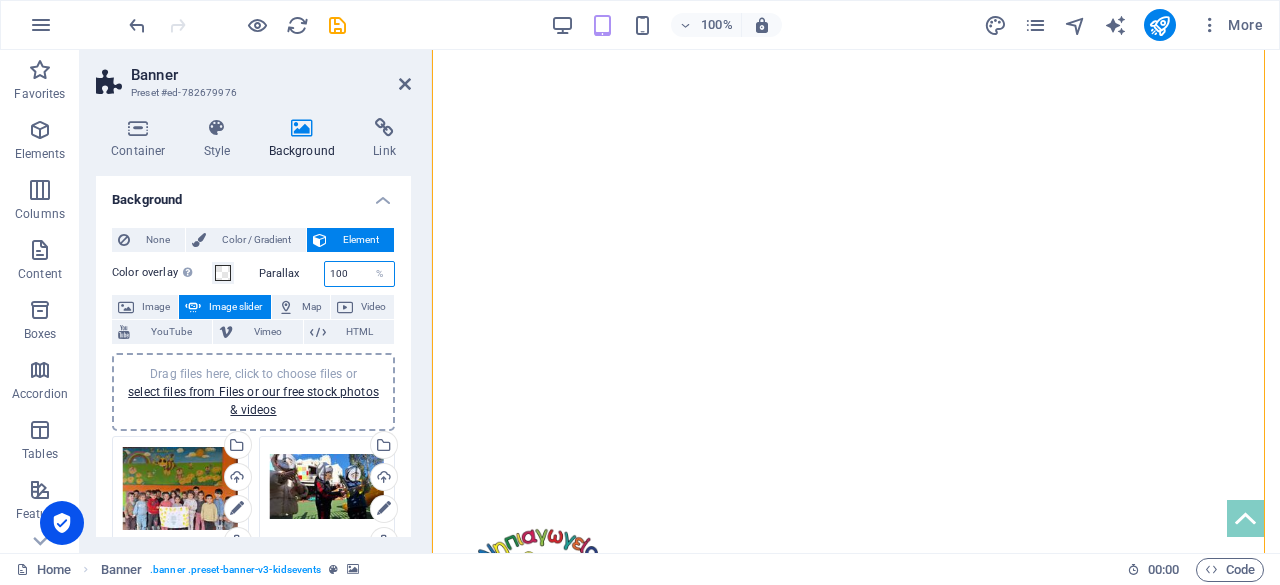 click on "100" at bounding box center [360, 274] 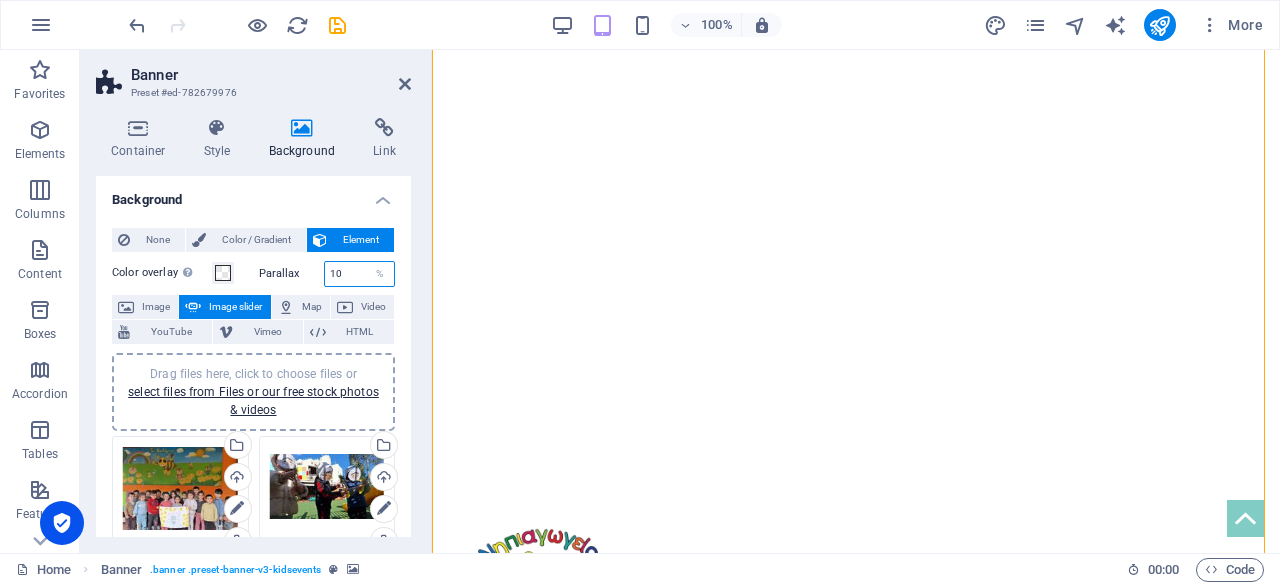 type on "1" 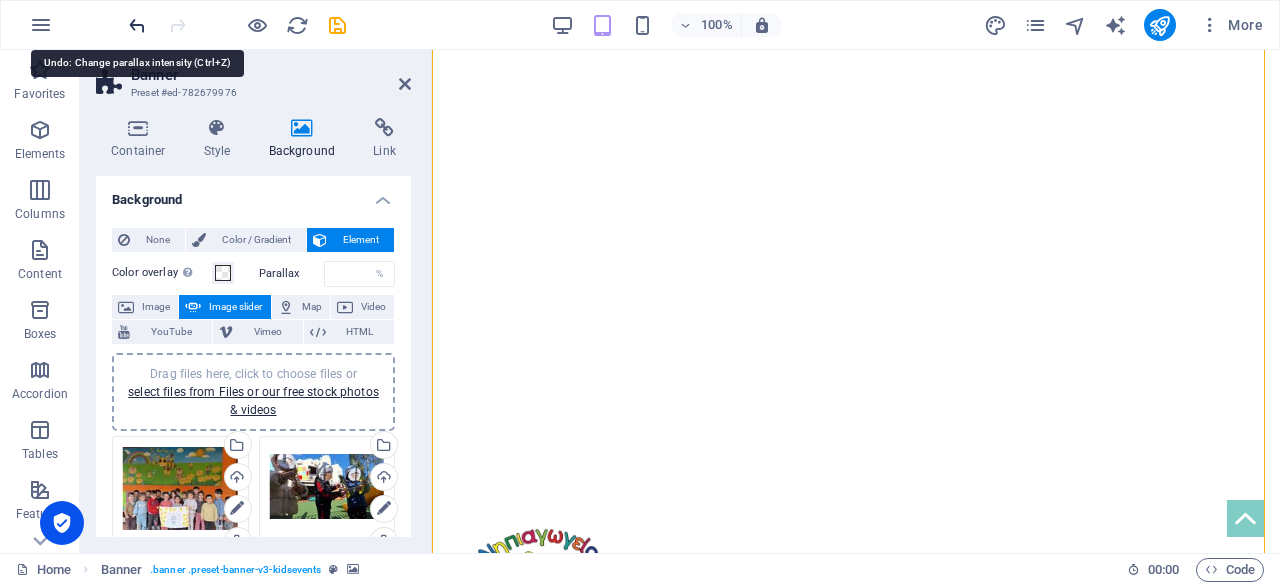 click at bounding box center (137, 25) 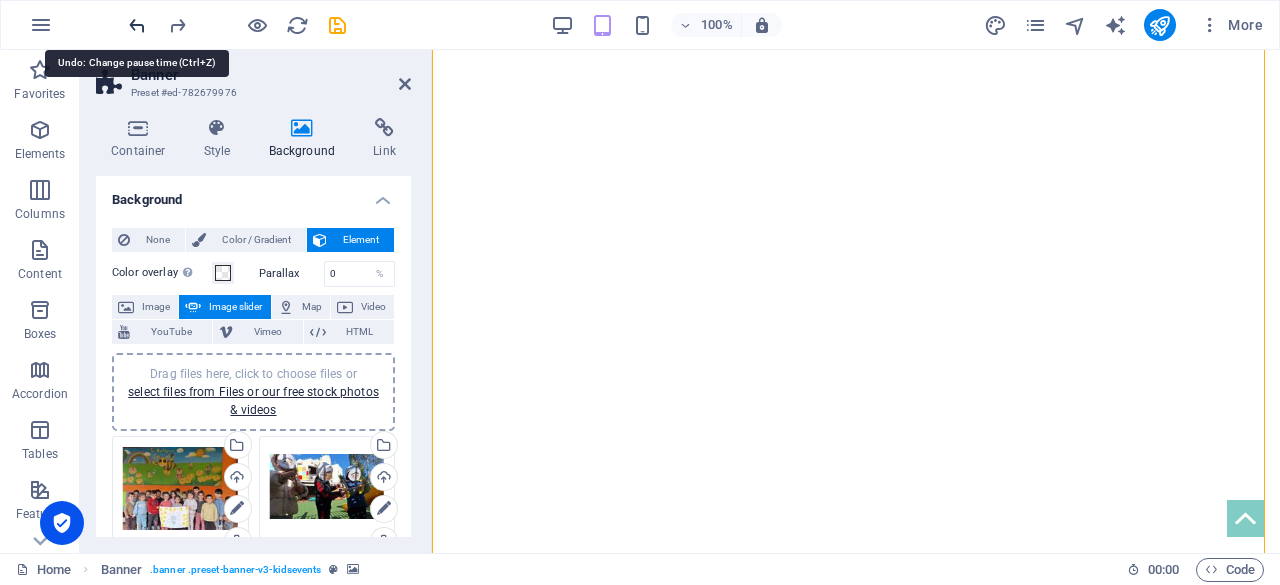 click at bounding box center [137, 25] 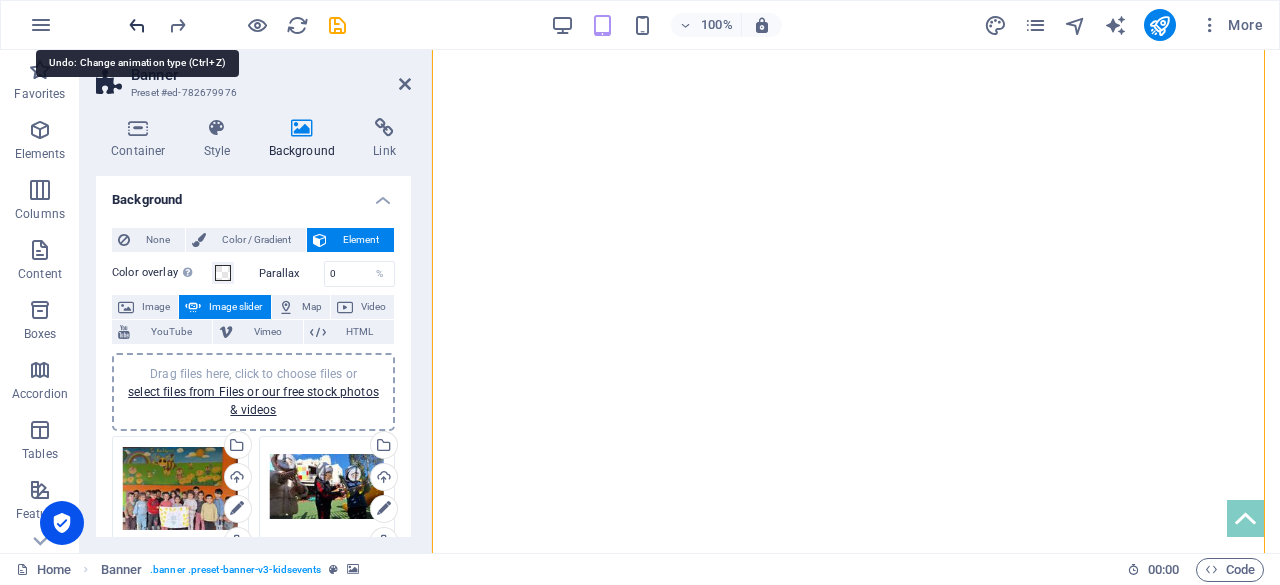 click at bounding box center [137, 25] 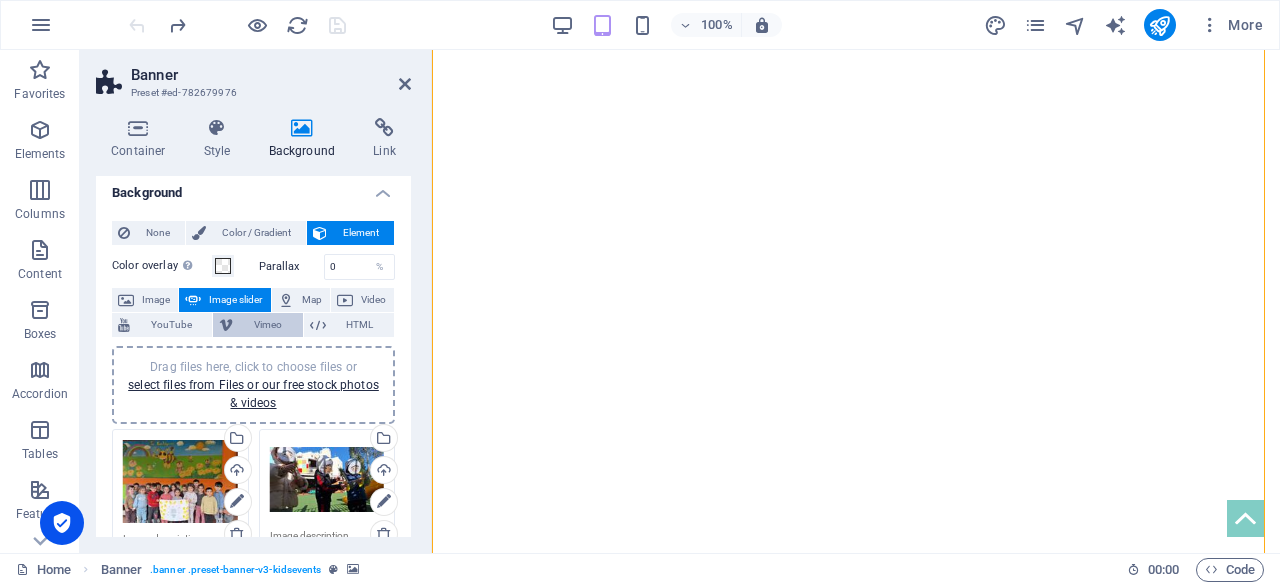 scroll, scrollTop: 0, scrollLeft: 0, axis: both 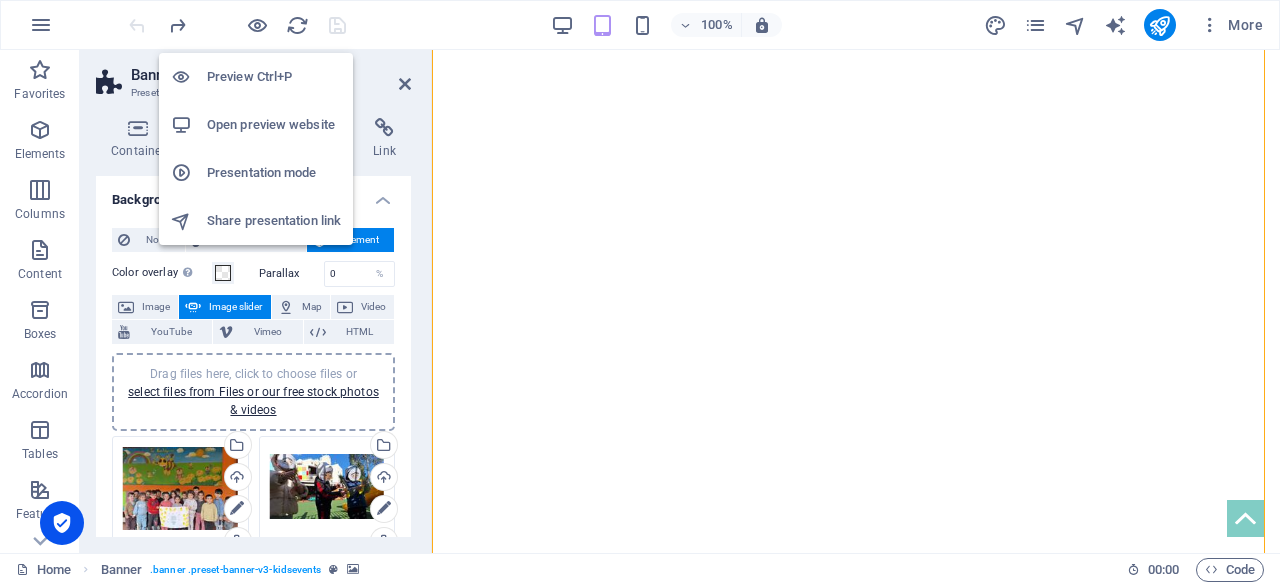 click on "Open preview website" at bounding box center (274, 125) 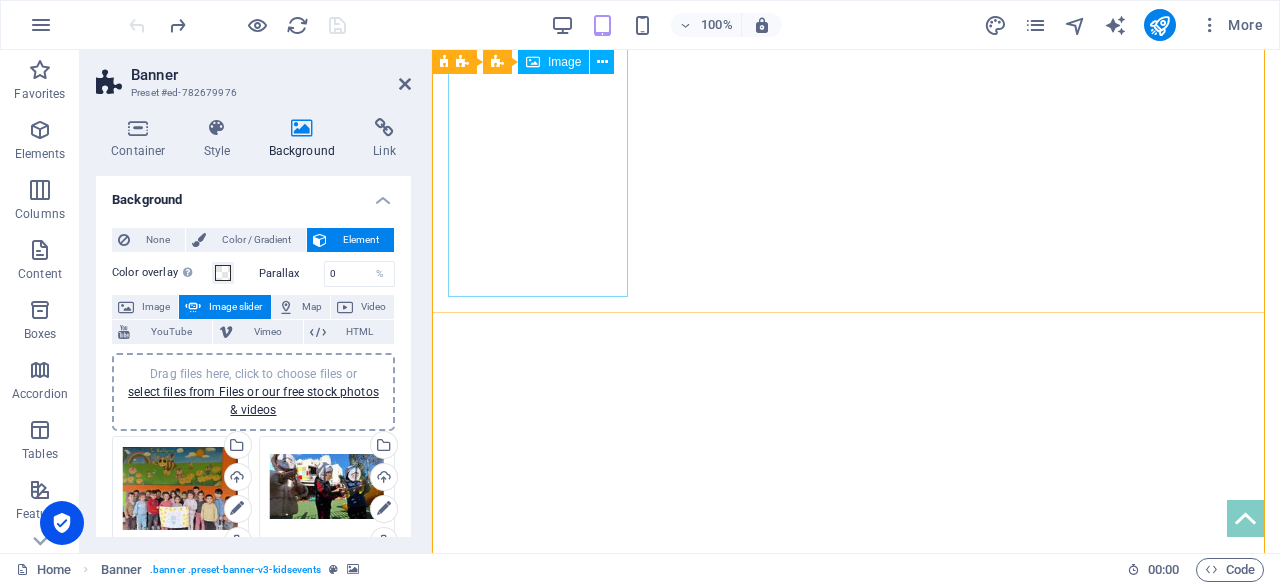 scroll, scrollTop: 0, scrollLeft: 0, axis: both 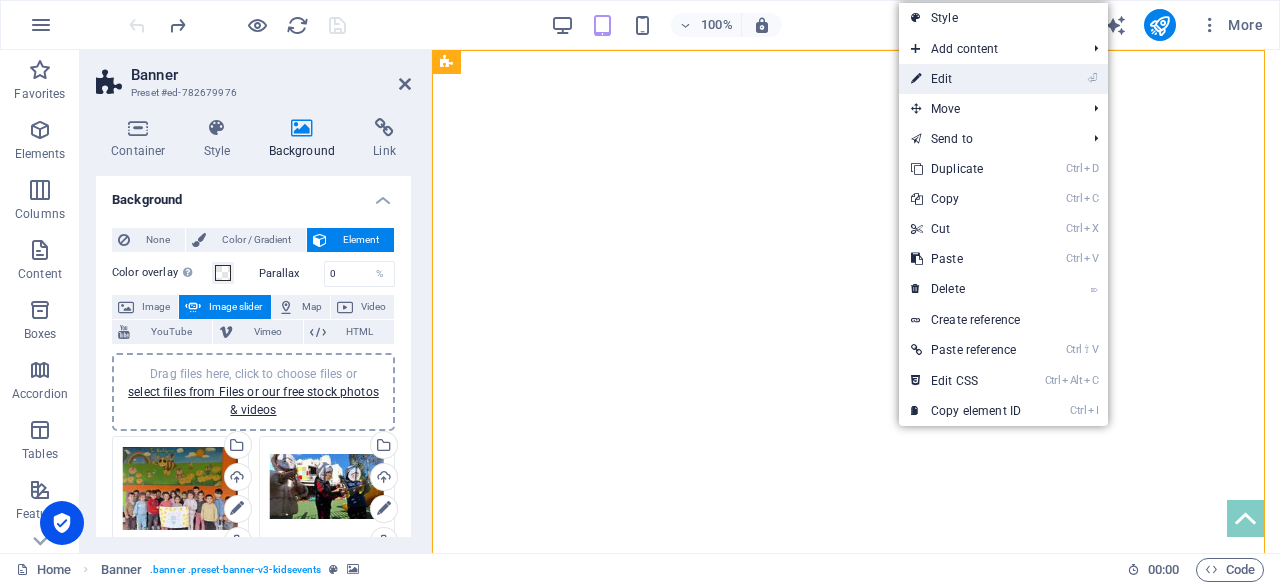 click on "⏎  Edit" at bounding box center (966, 79) 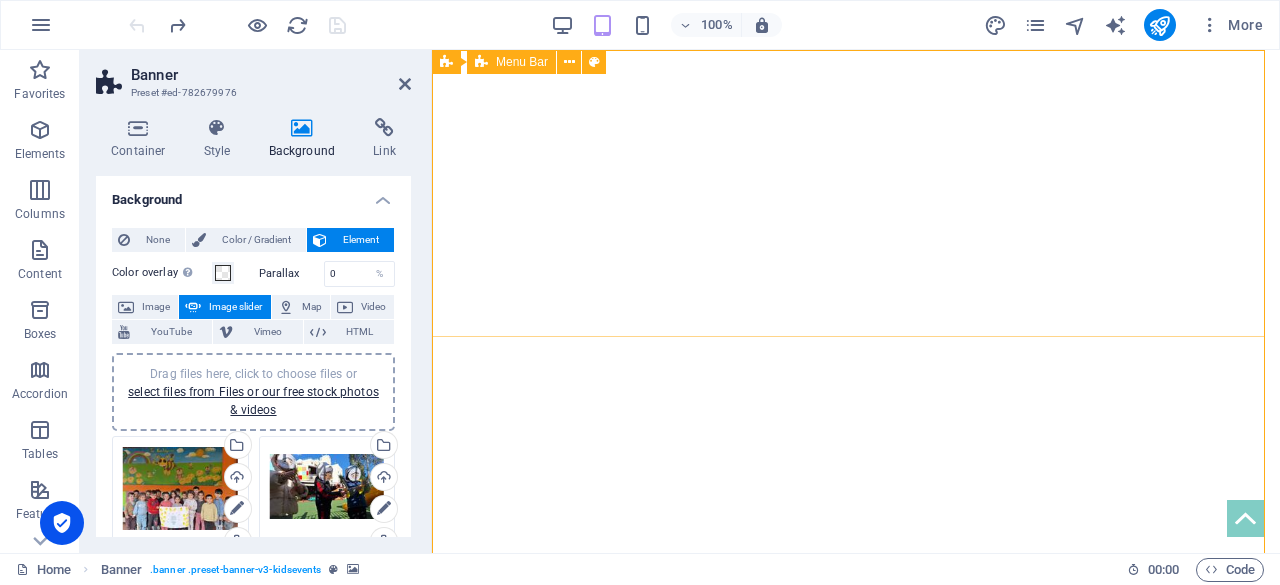 click on "Menu Bar" at bounding box center [522, 62] 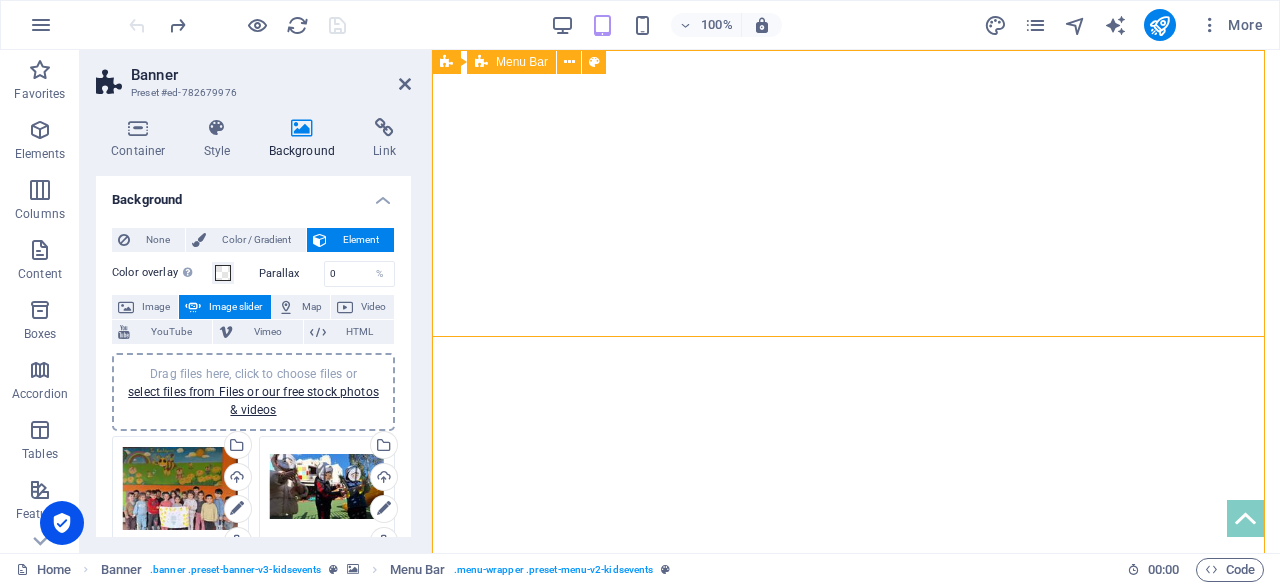 click on "Menu Bar" at bounding box center (522, 62) 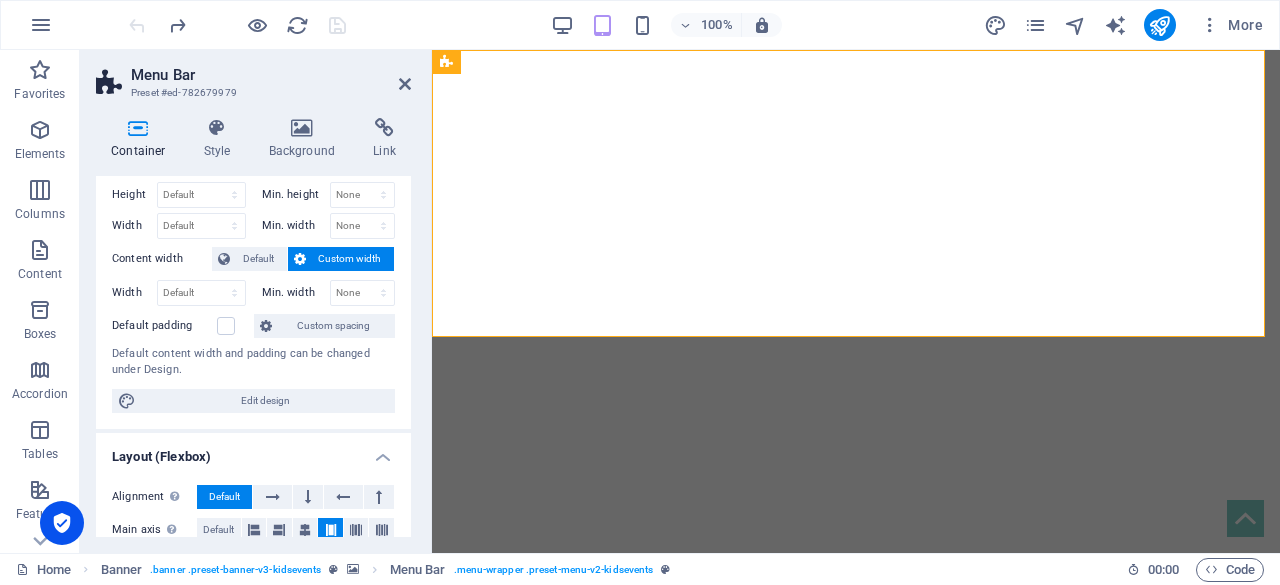 scroll, scrollTop: 0, scrollLeft: 0, axis: both 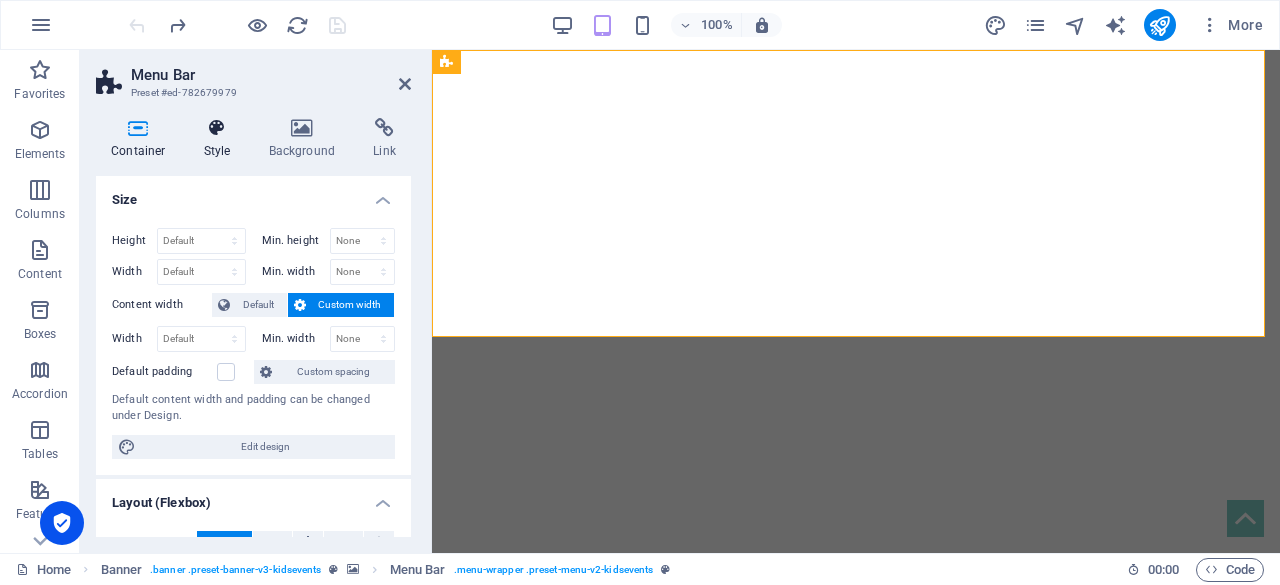 click at bounding box center [217, 128] 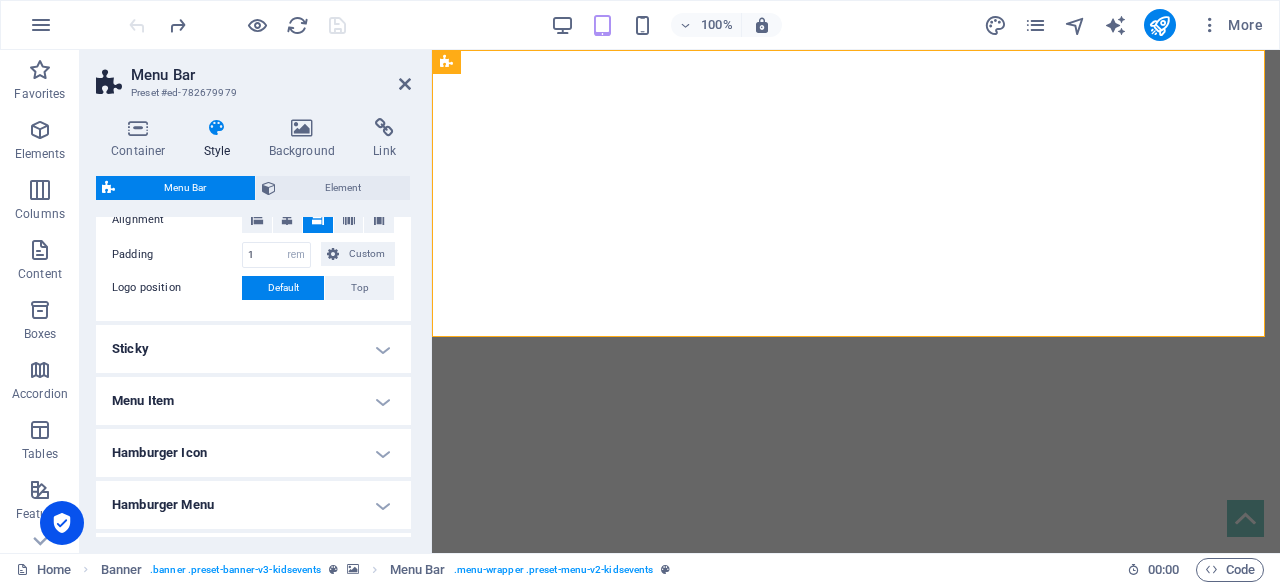 scroll, scrollTop: 466, scrollLeft: 0, axis: vertical 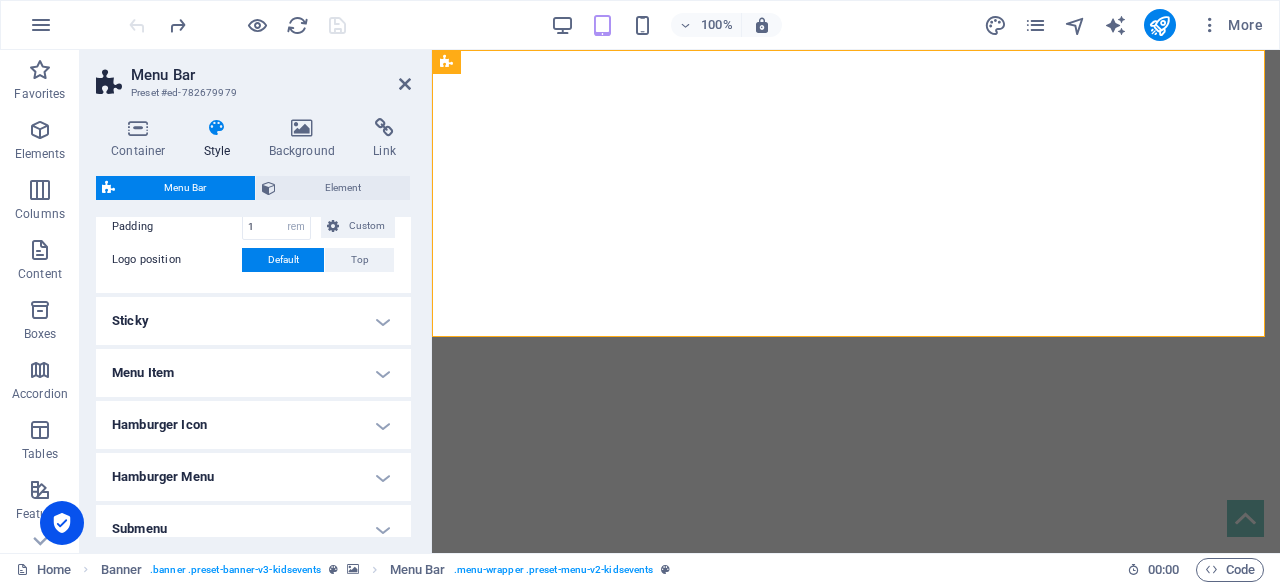 click on "Sticky" at bounding box center [253, 321] 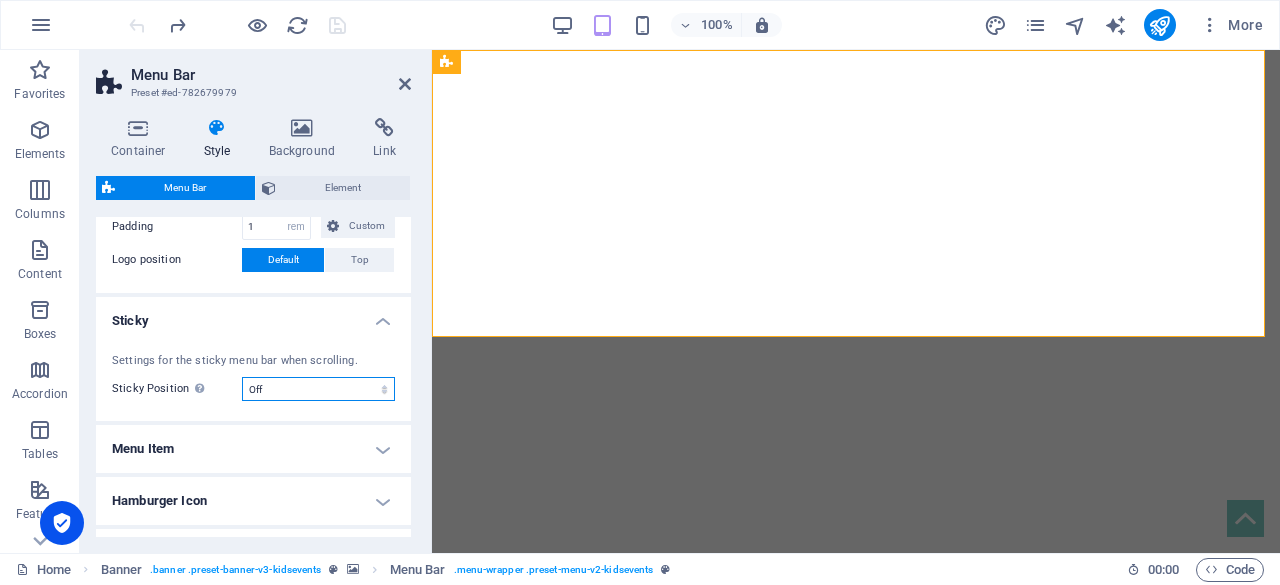 click on "Off Instant After menu After banner When scrolling up" at bounding box center [318, 389] 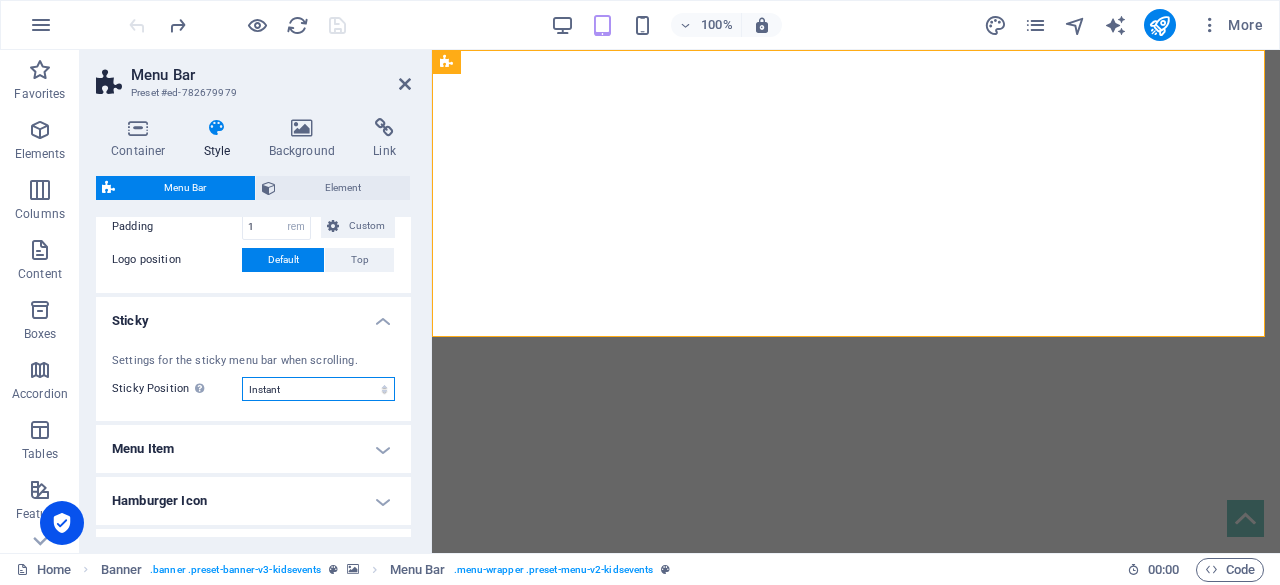 click on "Off Instant After menu After banner When scrolling up" at bounding box center [318, 389] 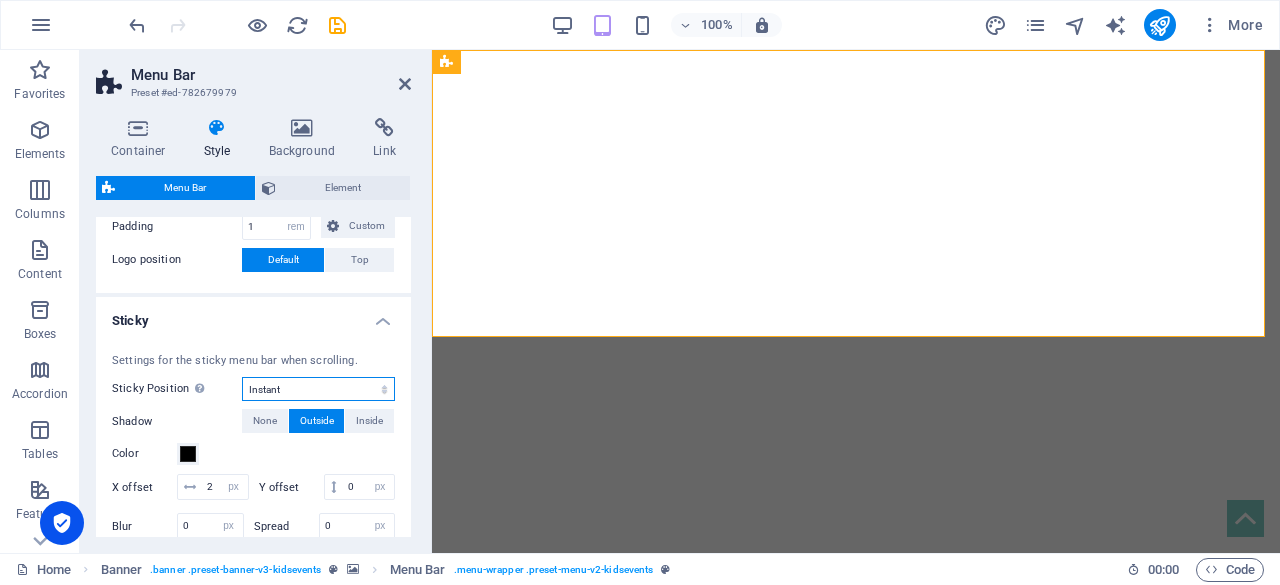 click on "Off Instant After menu After banner When scrolling up" at bounding box center (318, 389) 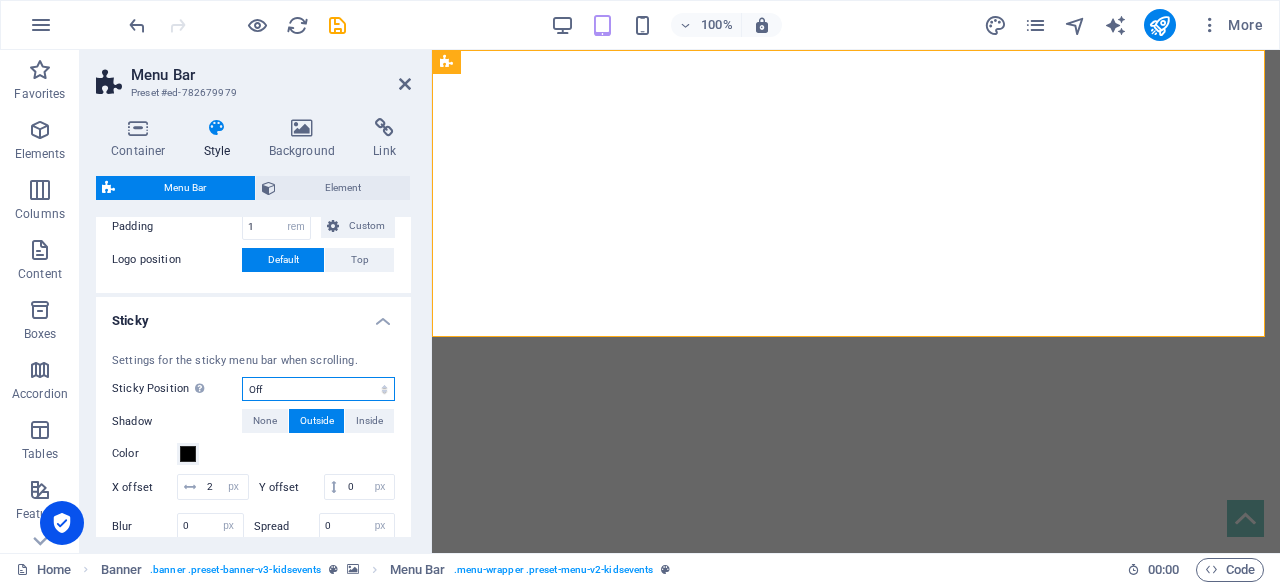 click on "Off Instant After menu After banner When scrolling up" at bounding box center [318, 389] 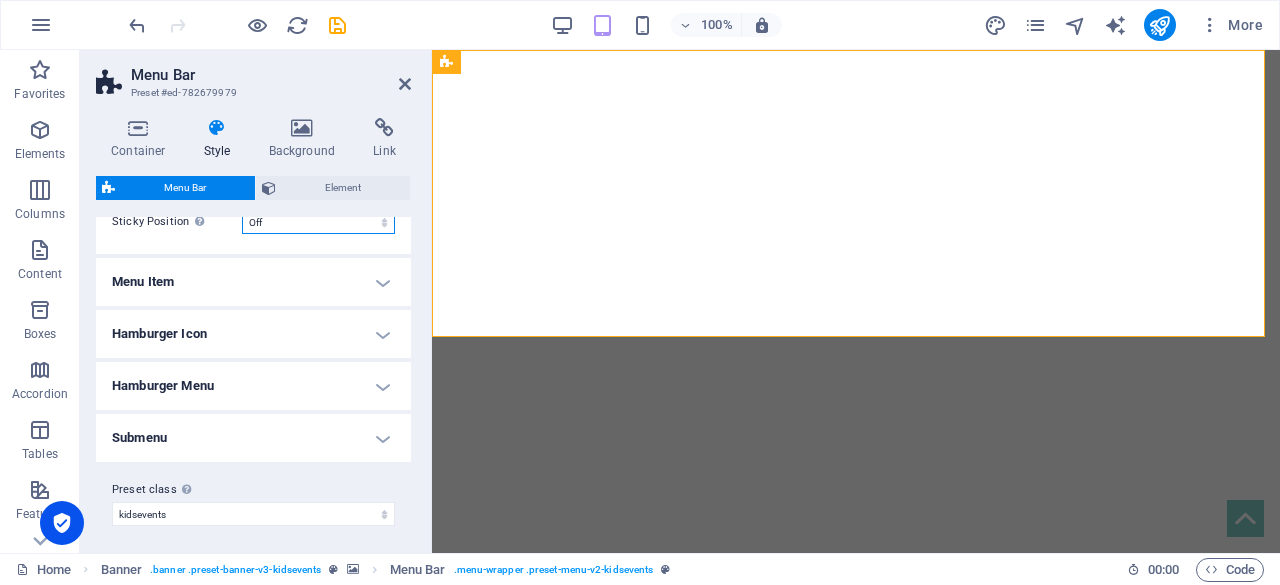 scroll, scrollTop: 634, scrollLeft: 0, axis: vertical 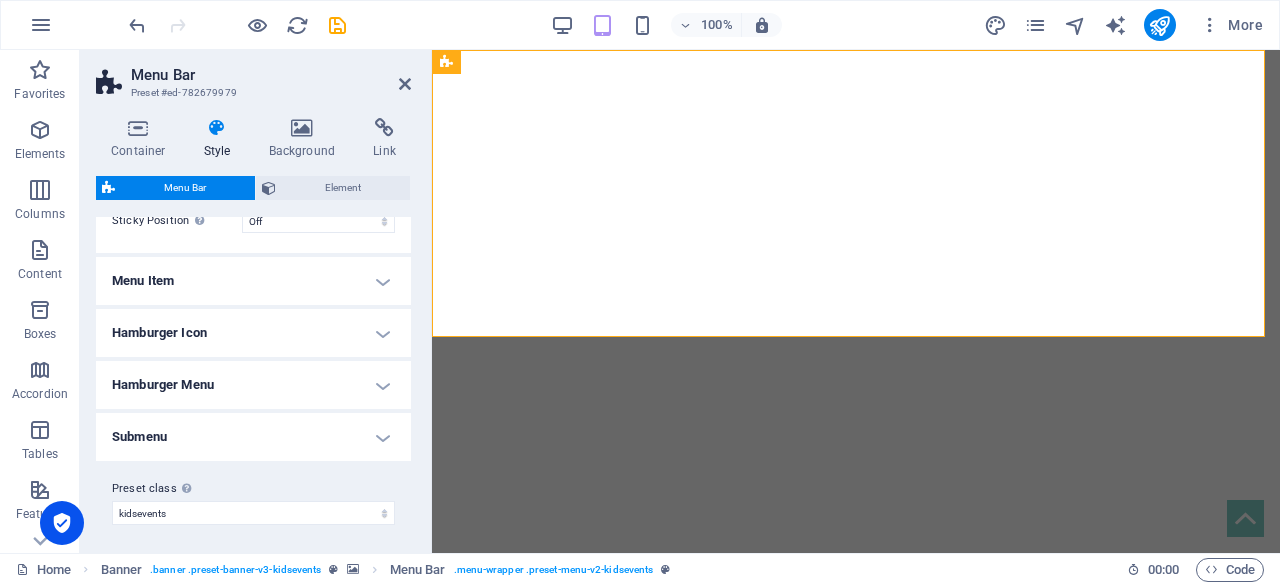 click on "Hamburger Menu" at bounding box center [253, 385] 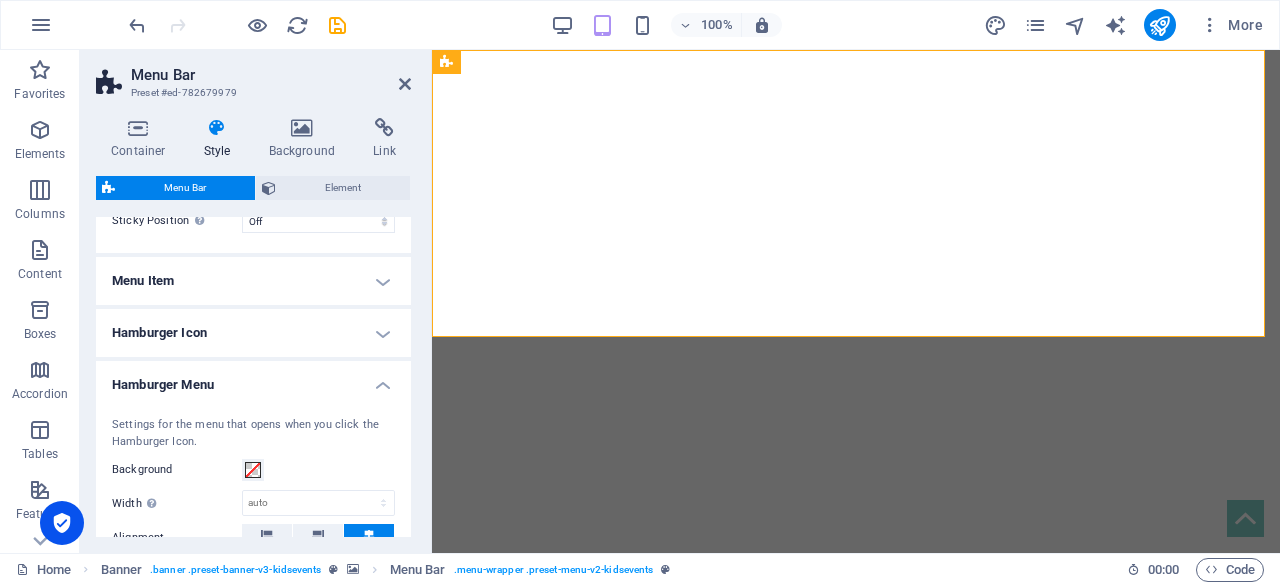 click on "Hamburger Menu" at bounding box center [253, 379] 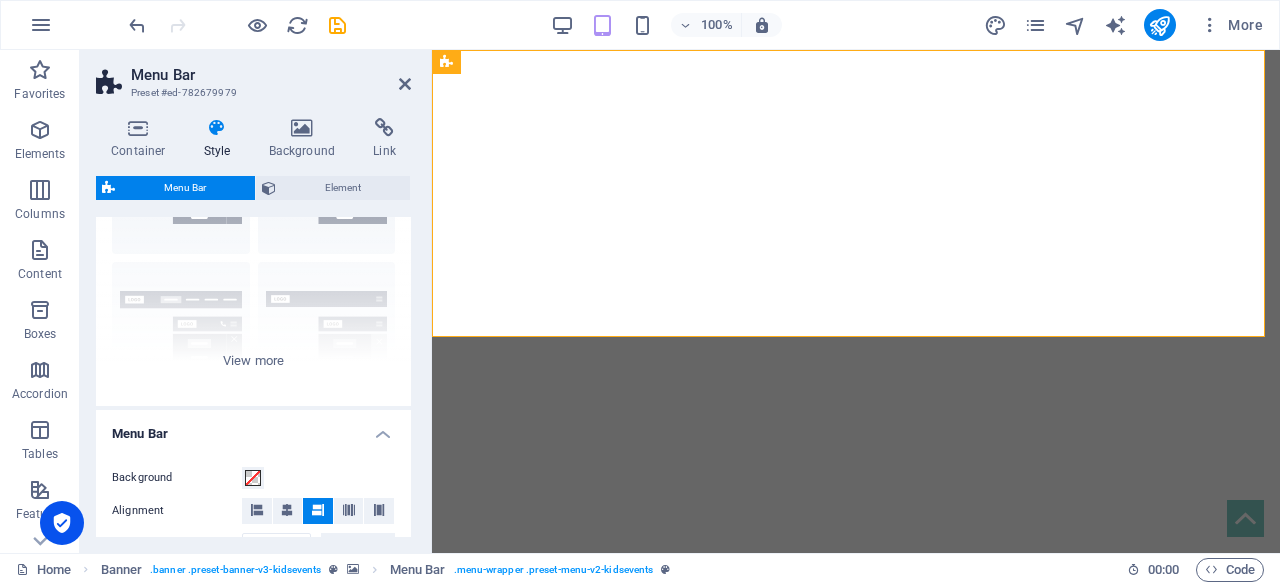 scroll, scrollTop: 0, scrollLeft: 0, axis: both 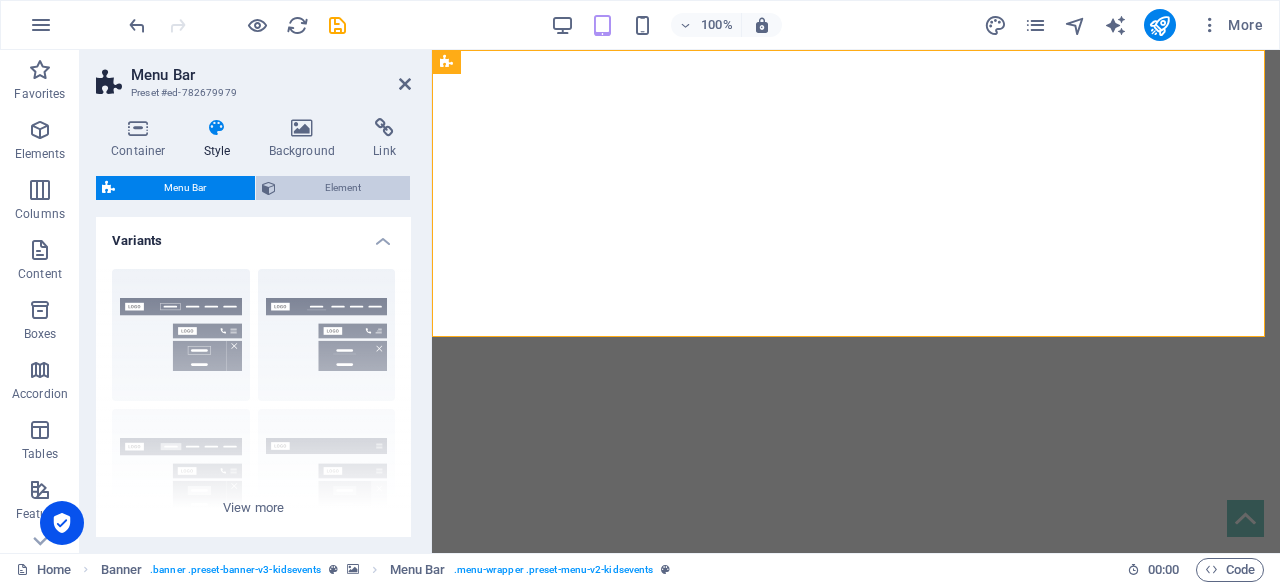 click on "Element" at bounding box center [343, 188] 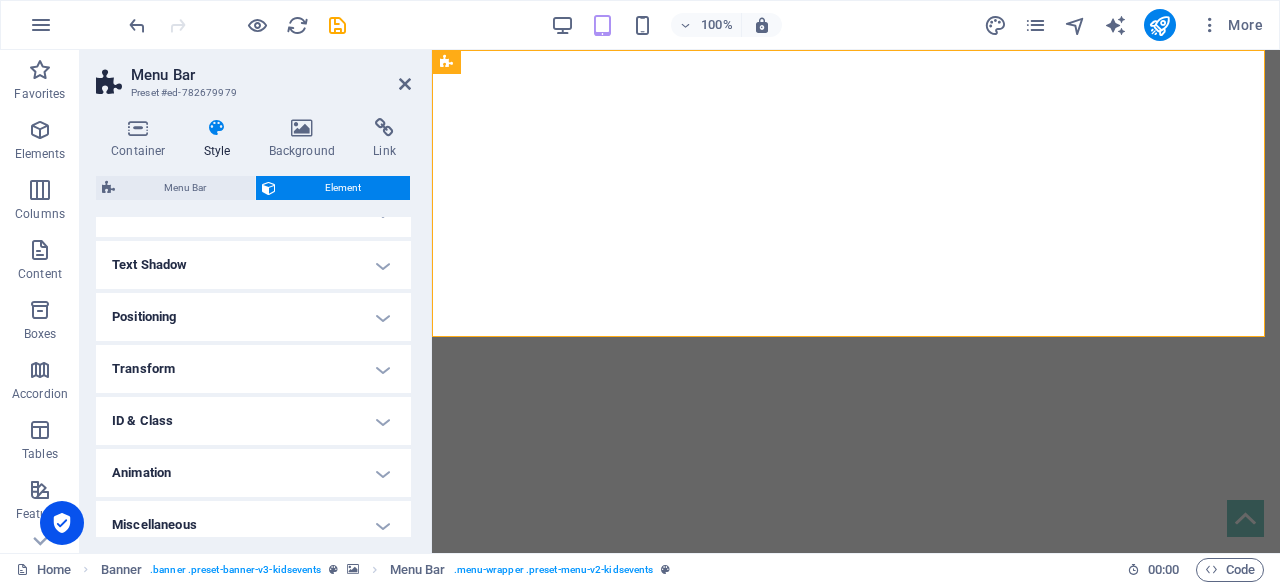 scroll, scrollTop: 524, scrollLeft: 0, axis: vertical 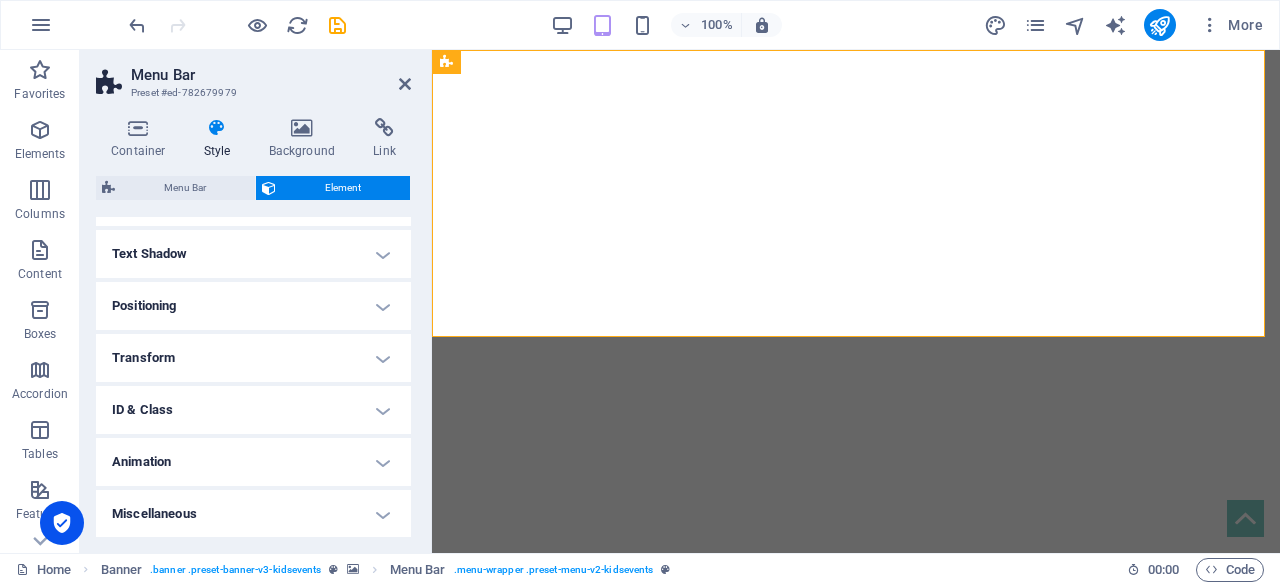 click on "Animation" at bounding box center [253, 462] 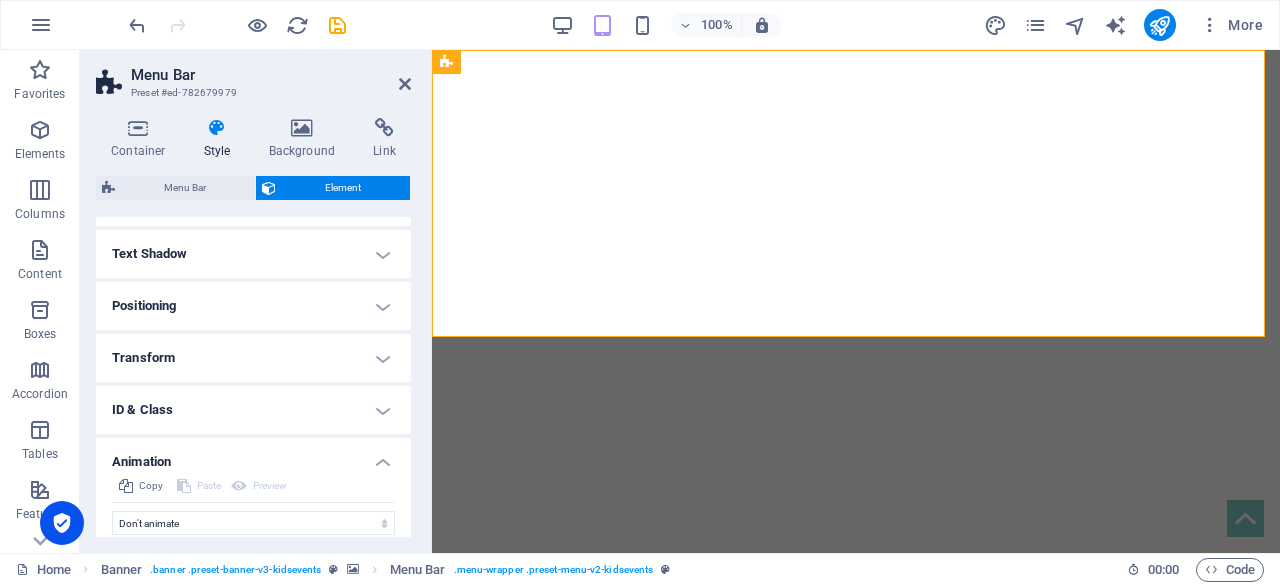 click on "Animation" at bounding box center (253, 456) 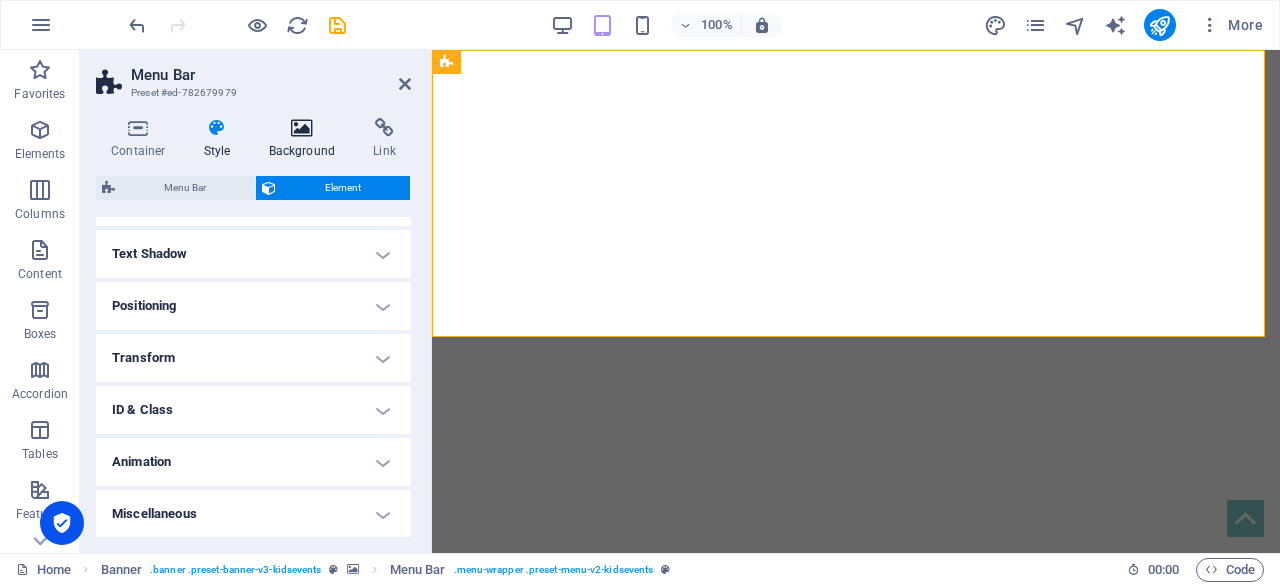 click at bounding box center [302, 128] 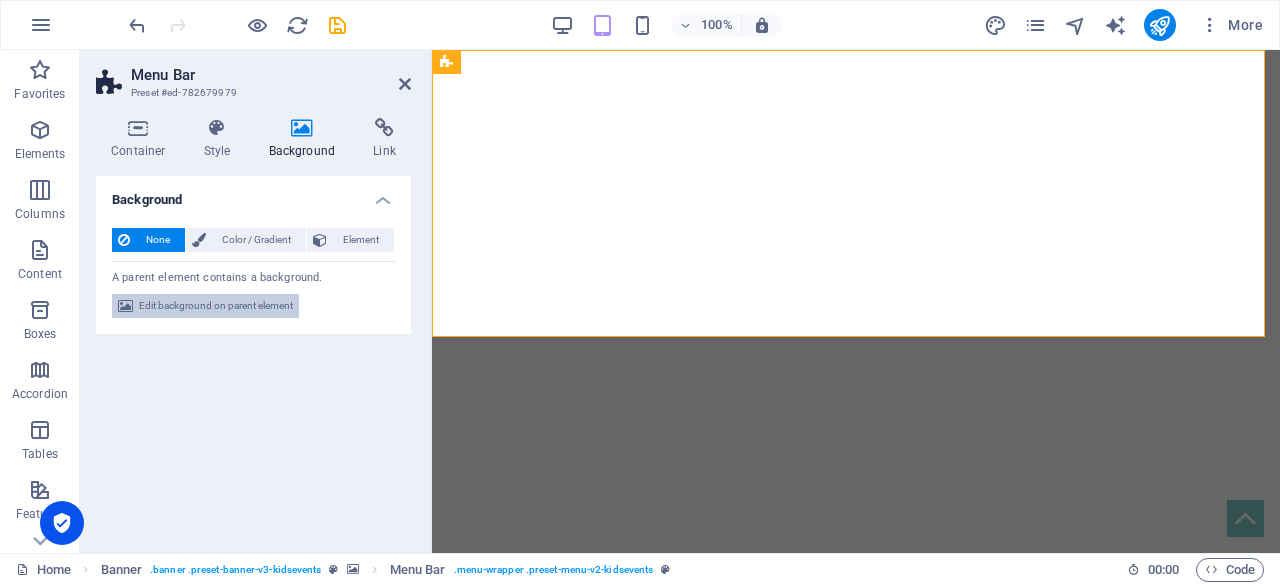 click on "Edit background on parent element" at bounding box center (216, 306) 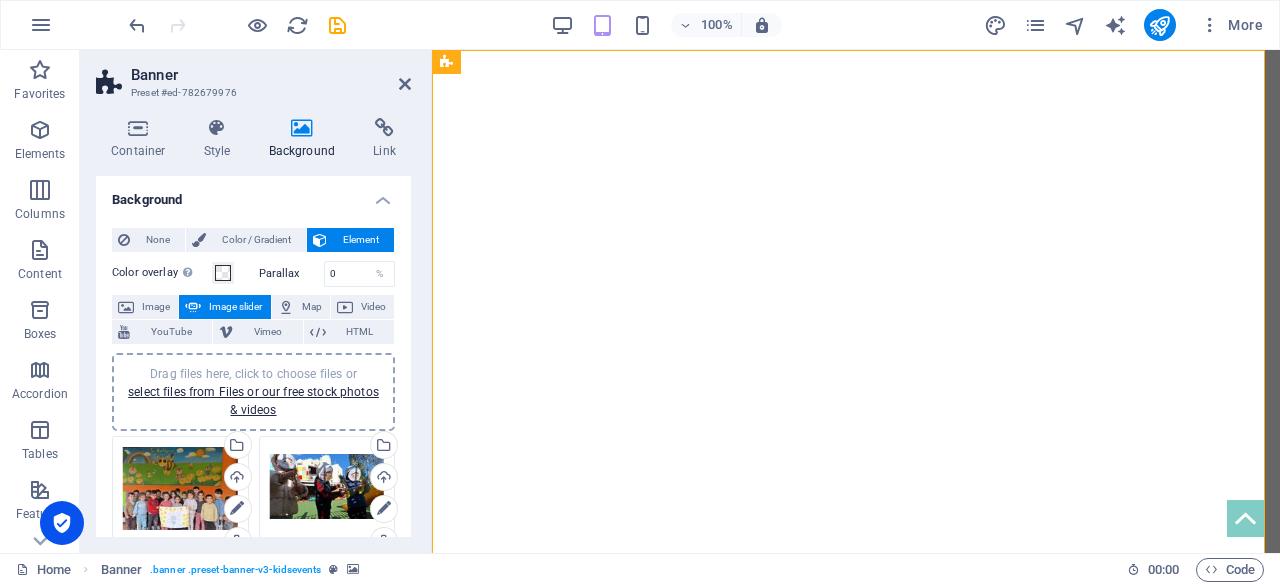 click on "Image slider" at bounding box center [235, 307] 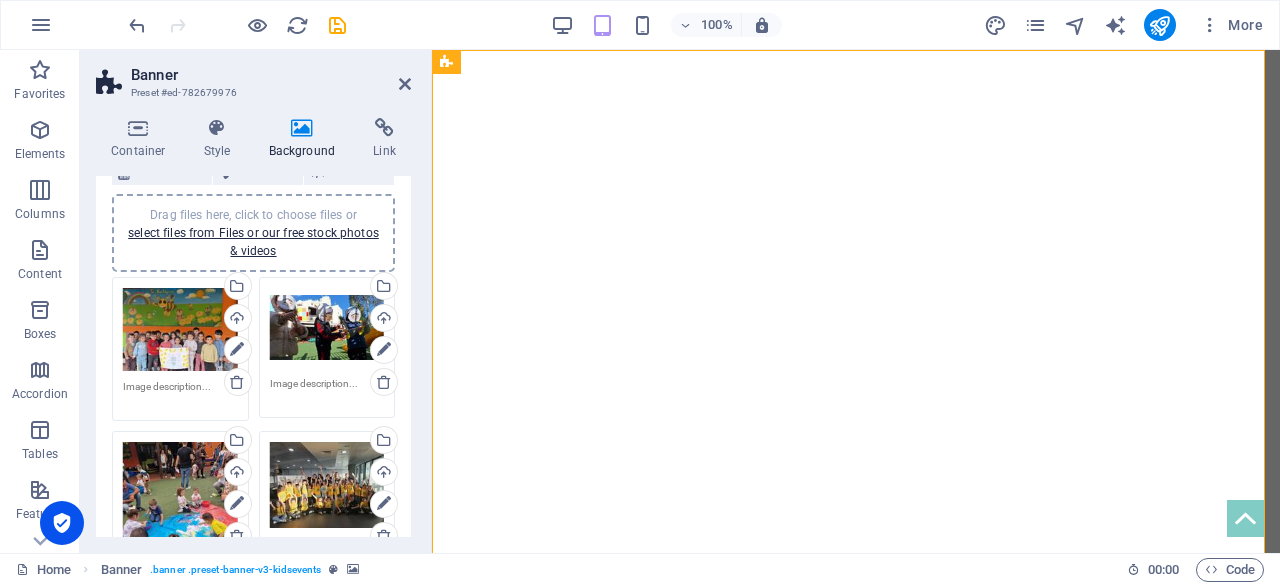 scroll, scrollTop: 53, scrollLeft: 0, axis: vertical 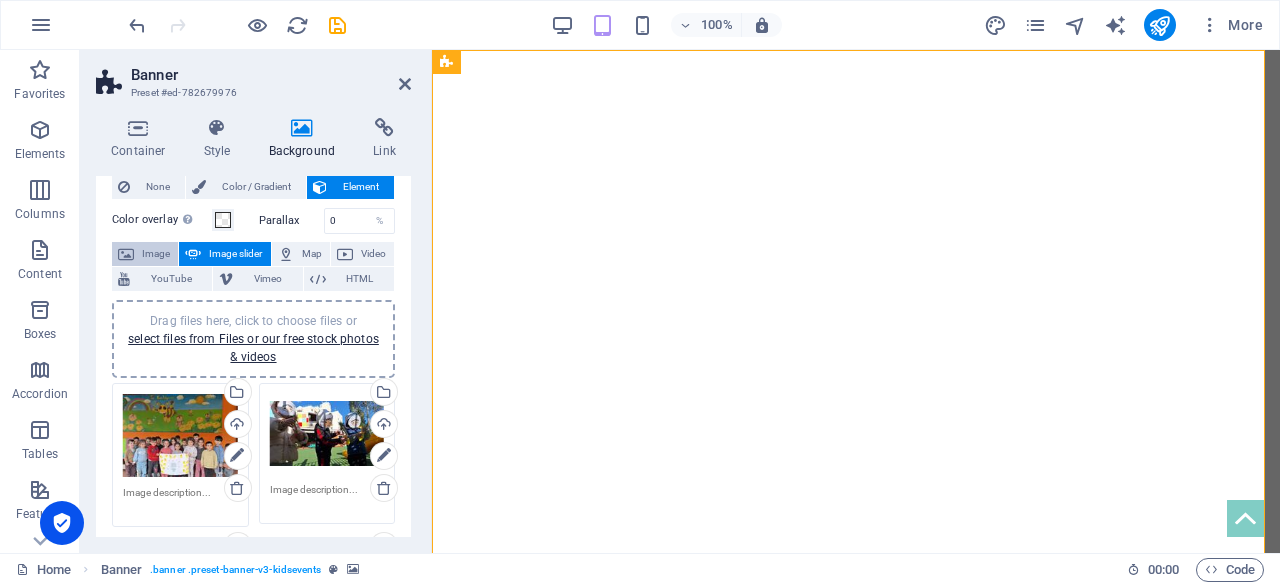 click on "Image" at bounding box center [156, 254] 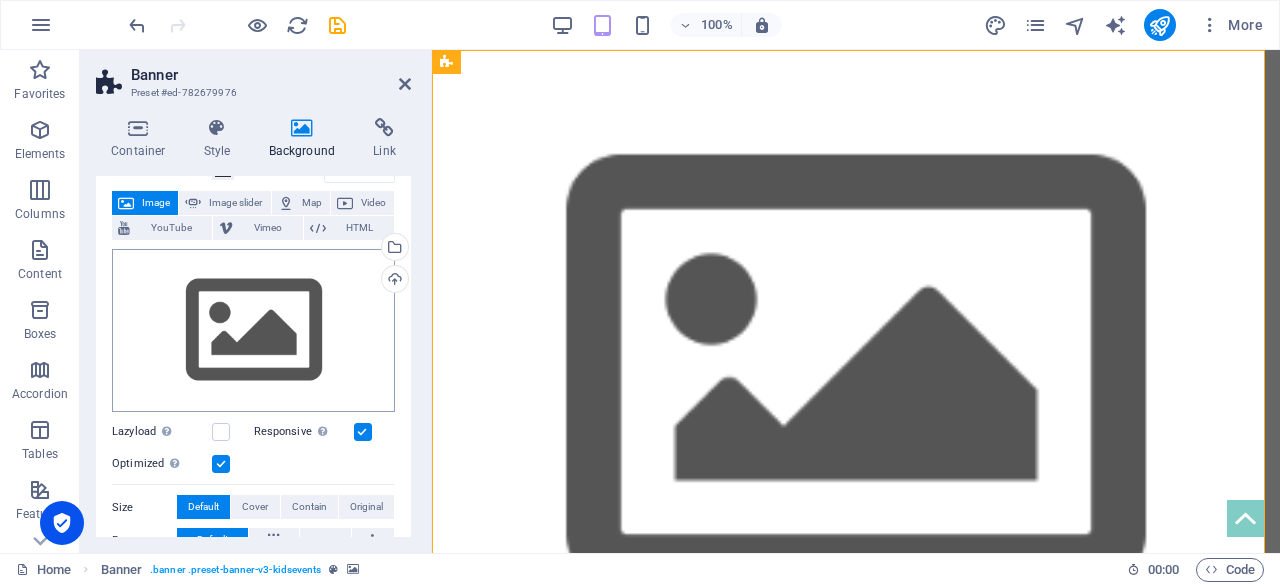 scroll, scrollTop: 104, scrollLeft: 0, axis: vertical 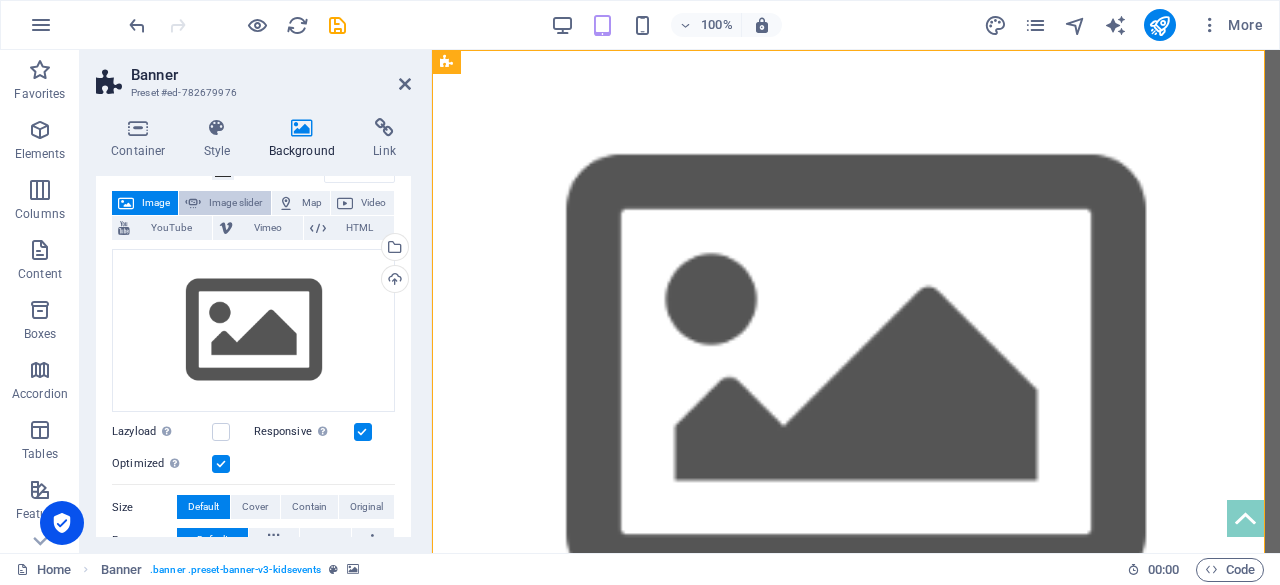 click on "Image slider" at bounding box center [224, 203] 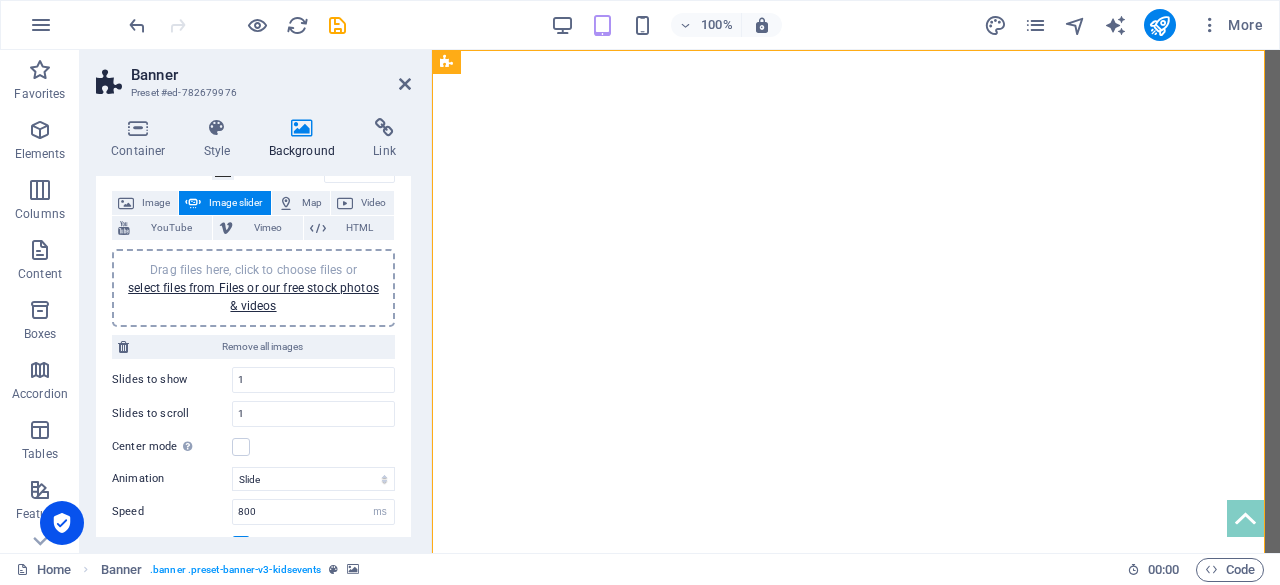 click on "Drag files here, click to choose files or select files from Files or our free stock photos & videos" at bounding box center [253, 288] 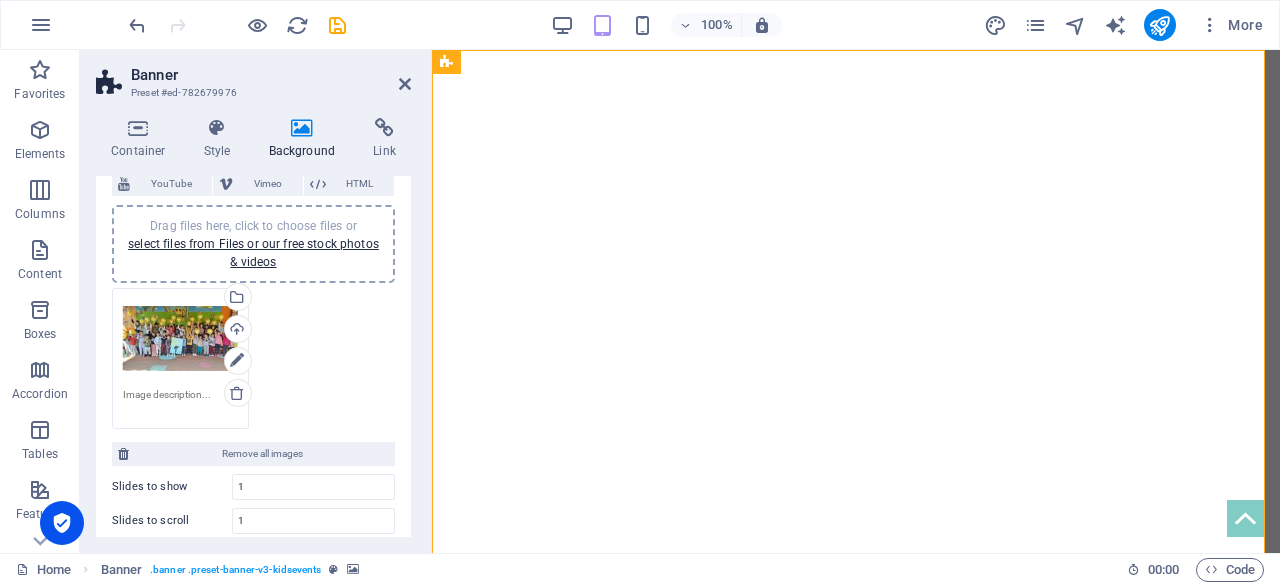 scroll, scrollTop: 146, scrollLeft: 0, axis: vertical 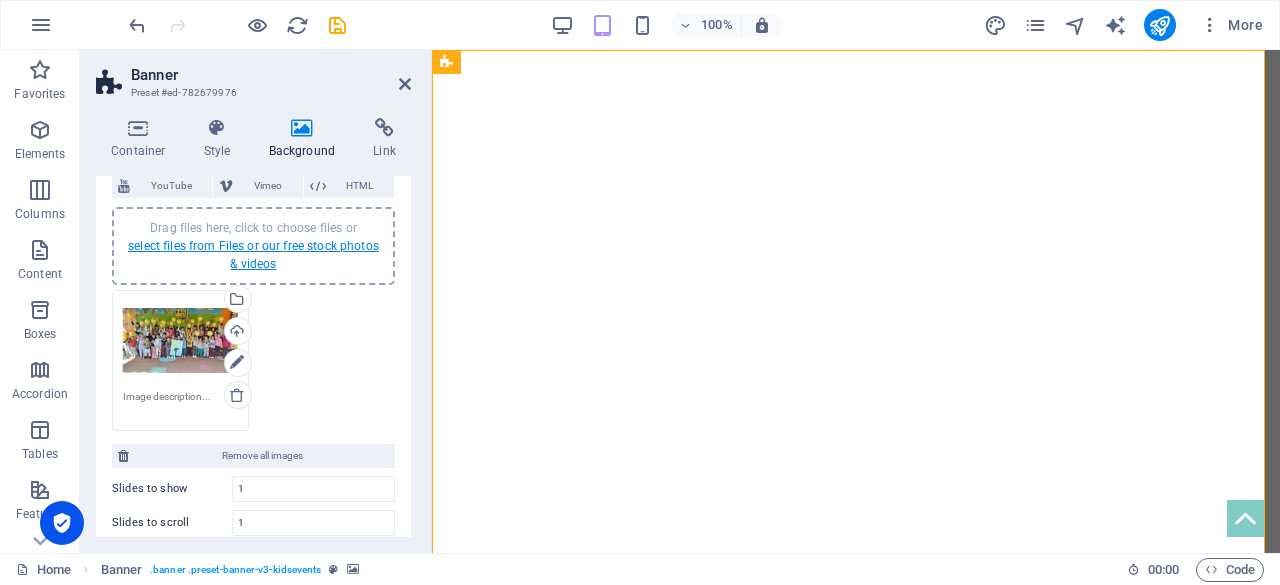 click on "select files from Files or our free stock photos & videos" at bounding box center [253, 255] 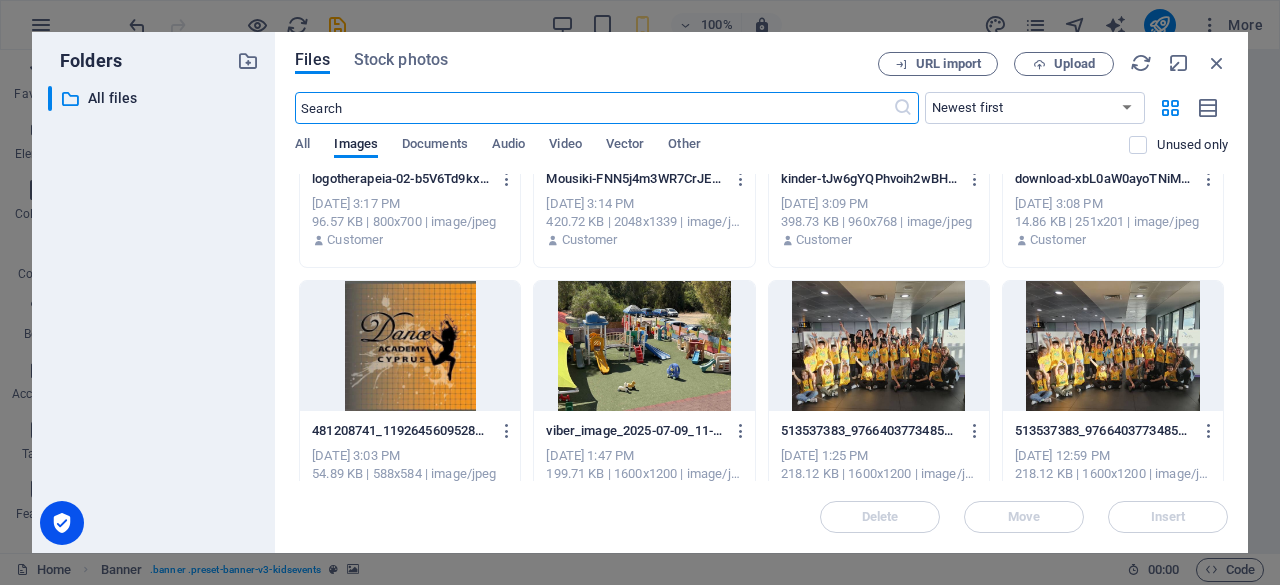 scroll, scrollTop: 392, scrollLeft: 0, axis: vertical 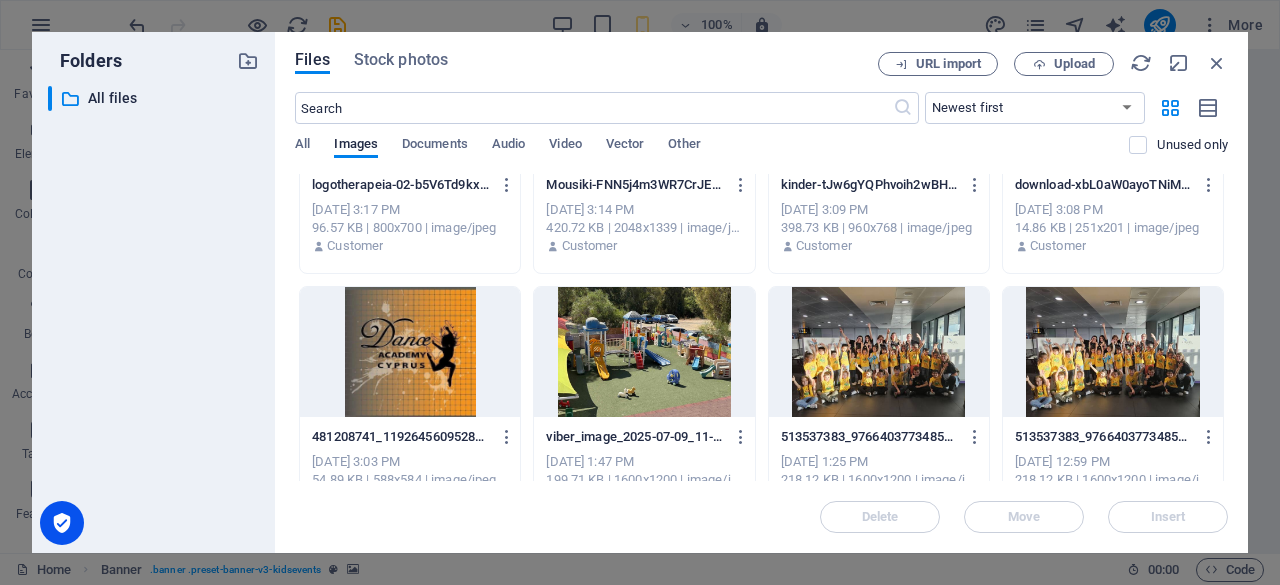 click at bounding box center [879, 352] 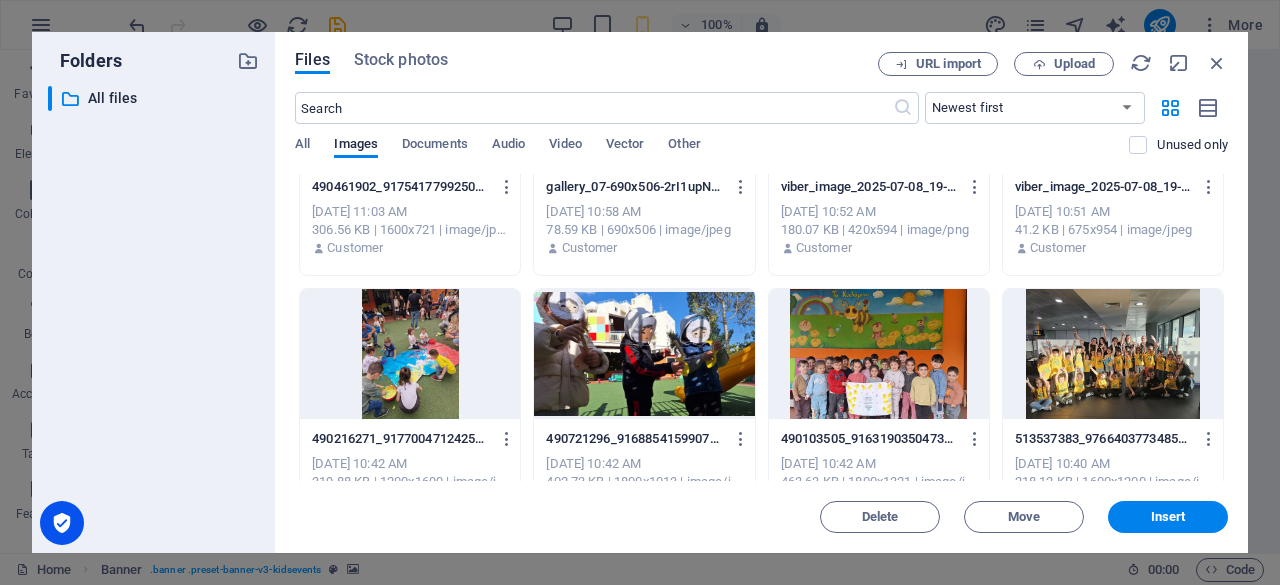 scroll, scrollTop: 1651, scrollLeft: 0, axis: vertical 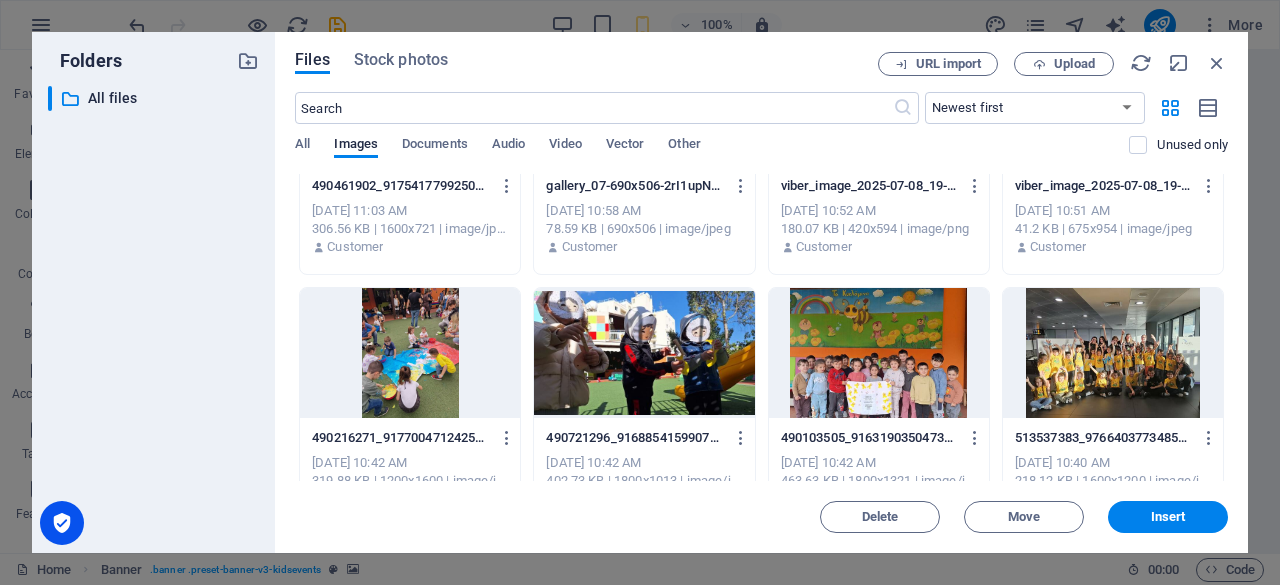 click at bounding box center [879, 353] 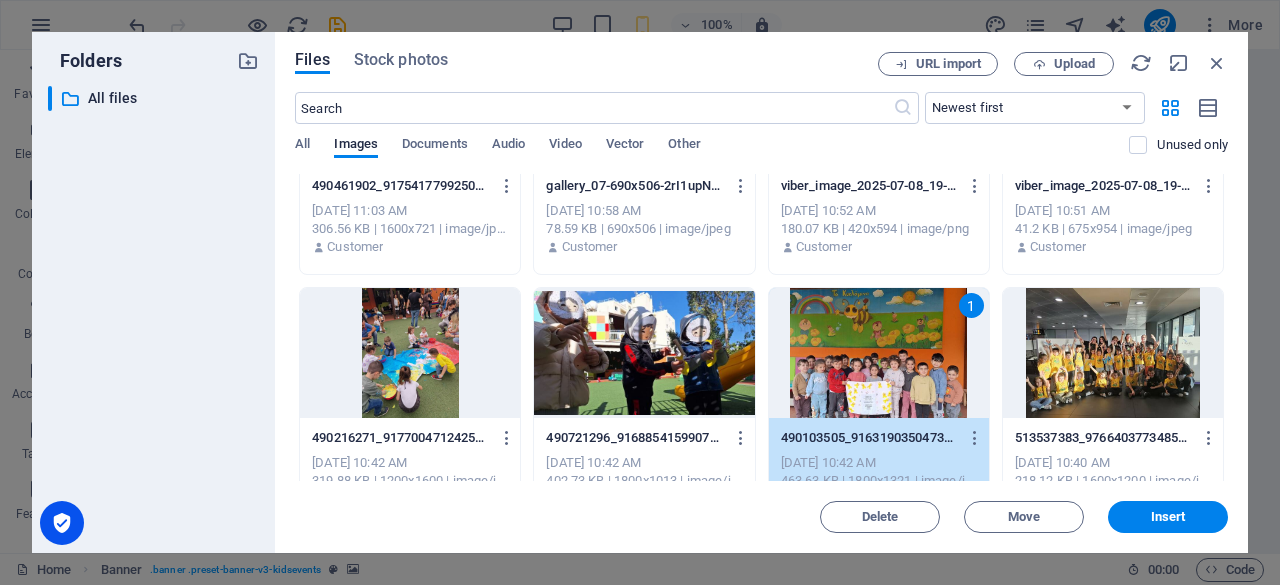 click on "1" at bounding box center [879, 353] 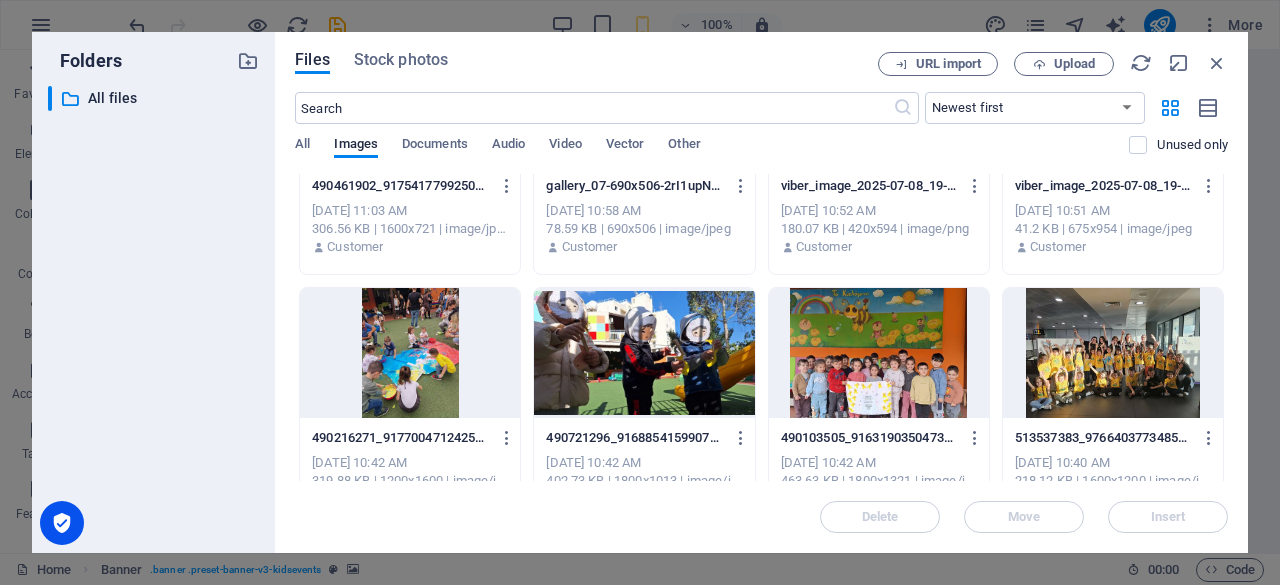 click at bounding box center (410, 353) 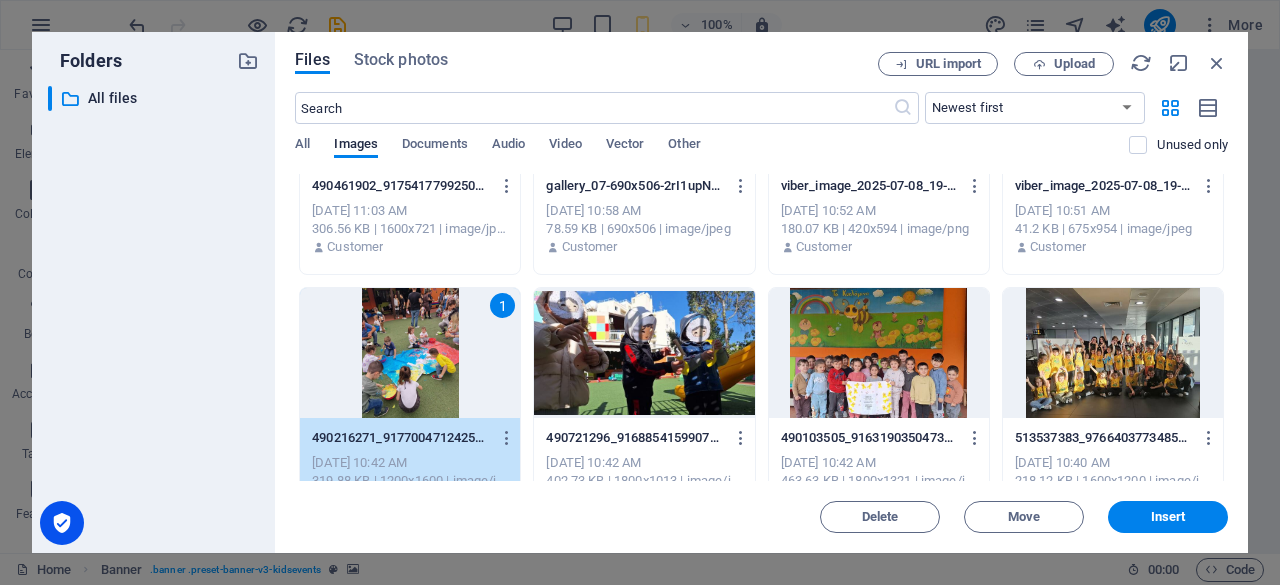 click at bounding box center [879, 353] 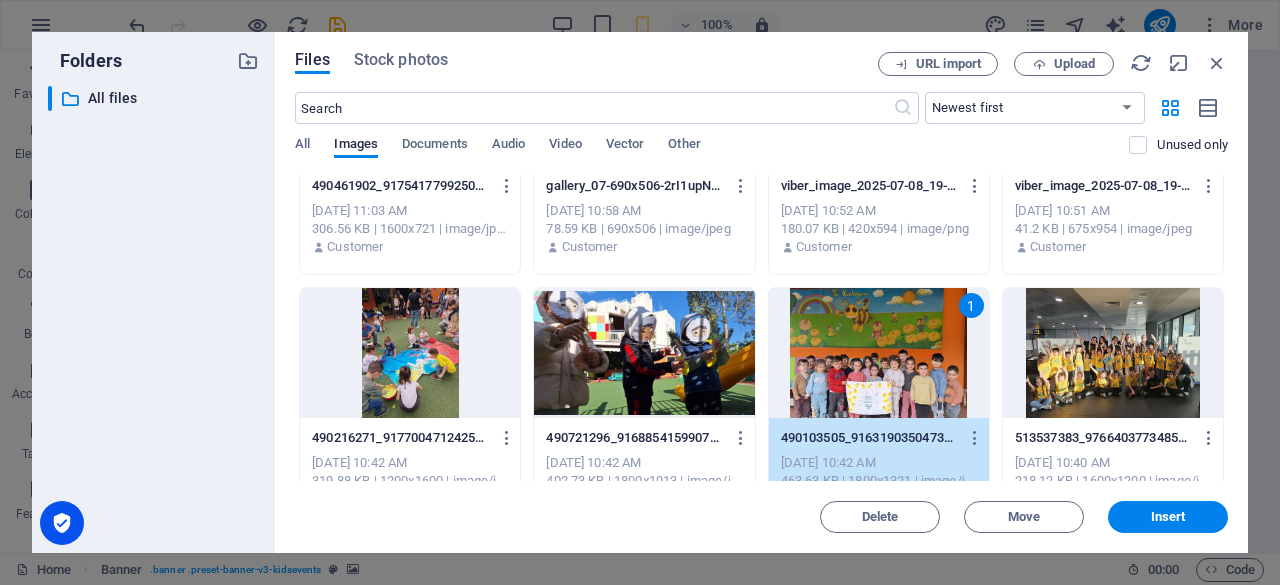 click at bounding box center (1113, 353) 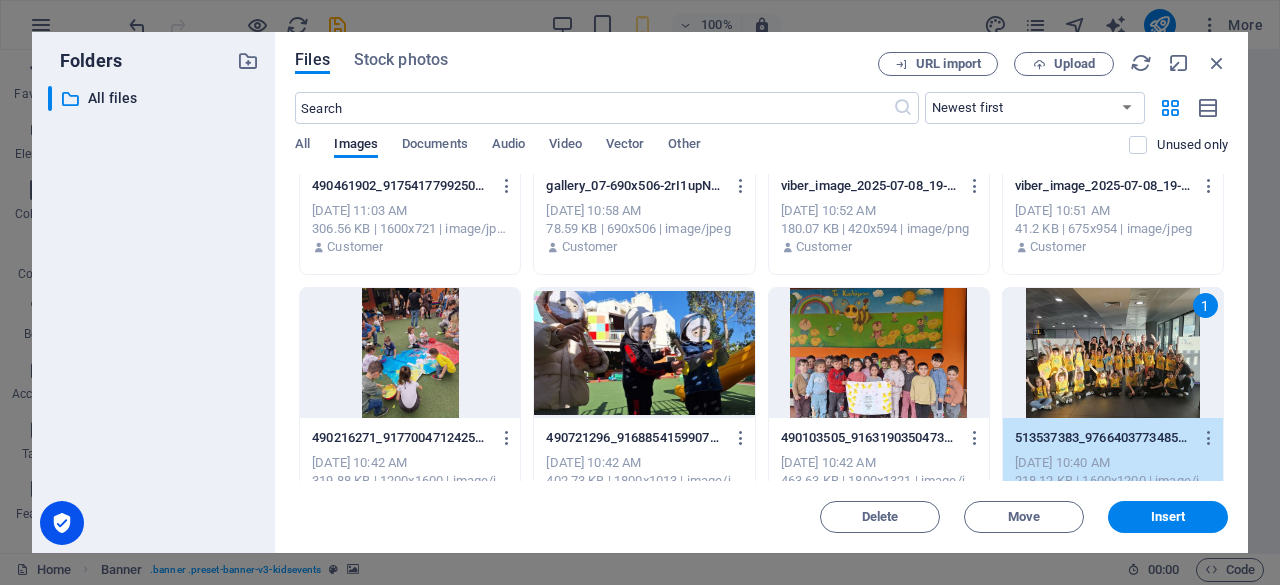 click at bounding box center (879, 353) 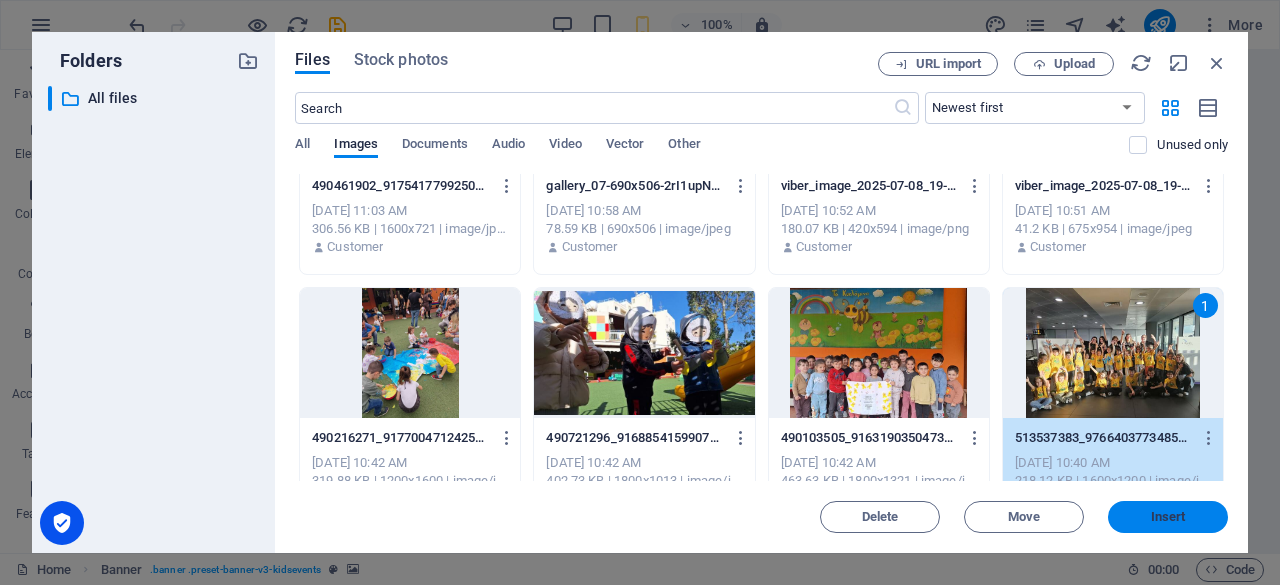 click on "Insert" at bounding box center (1168, 517) 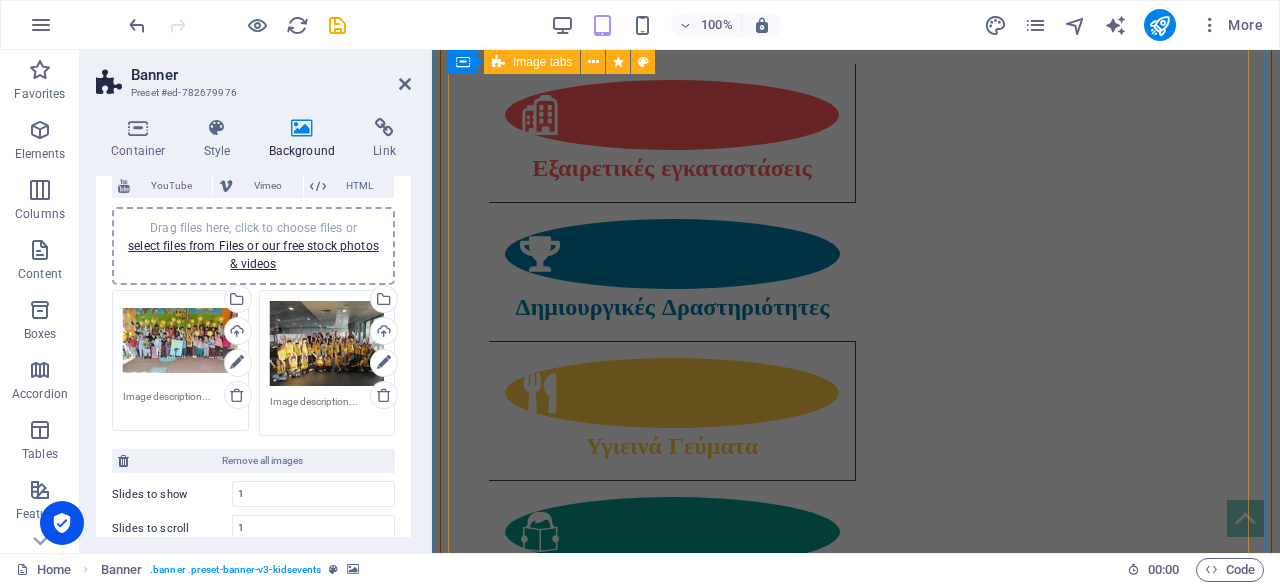 scroll, scrollTop: 3418, scrollLeft: 0, axis: vertical 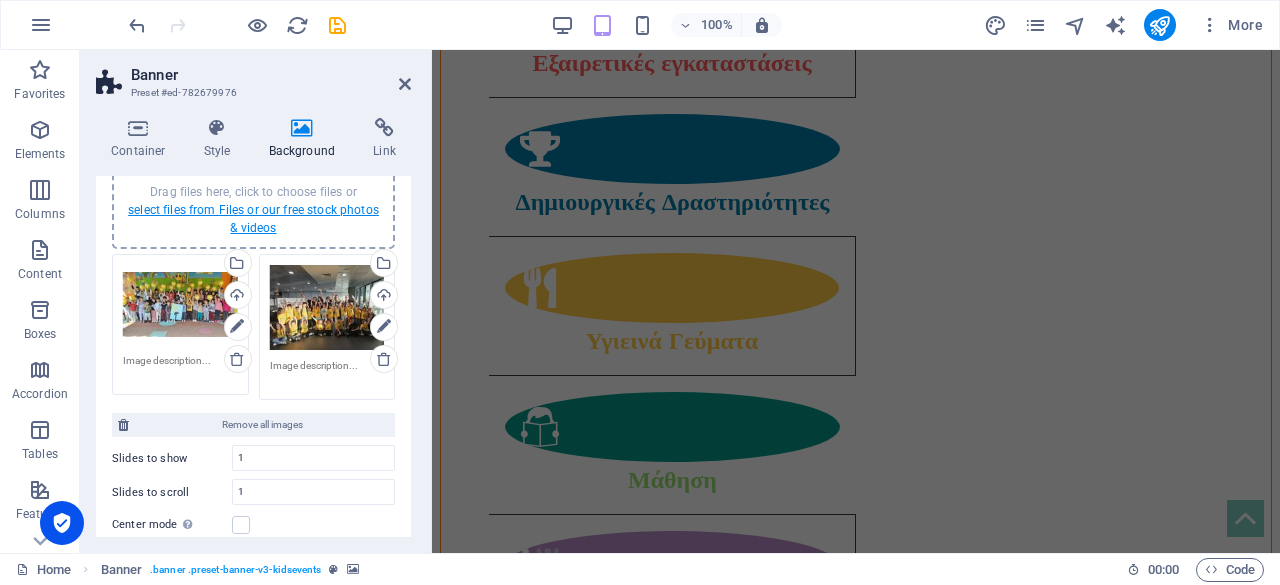 click on "select files from Files or our free stock photos & videos" at bounding box center [253, 219] 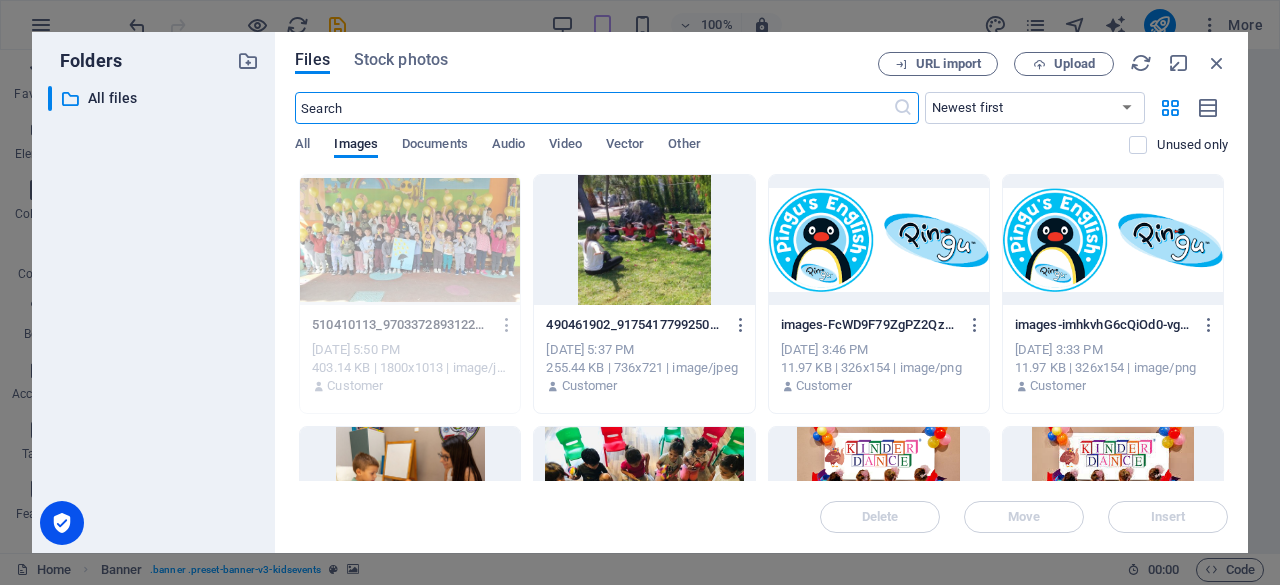 scroll, scrollTop: 44, scrollLeft: 0, axis: vertical 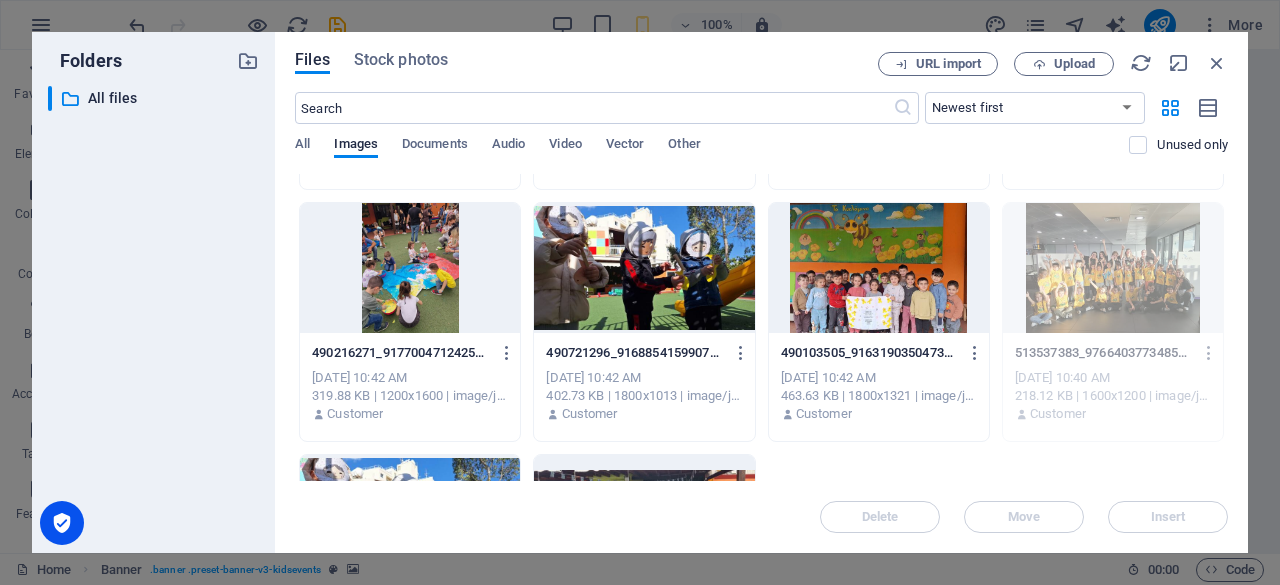 click at bounding box center [410, 268] 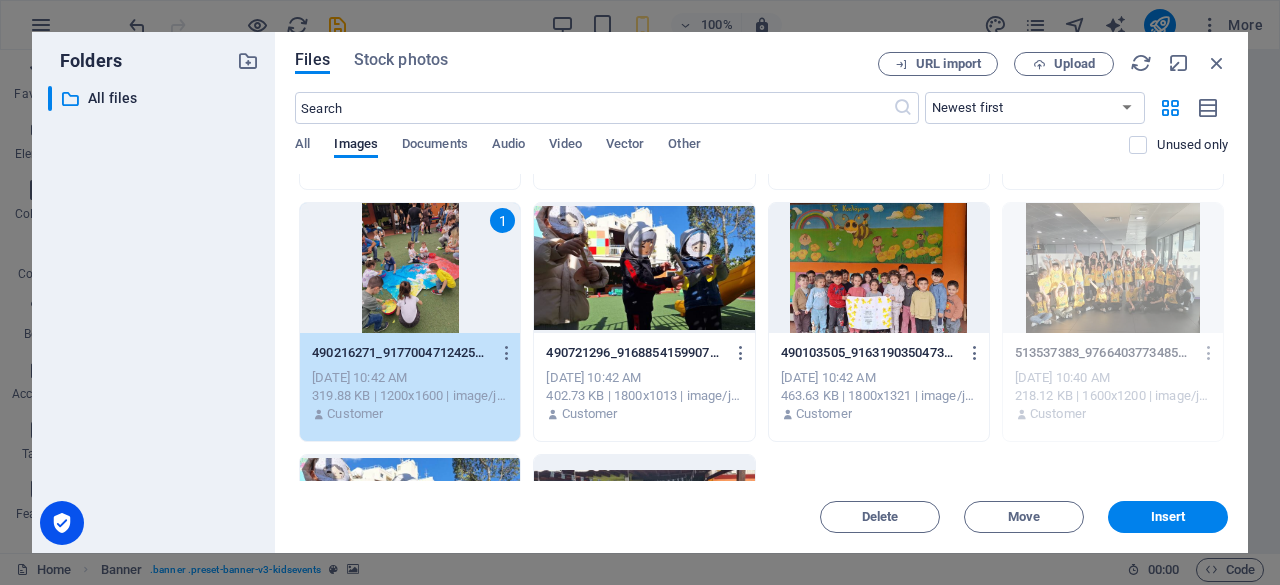 drag, startPoint x: 432, startPoint y: 294, endPoint x: 290, endPoint y: 287, distance: 142.17242 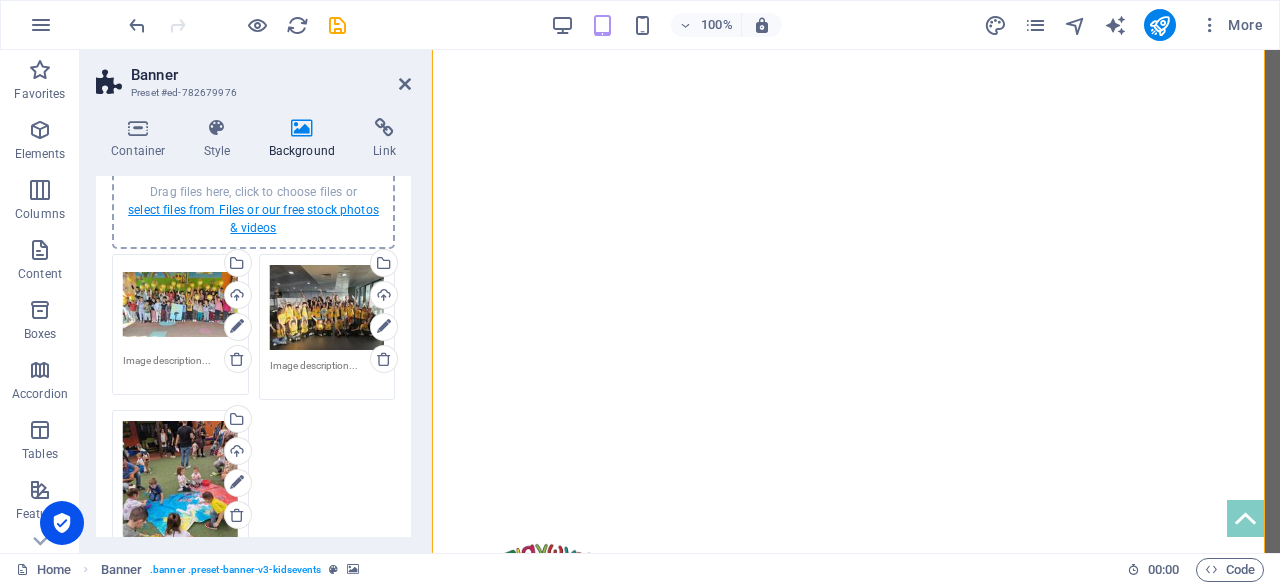 click on "select files from Files or our free stock photos & videos" at bounding box center [253, 219] 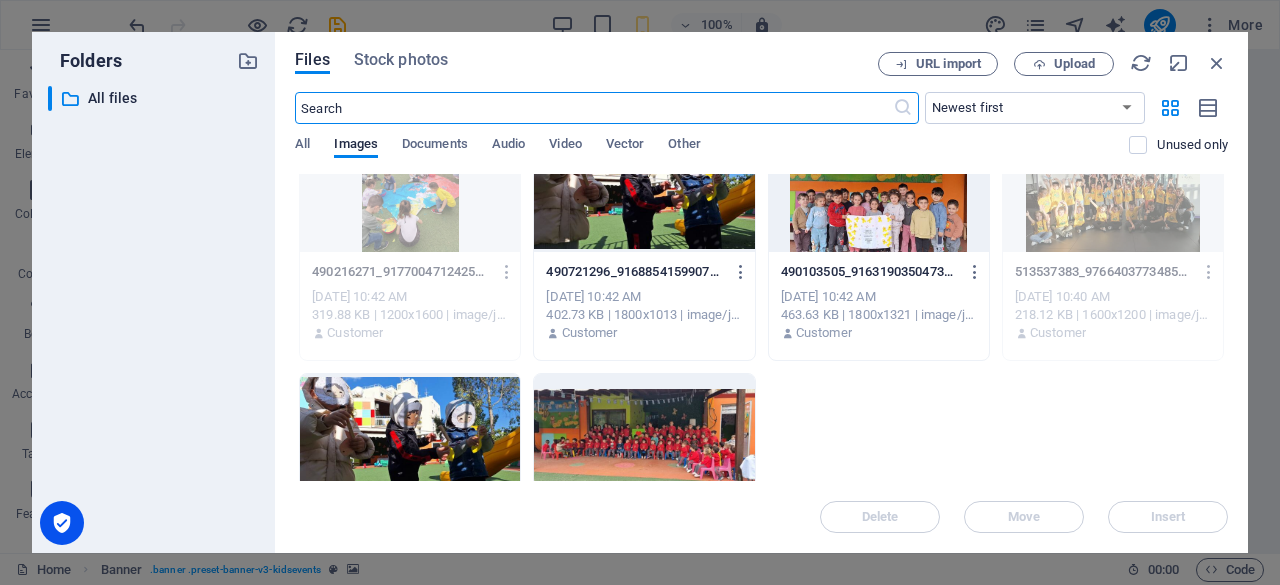 scroll, scrollTop: 1892, scrollLeft: 0, axis: vertical 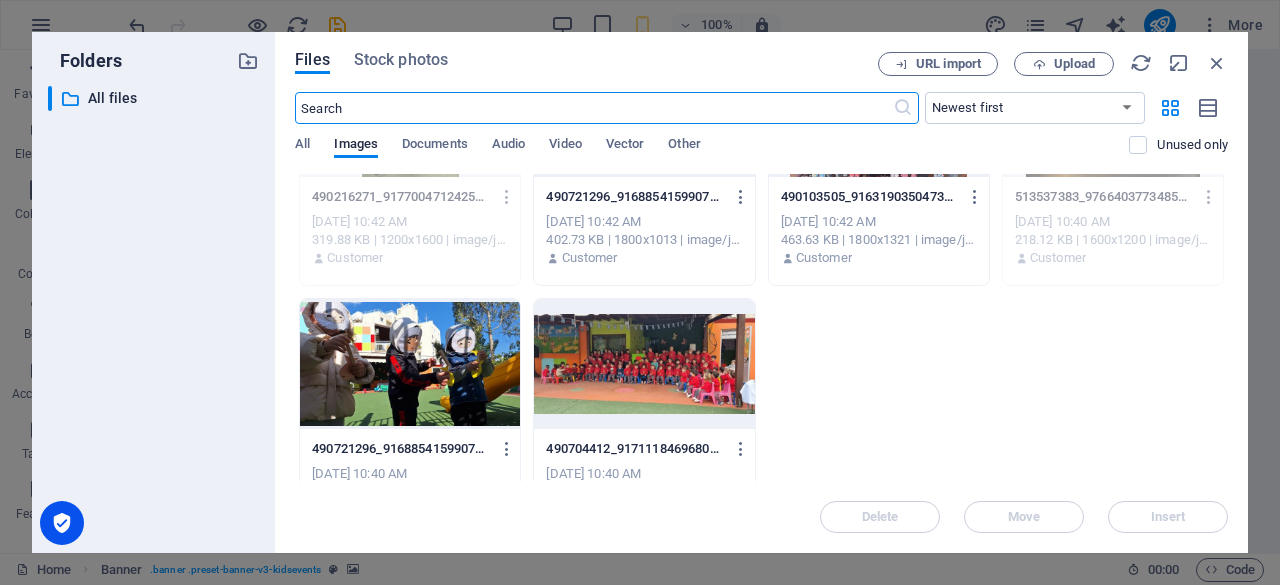click at bounding box center [644, 364] 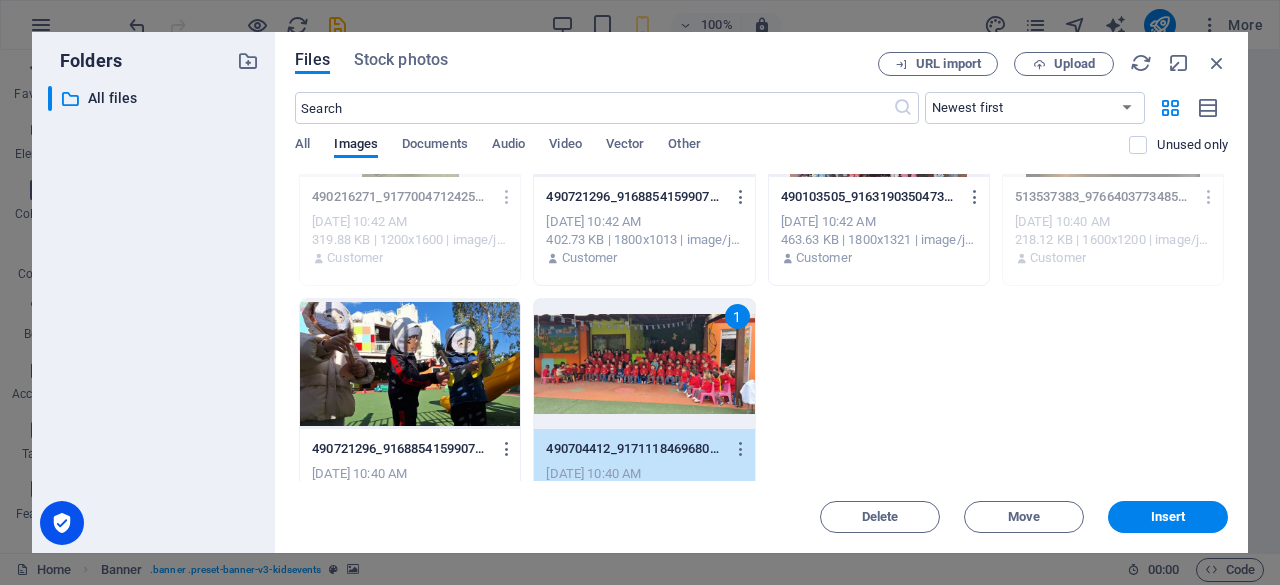 click on "1" at bounding box center [644, 364] 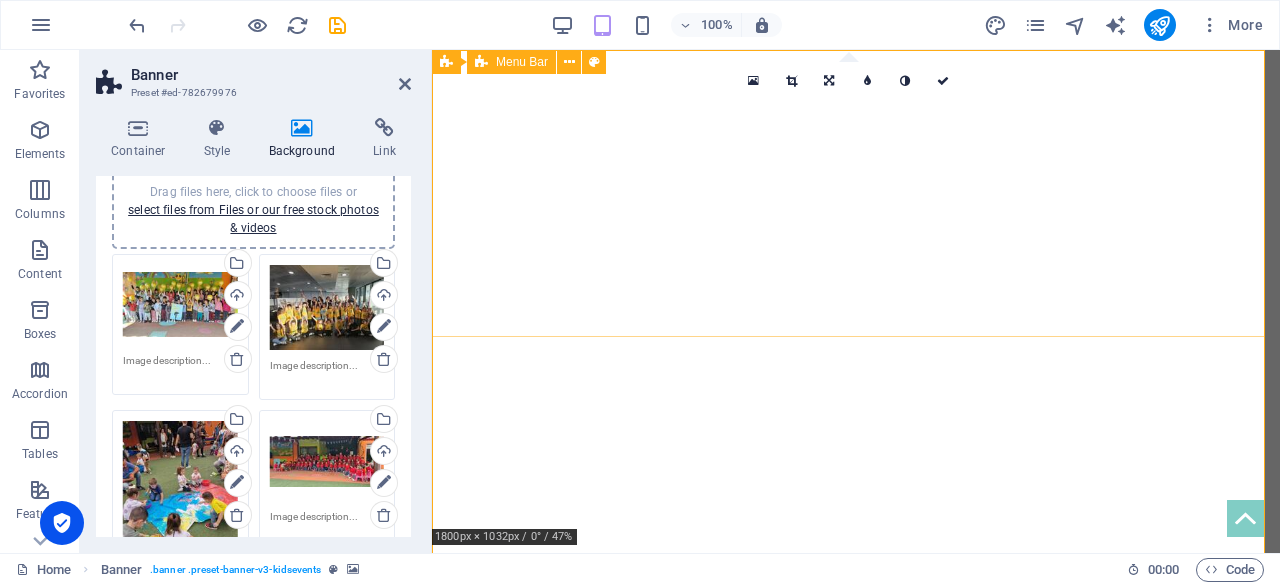 scroll, scrollTop: 0, scrollLeft: 0, axis: both 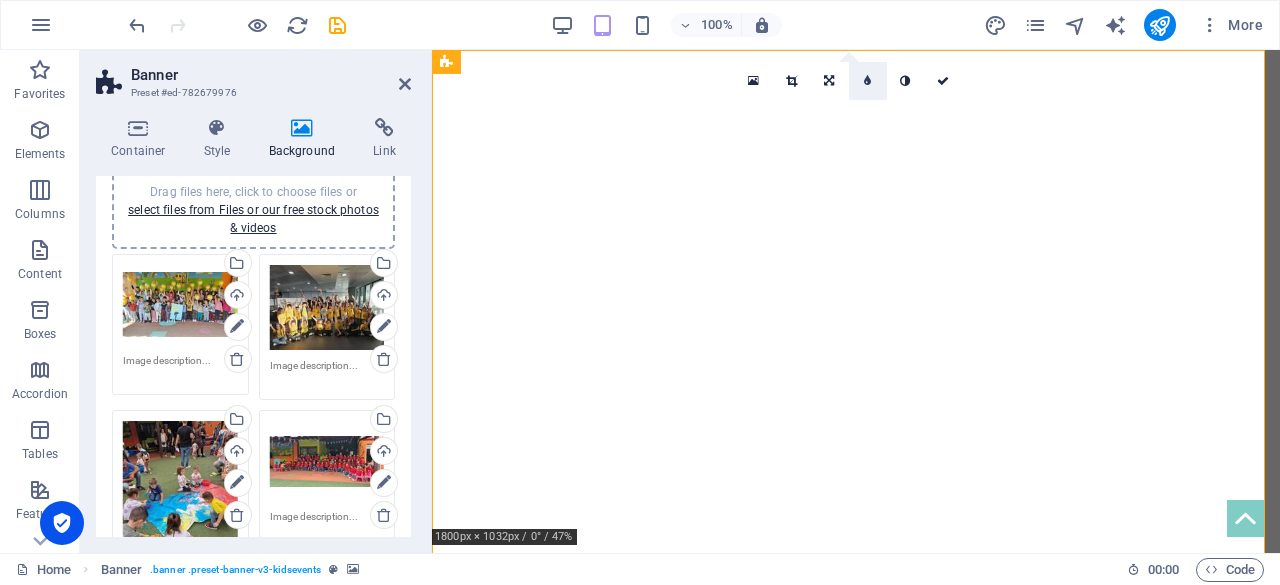 click at bounding box center (868, 81) 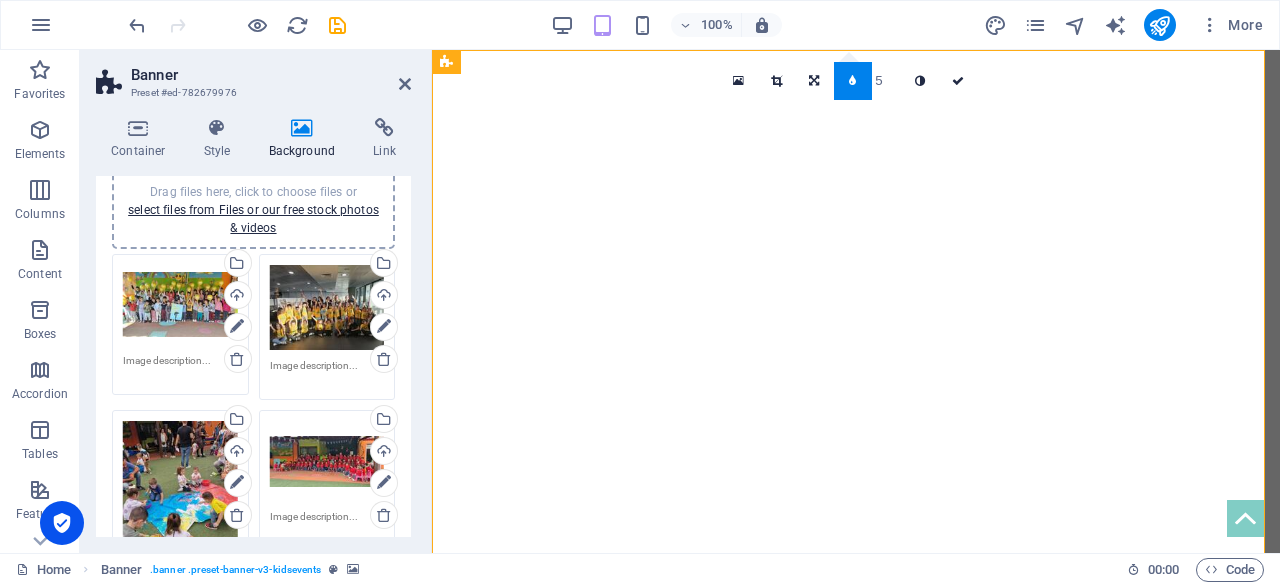 click at bounding box center (852, 81) 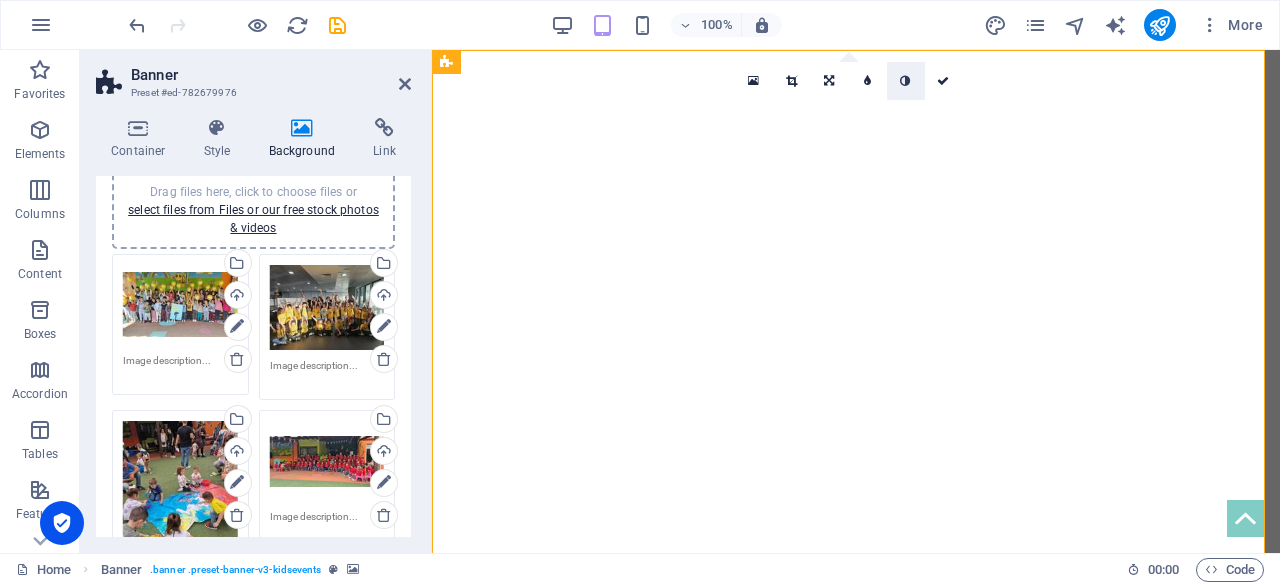 click at bounding box center (905, 81) 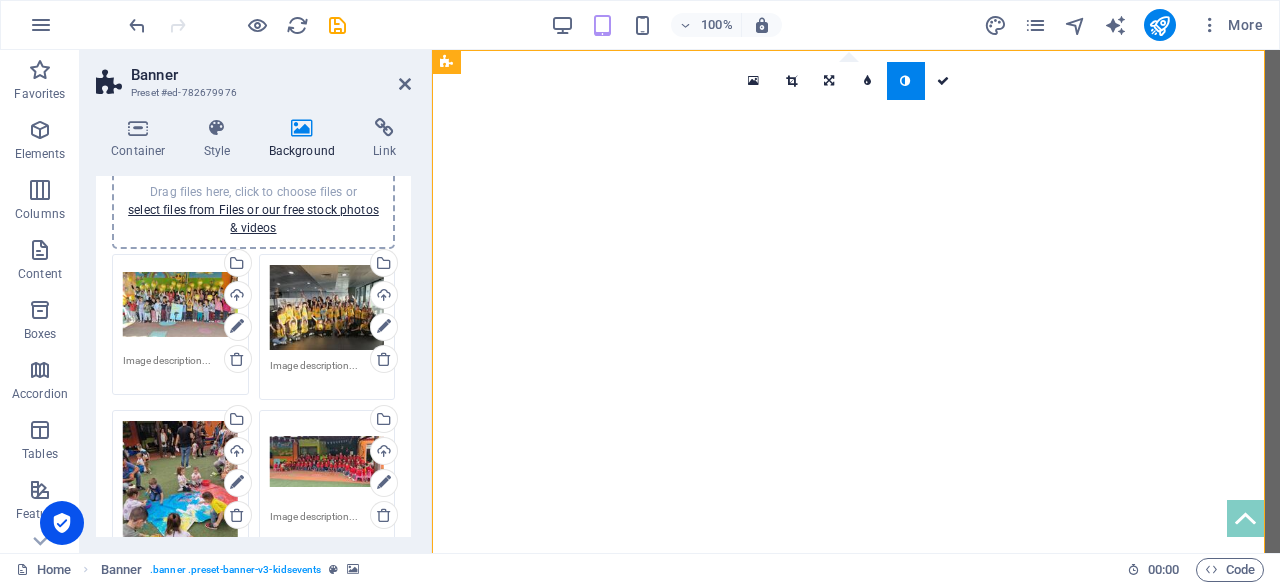 click at bounding box center [905, 81] 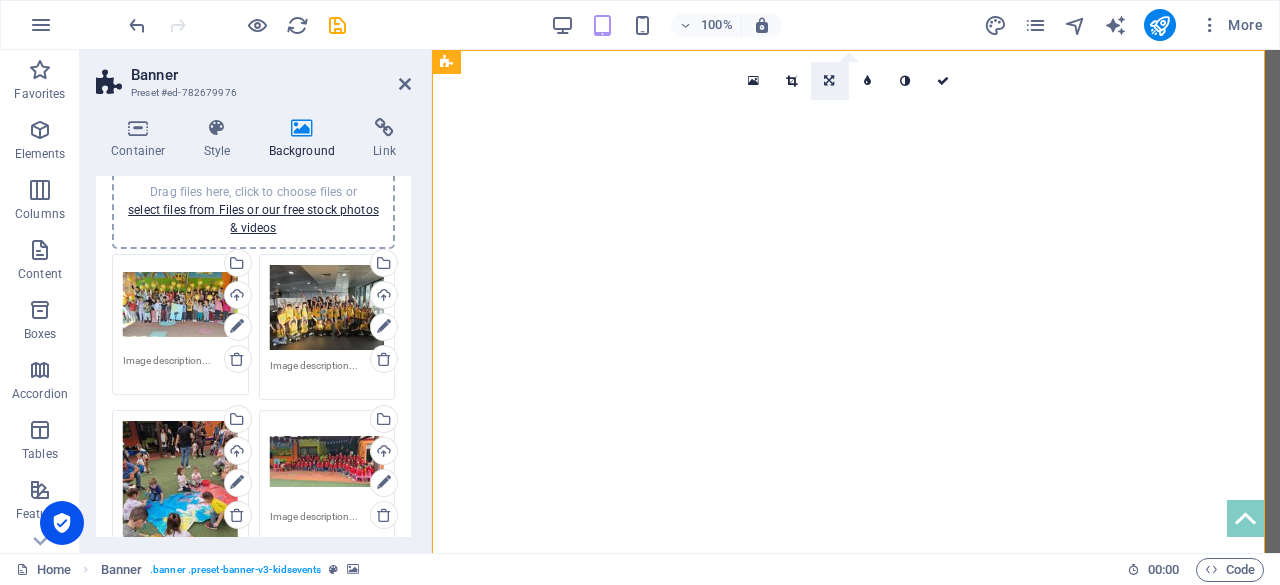 click at bounding box center [829, 81] 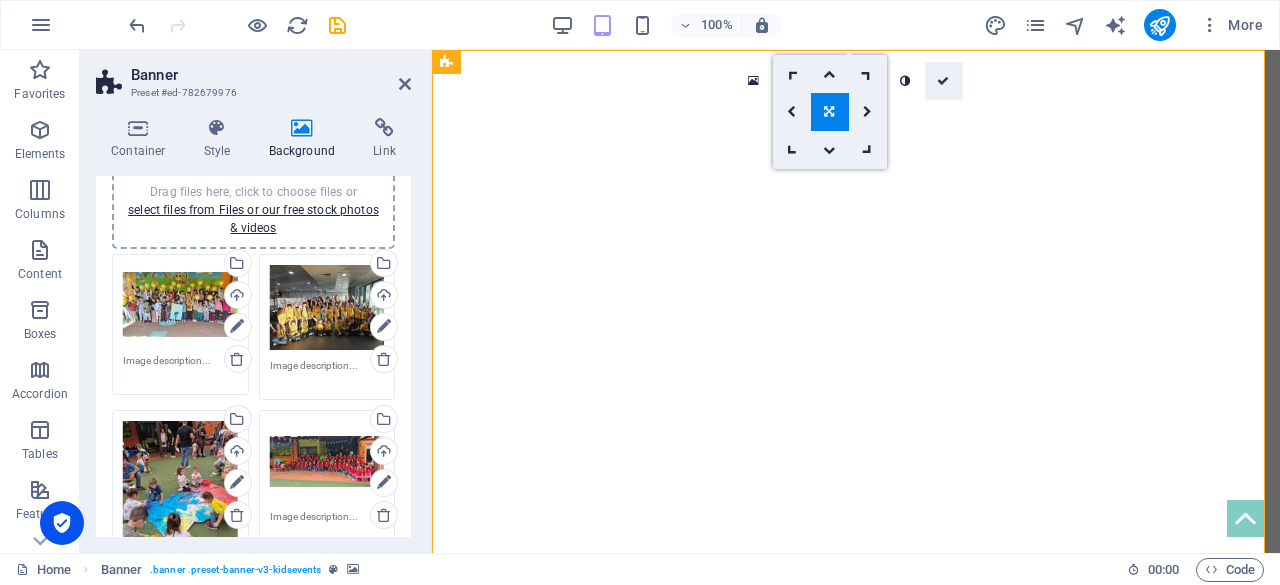 click at bounding box center [943, 81] 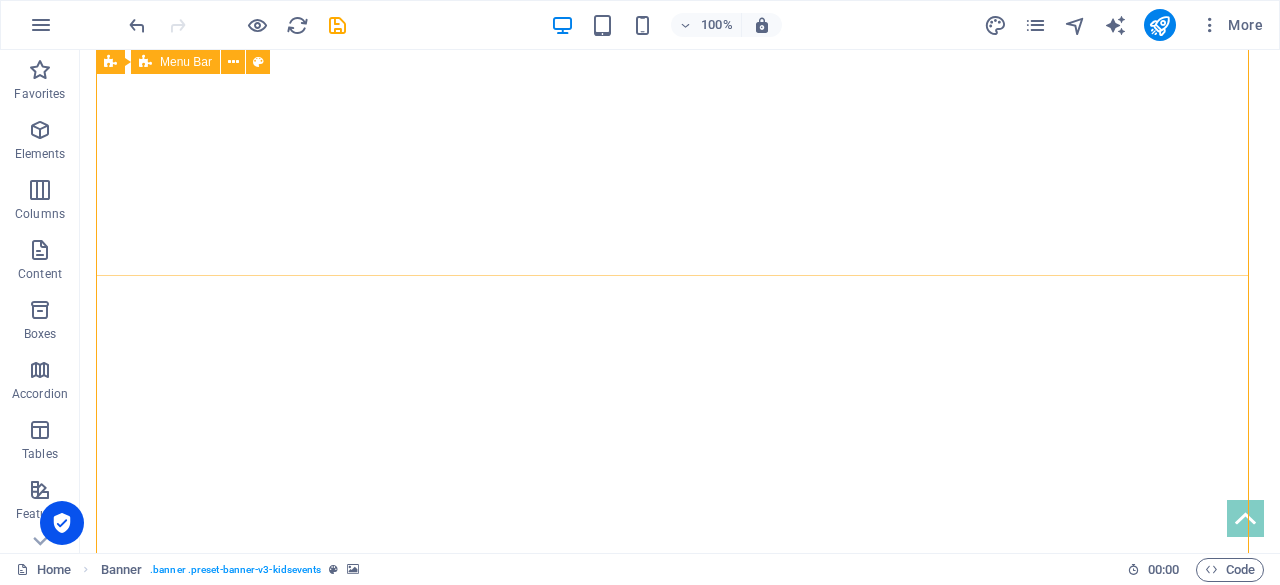 scroll, scrollTop: 98, scrollLeft: 0, axis: vertical 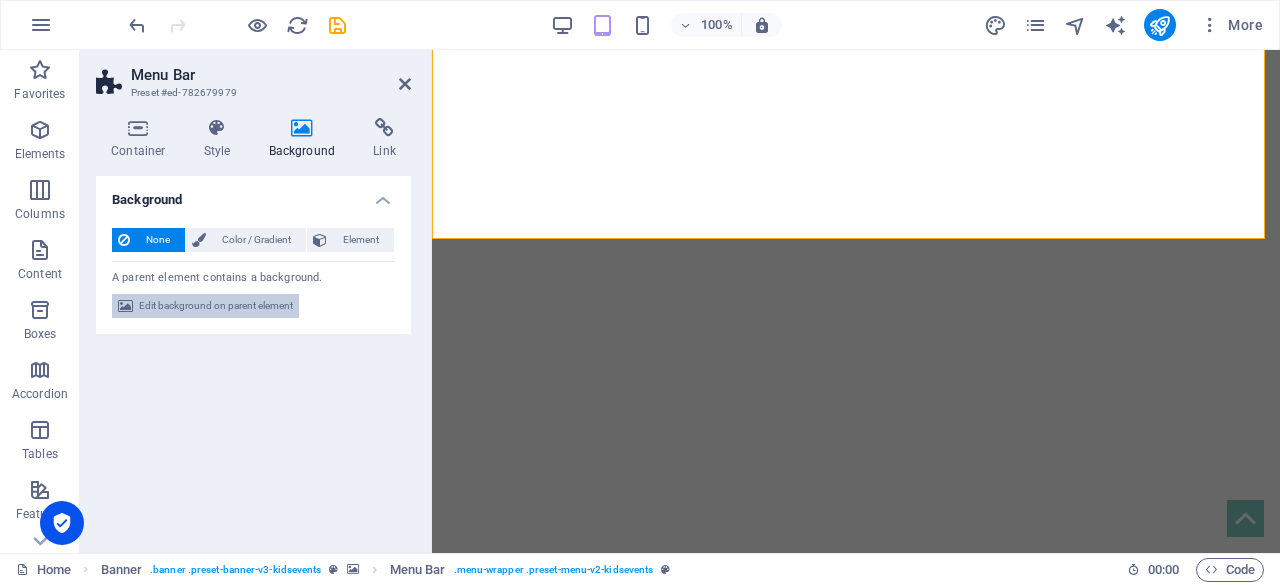 click on "Edit background on parent element" at bounding box center (216, 306) 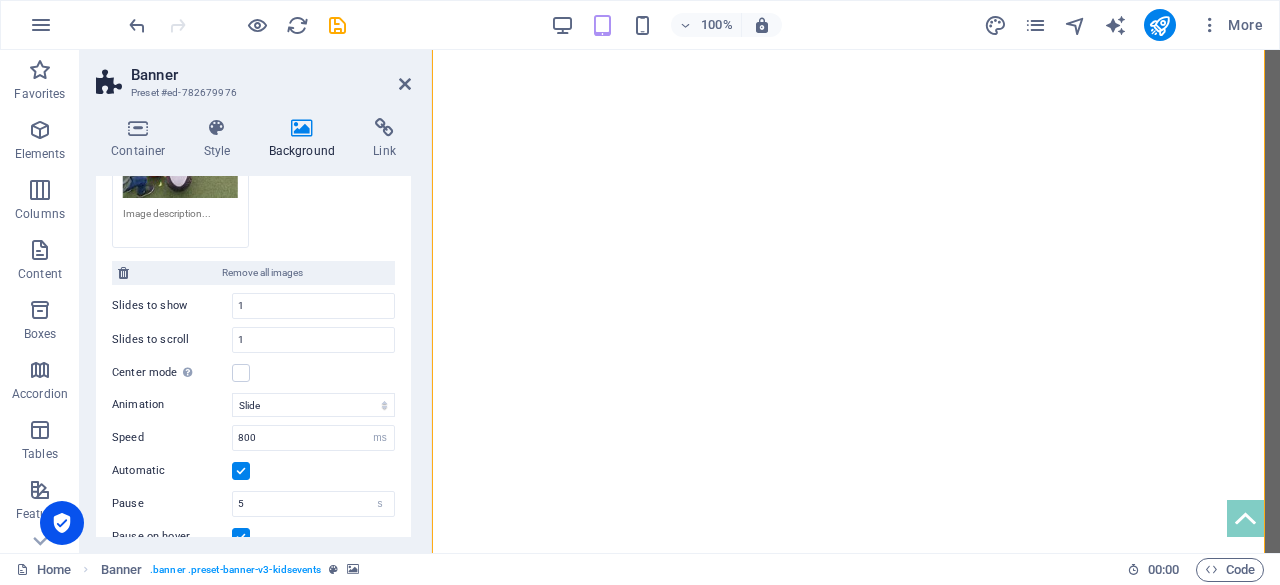 scroll, scrollTop: 560, scrollLeft: 0, axis: vertical 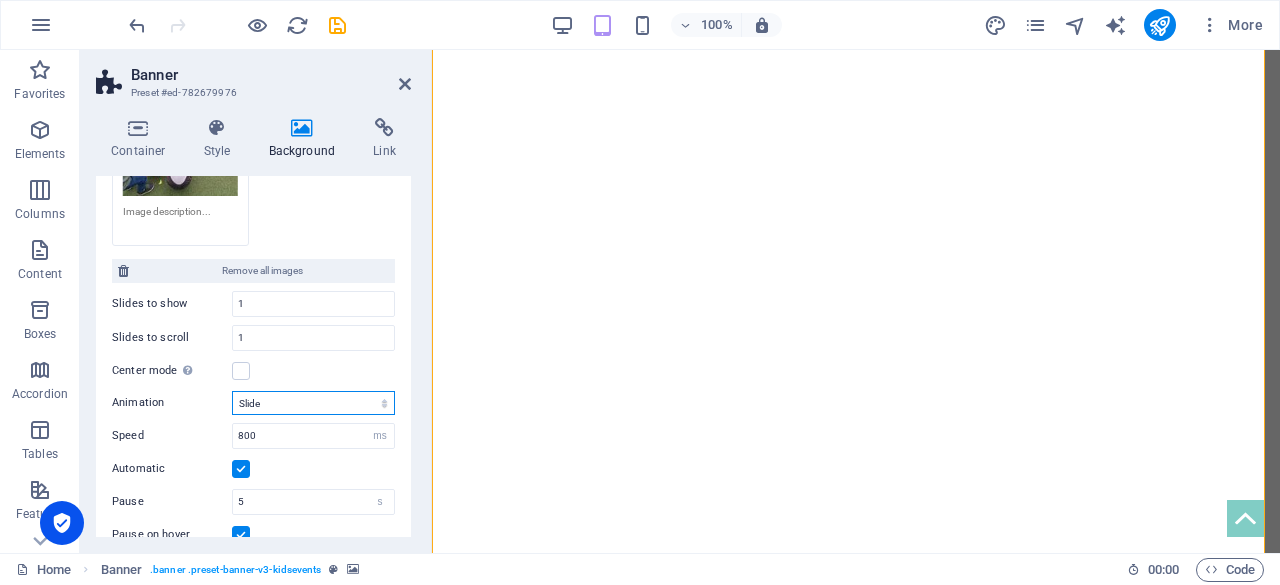 click on "Slide Fade" at bounding box center (313, 403) 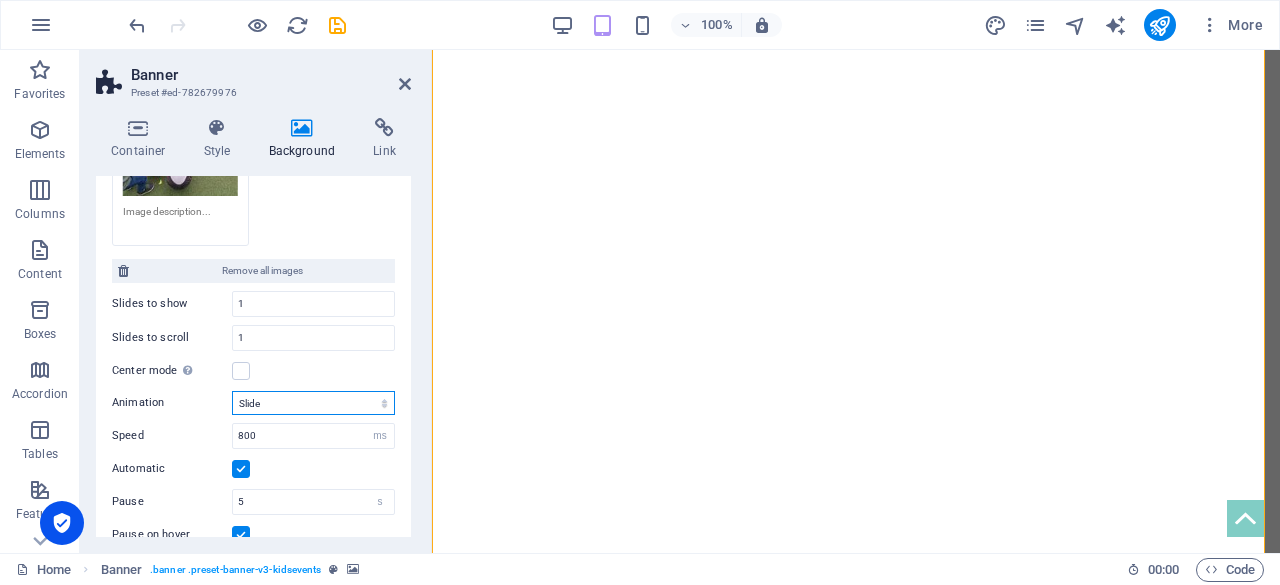 select on "fade" 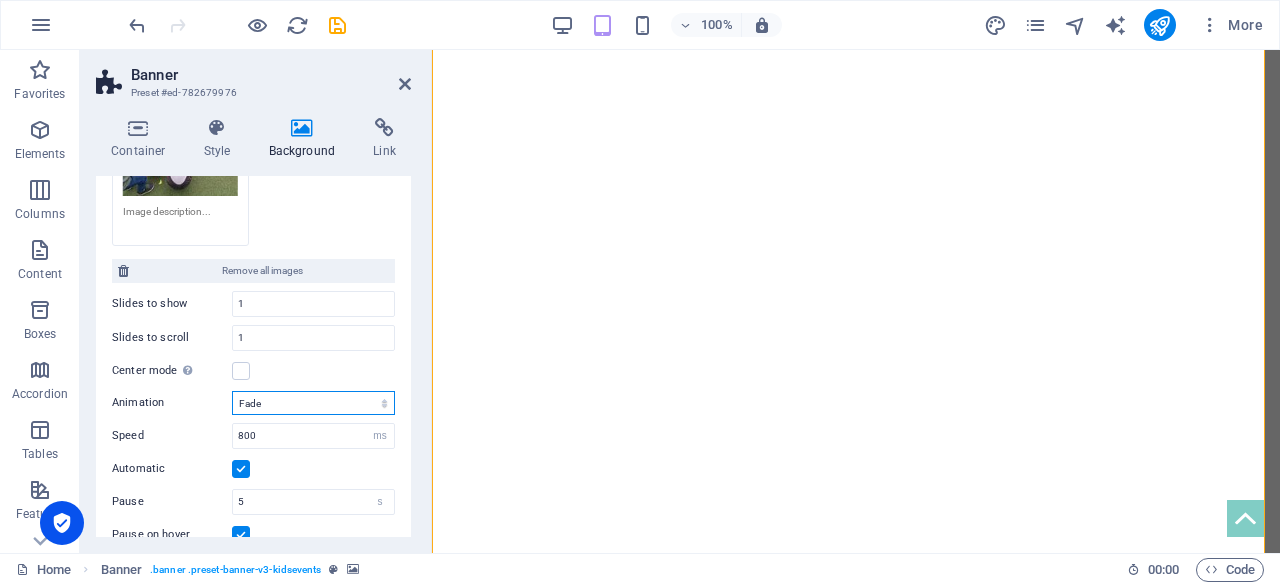 click on "Slide Fade" at bounding box center (313, 403) 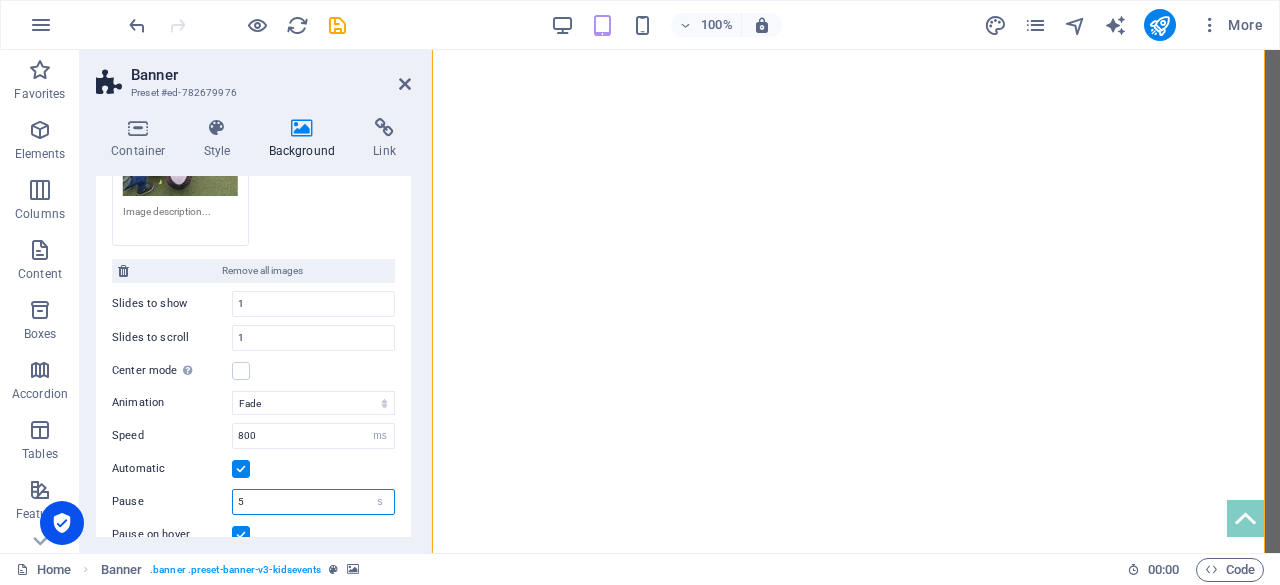 click on "5" at bounding box center [313, 502] 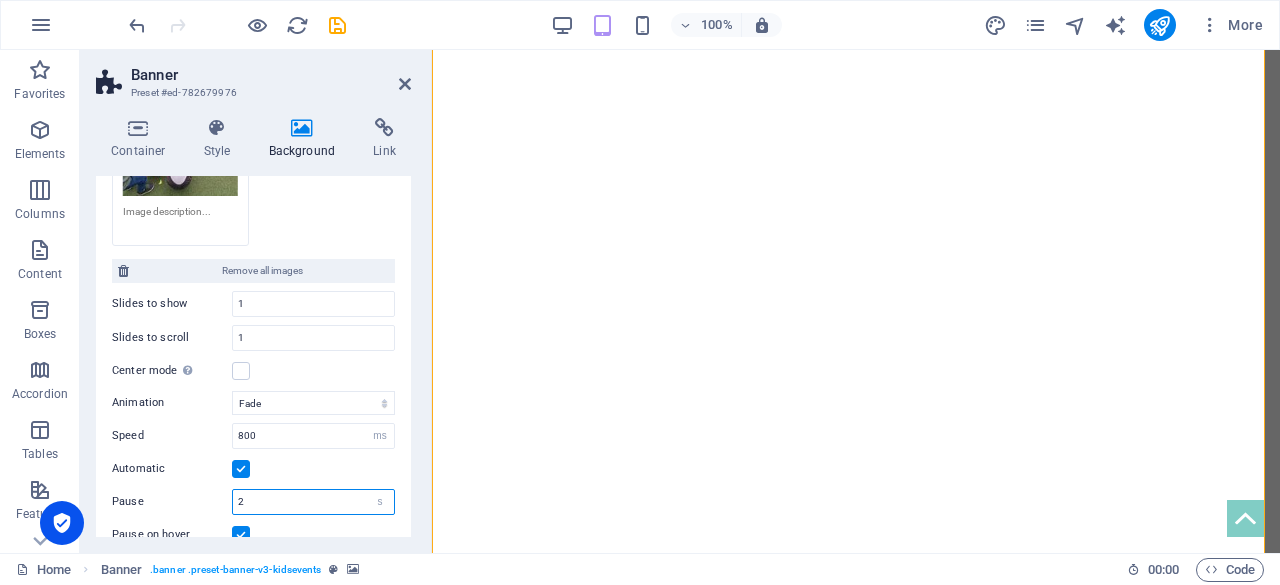 type on "2" 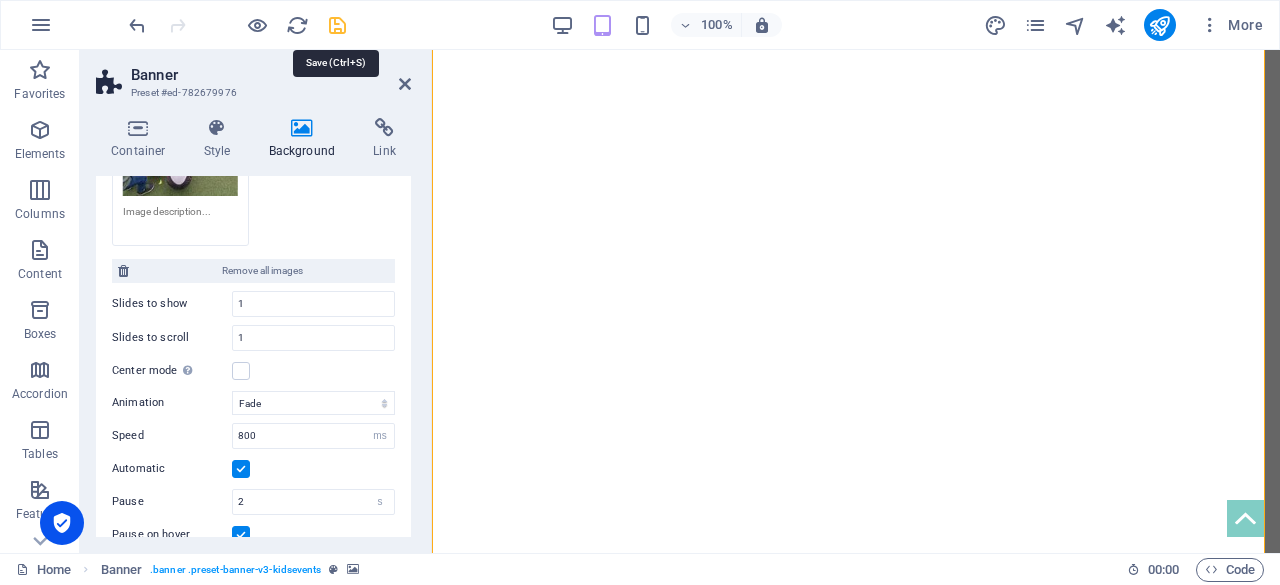 click at bounding box center (337, 25) 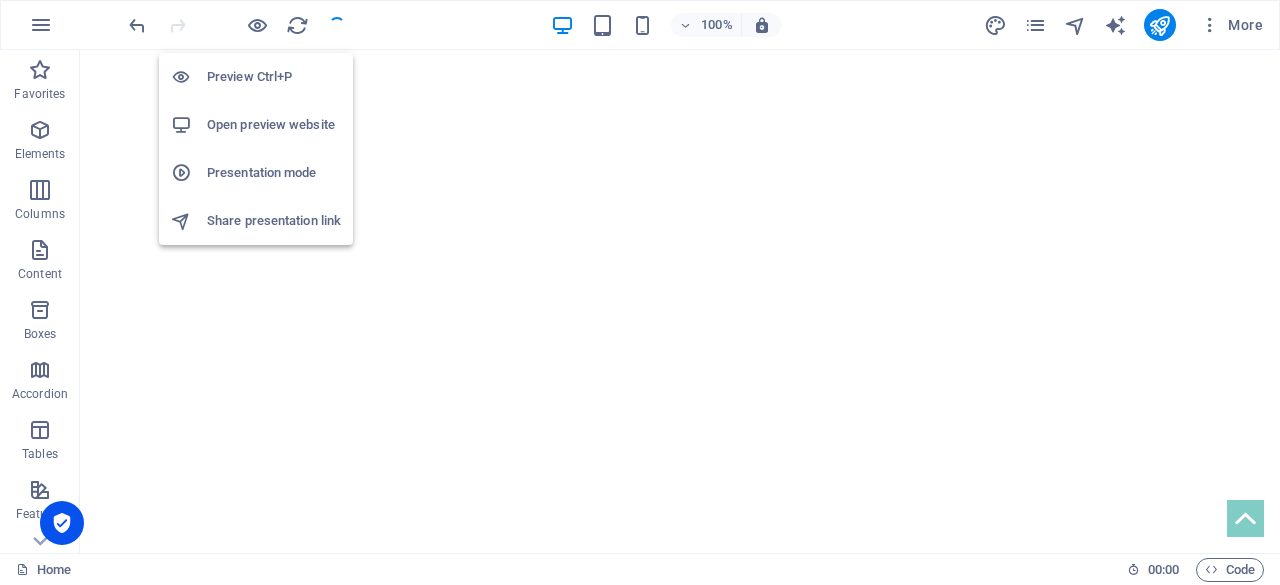 click on "Open preview website" at bounding box center (274, 125) 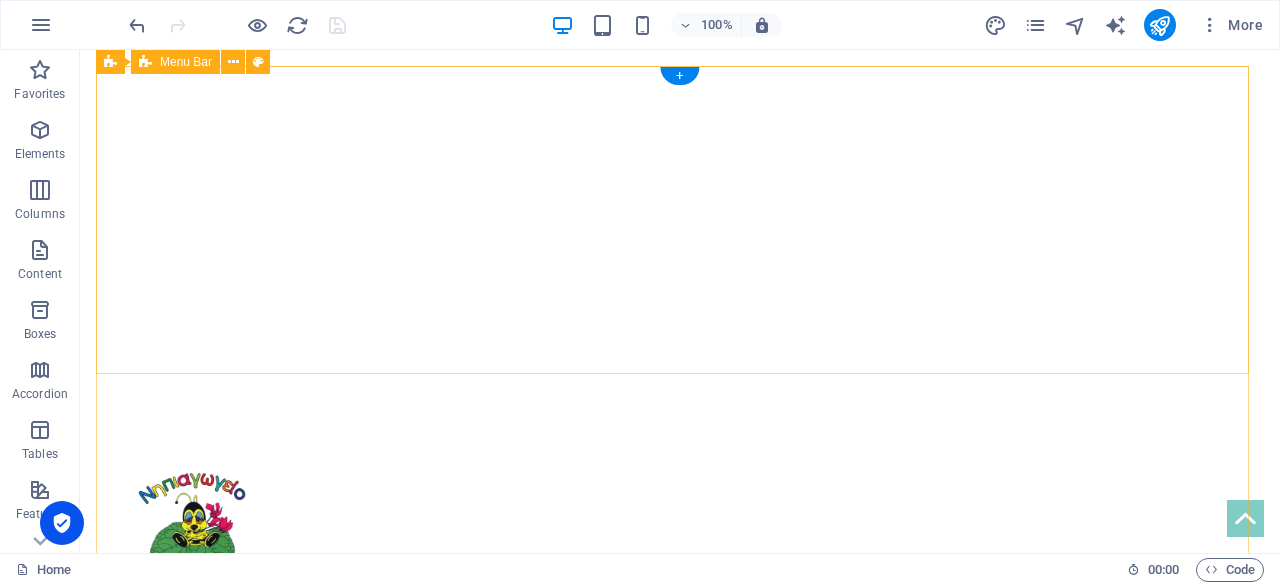 scroll, scrollTop: 0, scrollLeft: 0, axis: both 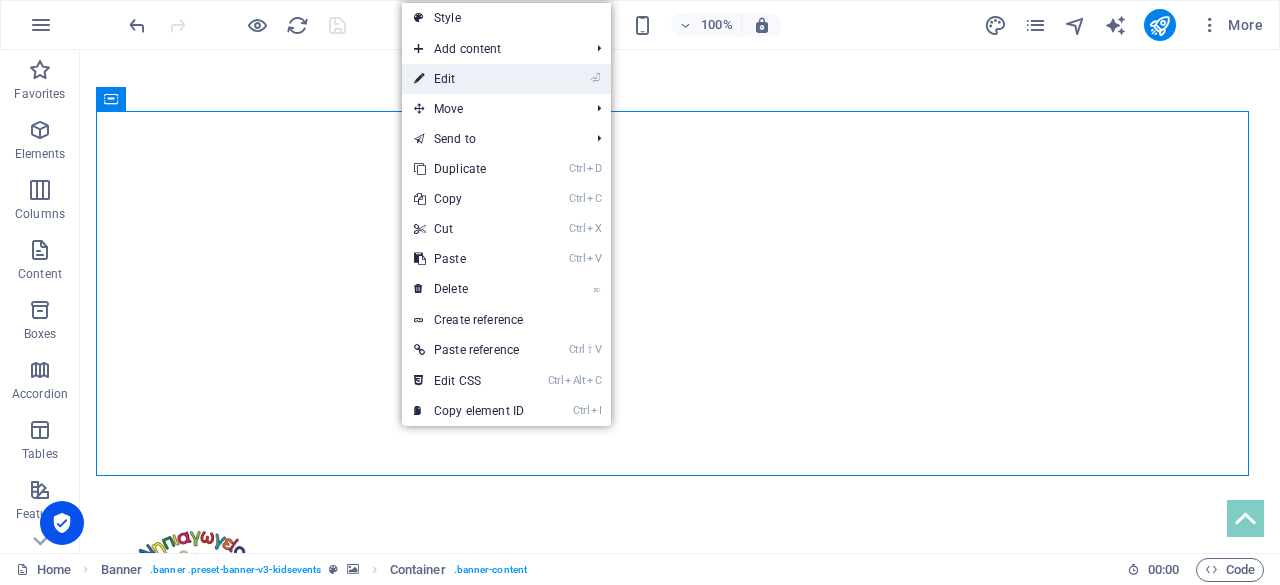 click on "⏎  Edit" at bounding box center (506, 79) 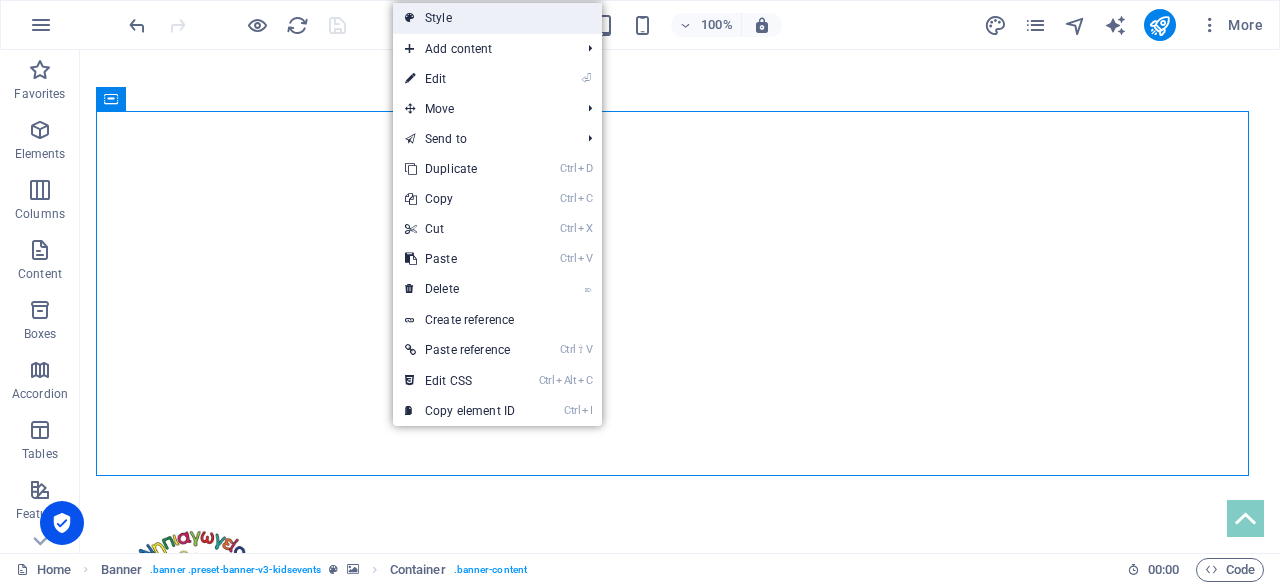 click on "Style" at bounding box center (497, 18) 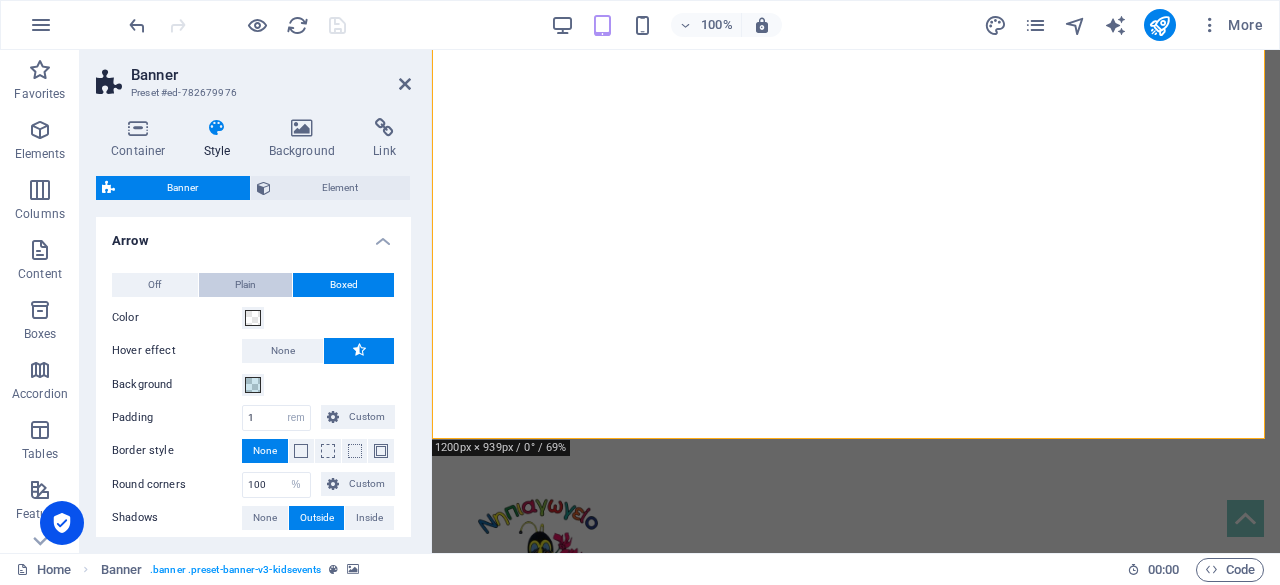 click on "Plain" at bounding box center (246, 285) 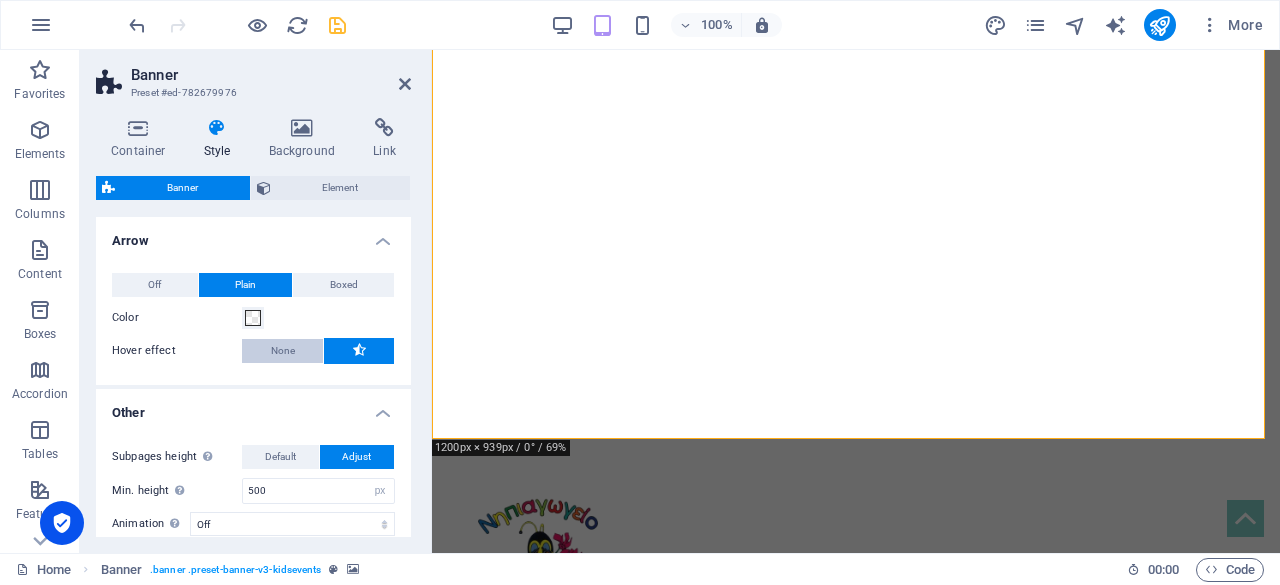 click on "None" at bounding box center (282, 351) 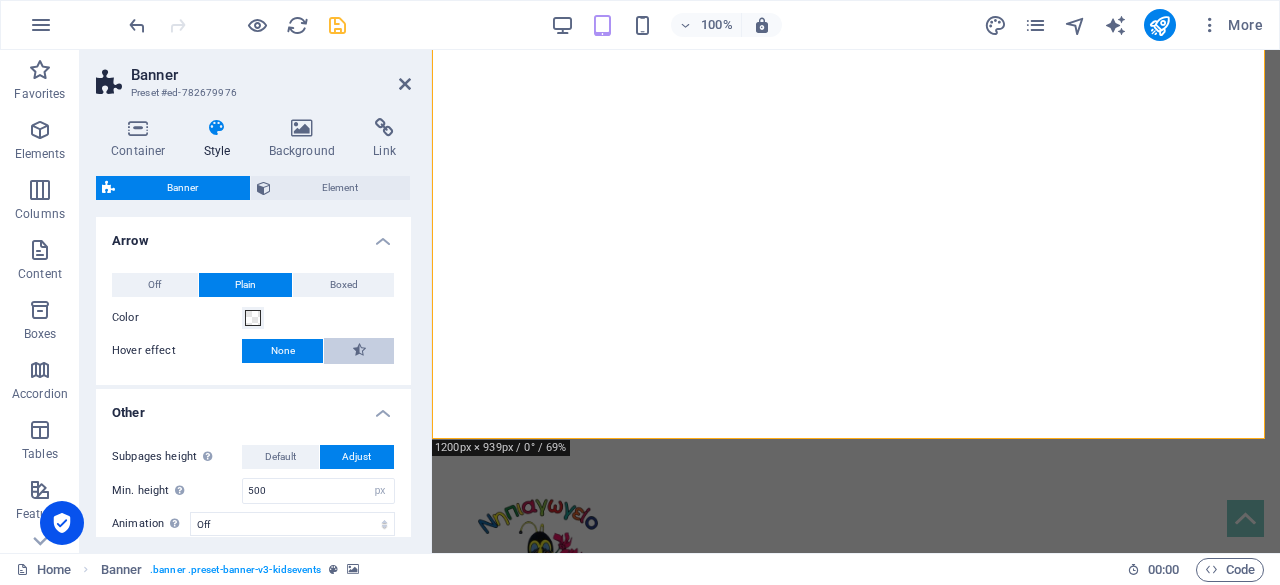 click at bounding box center [359, 350] 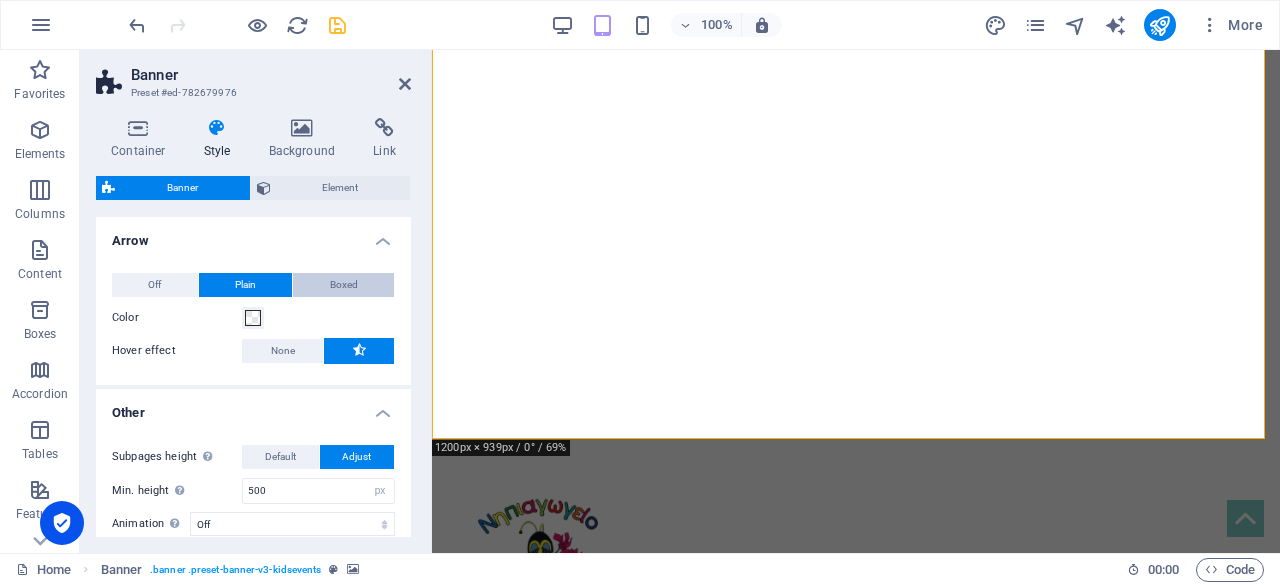 click on "Boxed" at bounding box center [344, 285] 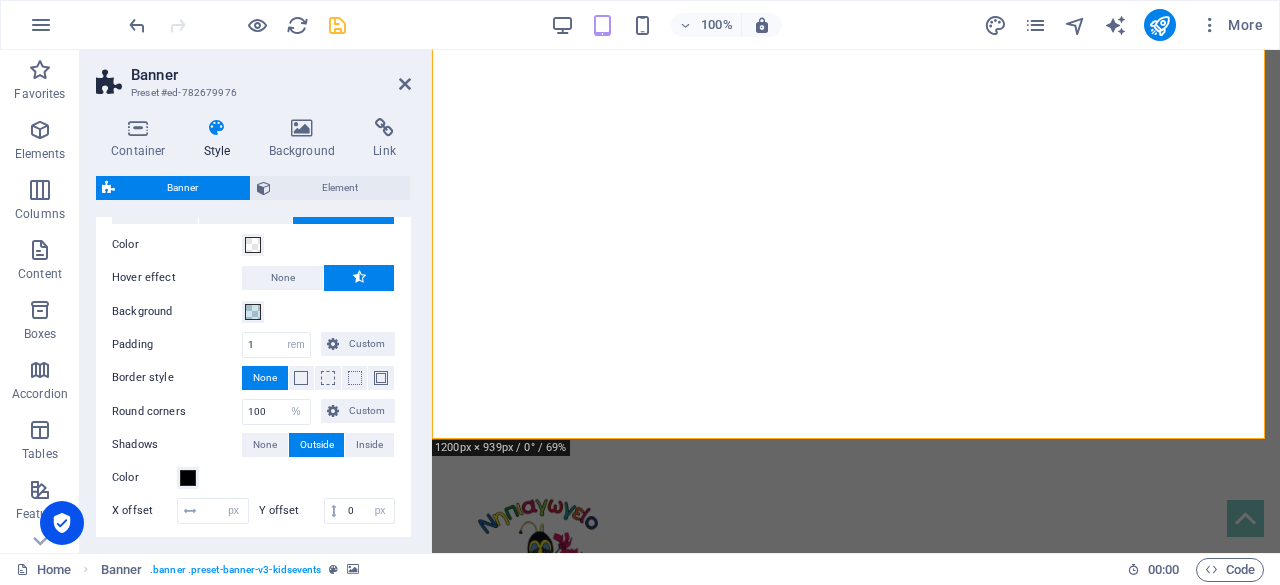 scroll, scrollTop: 76, scrollLeft: 0, axis: vertical 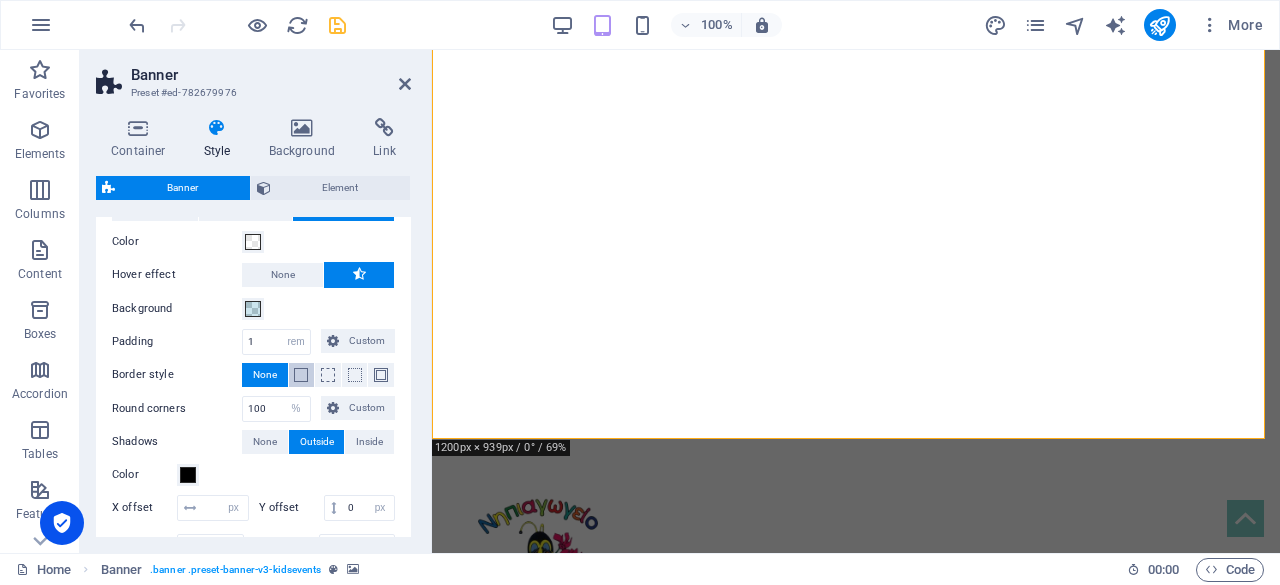 click at bounding box center [302, 375] 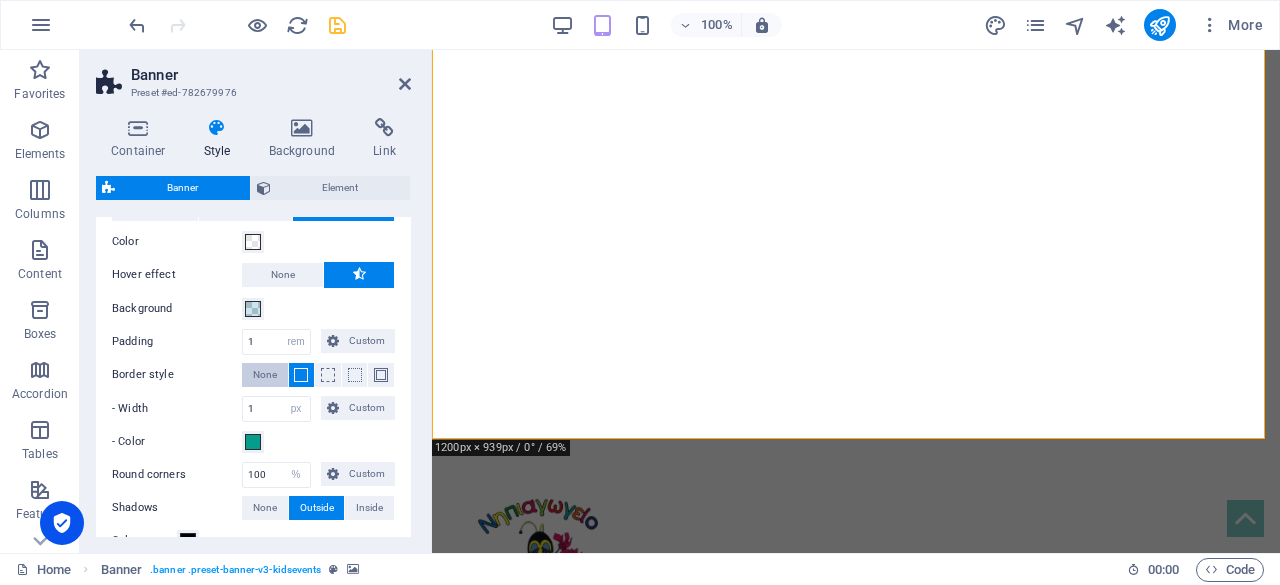click on "None" at bounding box center [265, 375] 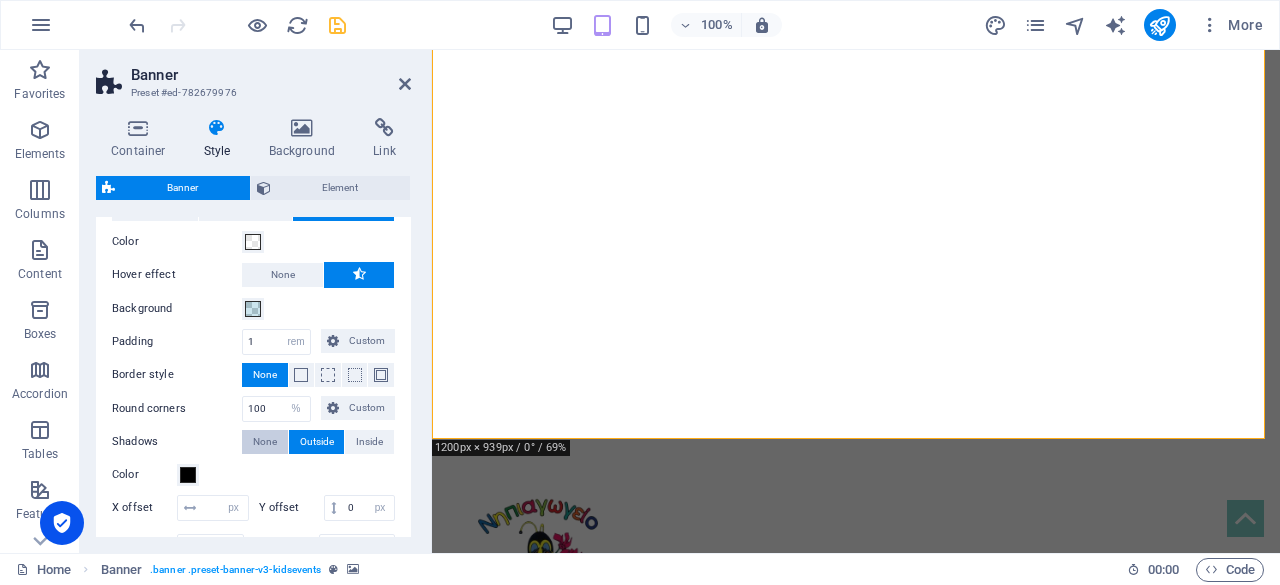 click on "None" at bounding box center (265, 442) 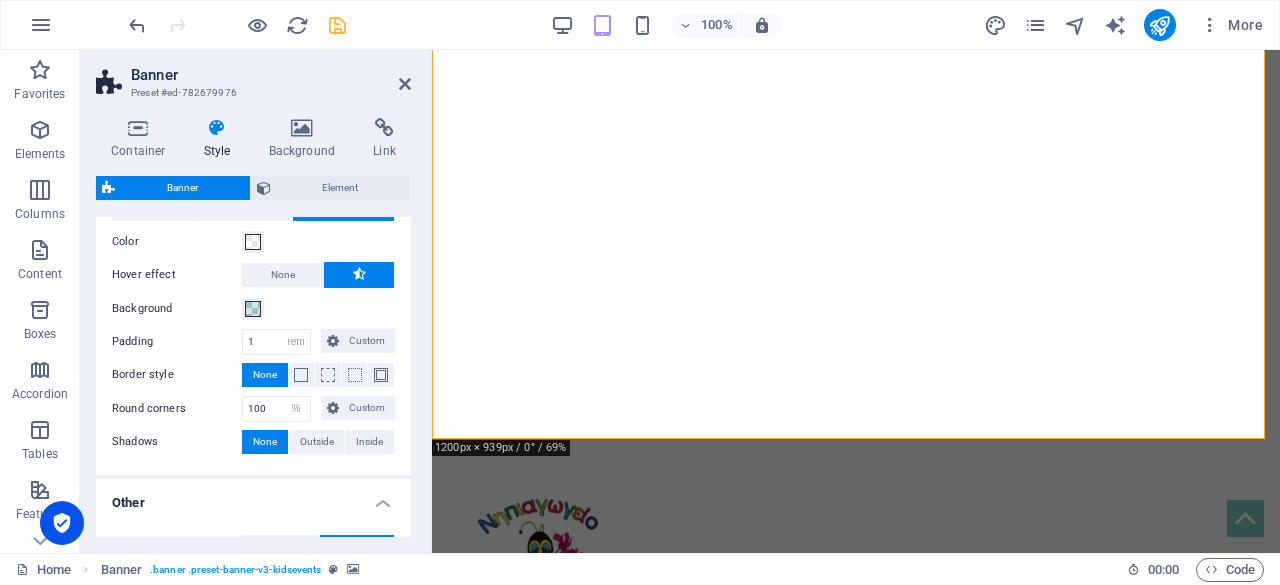 scroll, scrollTop: 222, scrollLeft: 0, axis: vertical 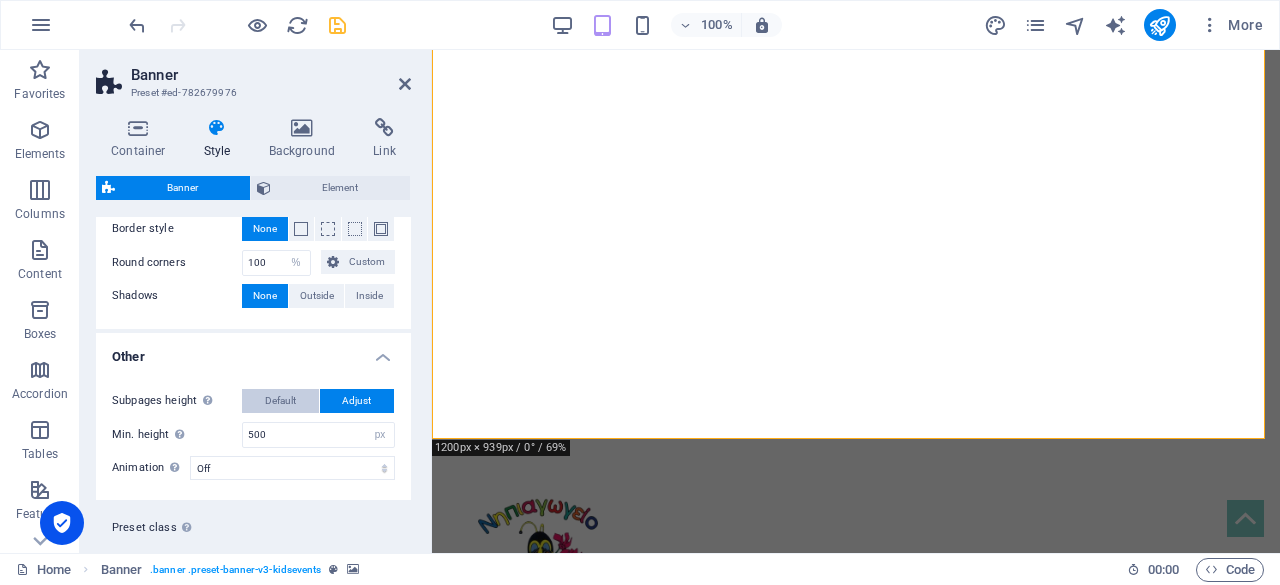 click on "Default" at bounding box center [280, 401] 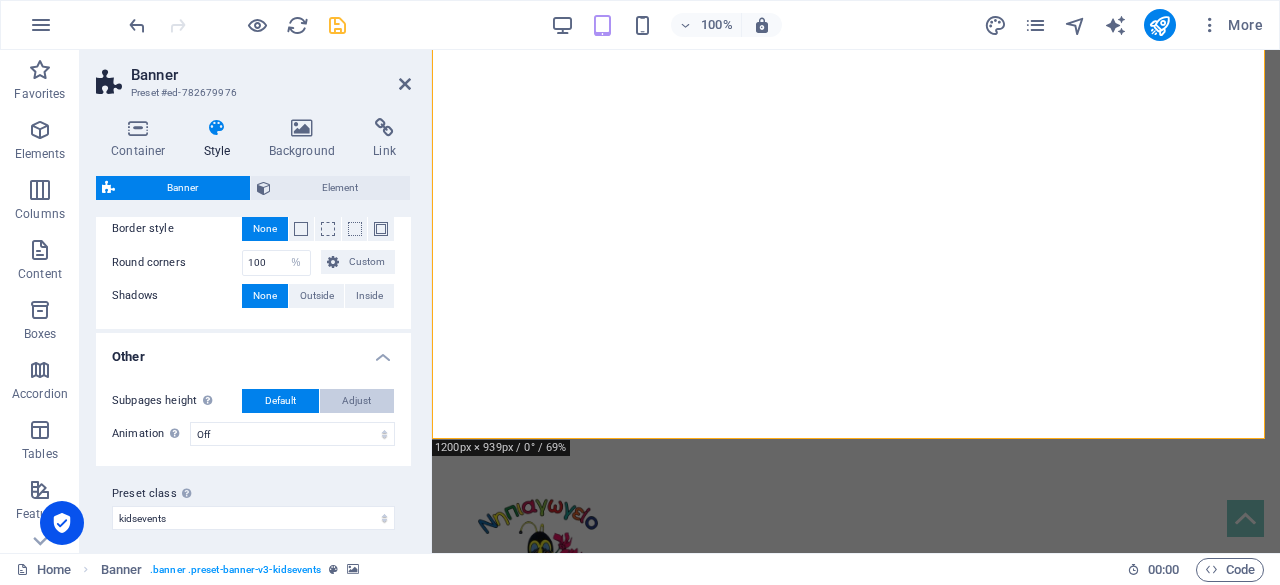 click on "Adjust" at bounding box center (356, 401) 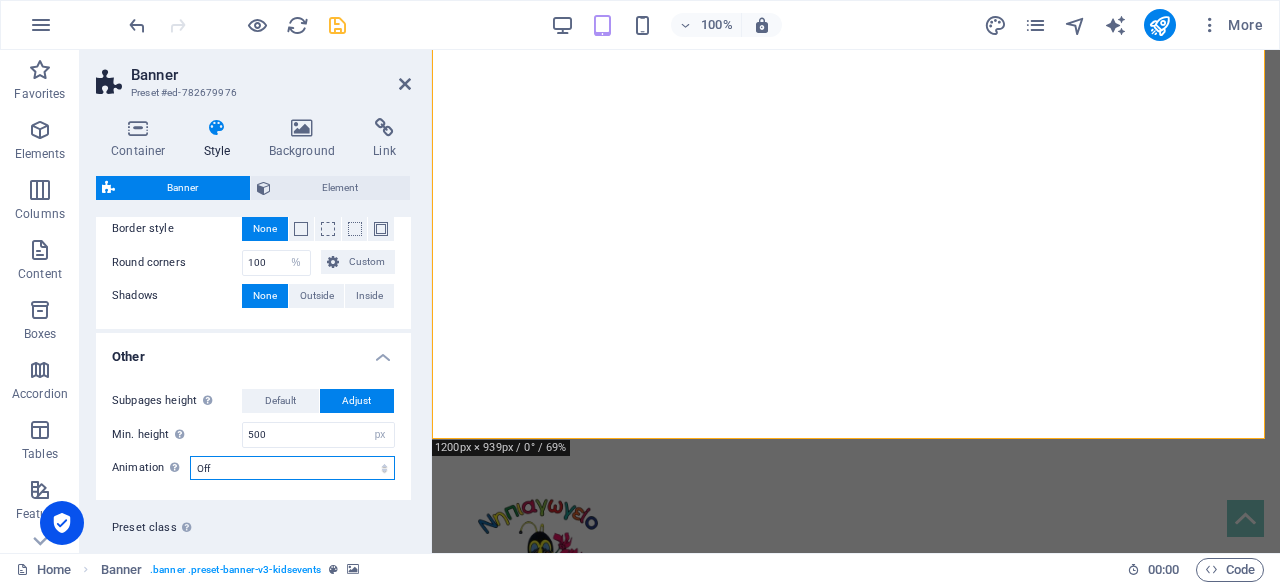 click on "Off Zoom: in & out Slide: left to right Slide: up to down" at bounding box center (292, 468) 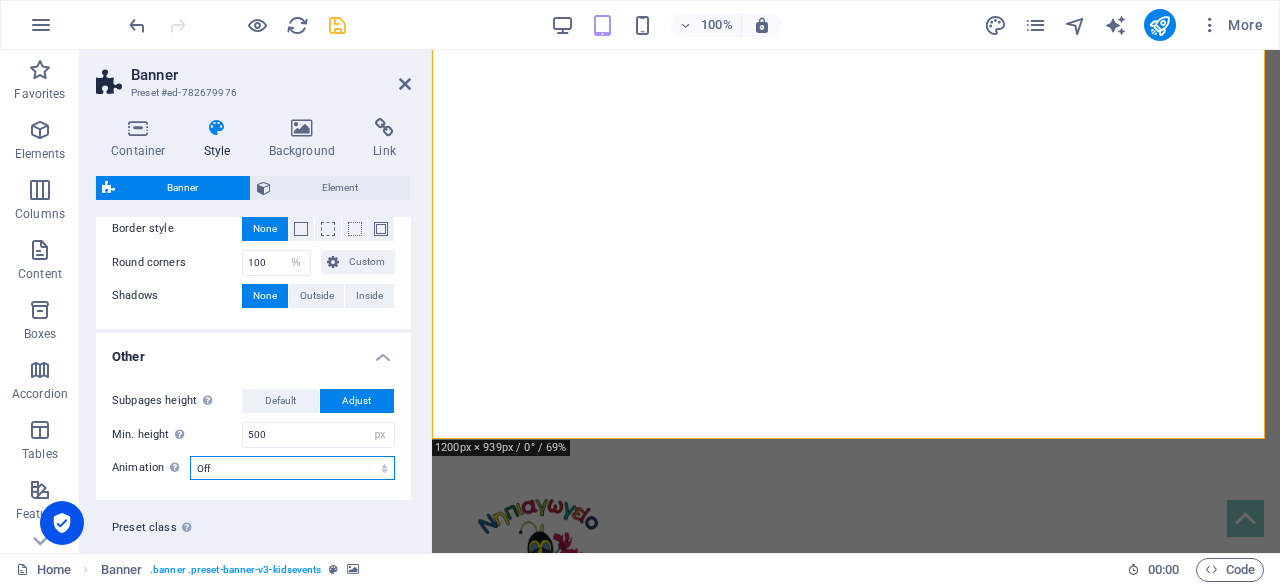 click on "Off Zoom: in & out Slide: left to right Slide: up to down" at bounding box center (292, 468) 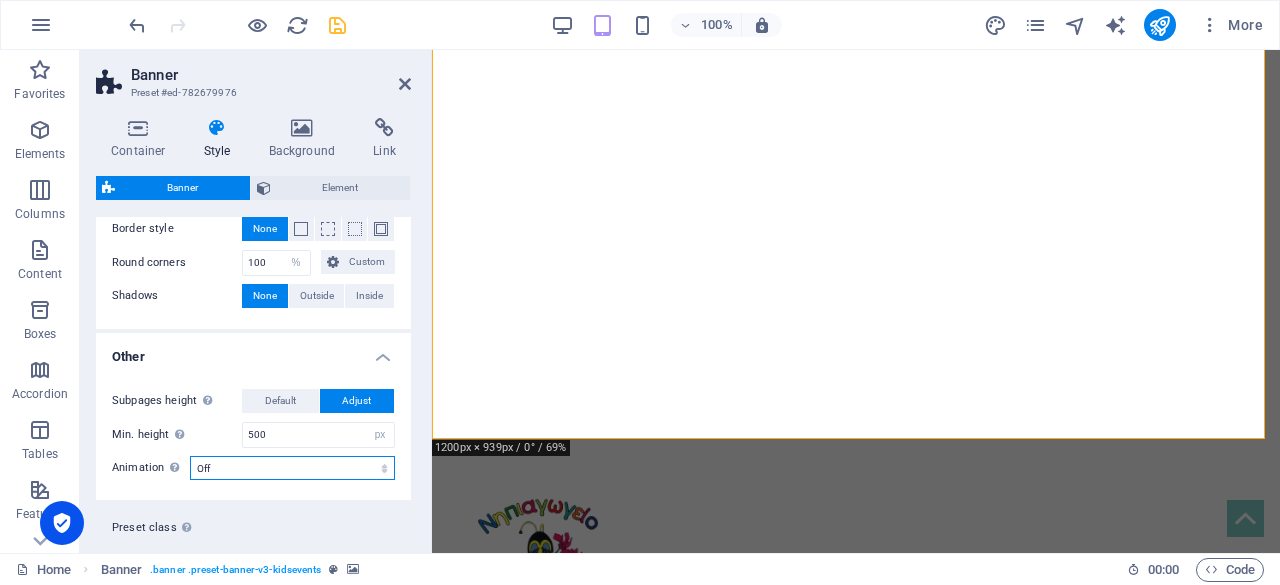 scroll, scrollTop: 261, scrollLeft: 0, axis: vertical 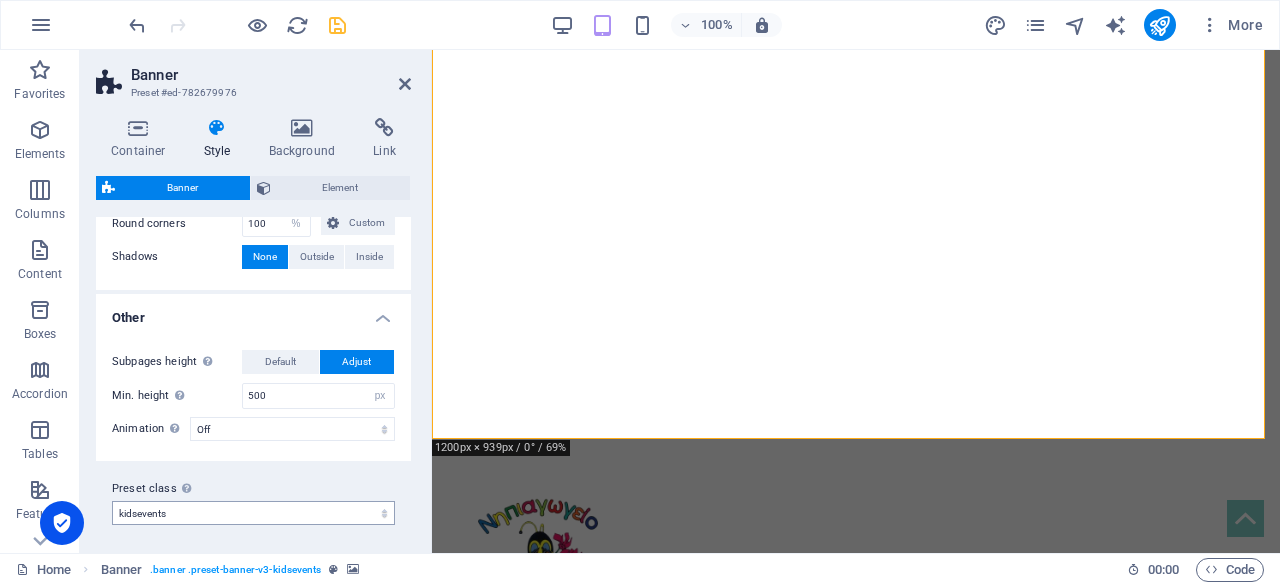 drag, startPoint x: 308, startPoint y: 521, endPoint x: 311, endPoint y: 508, distance: 13.341664 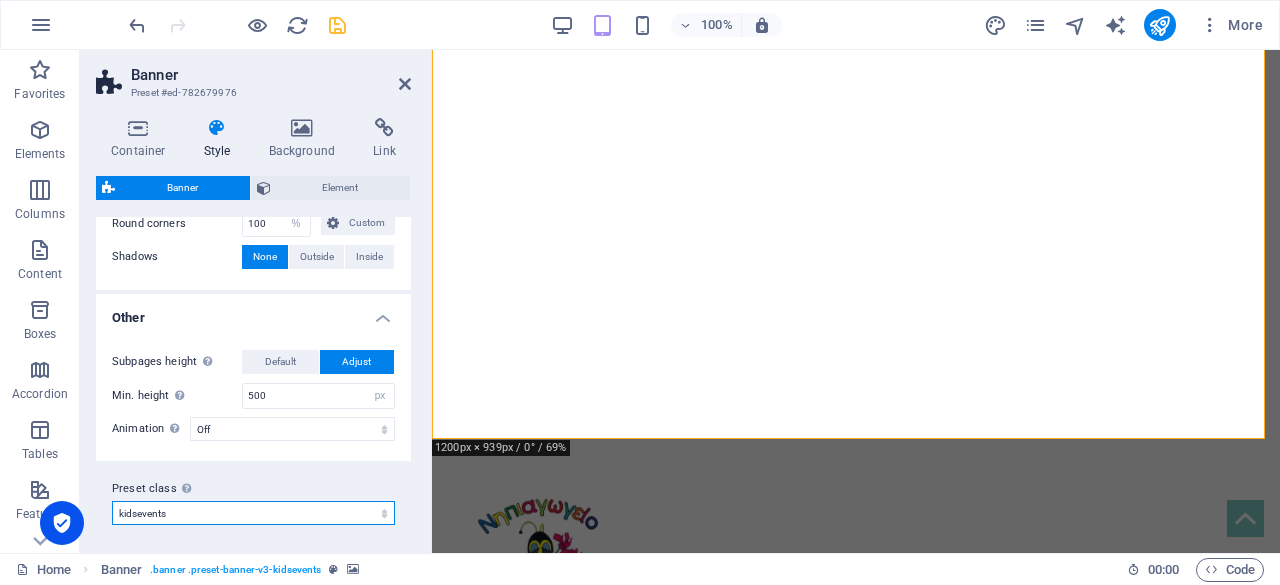 click on "kidsevents Add preset class" at bounding box center [253, 513] 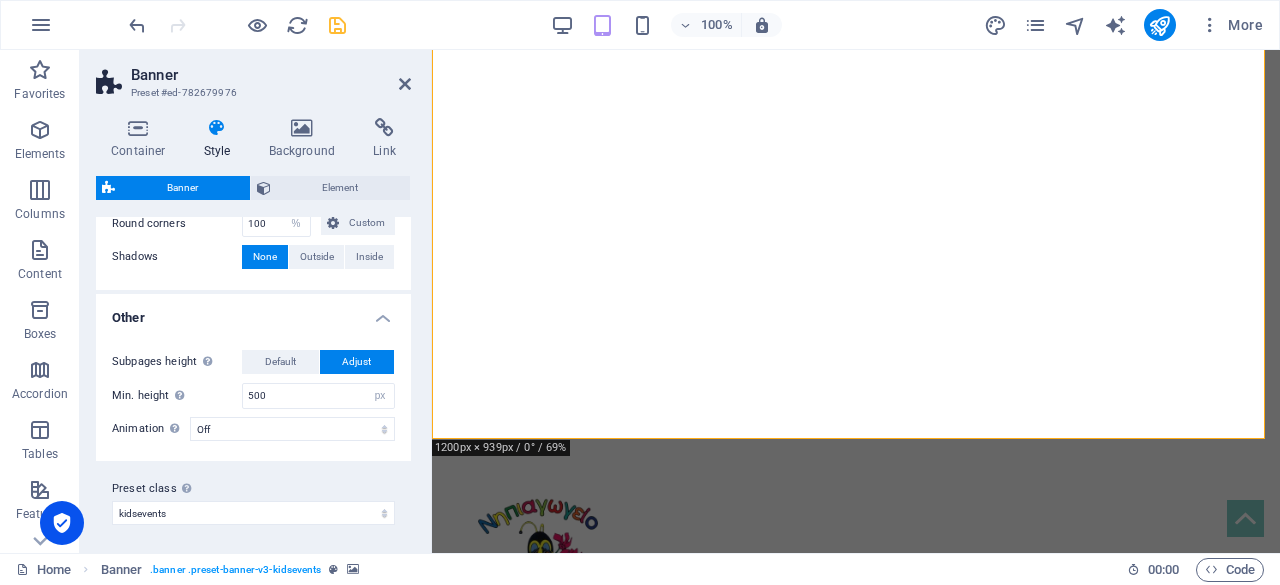 click on "Preset class Above chosen variant and settings affect all elements which carry this preset class. kidsevents Add preset class" at bounding box center [253, 501] 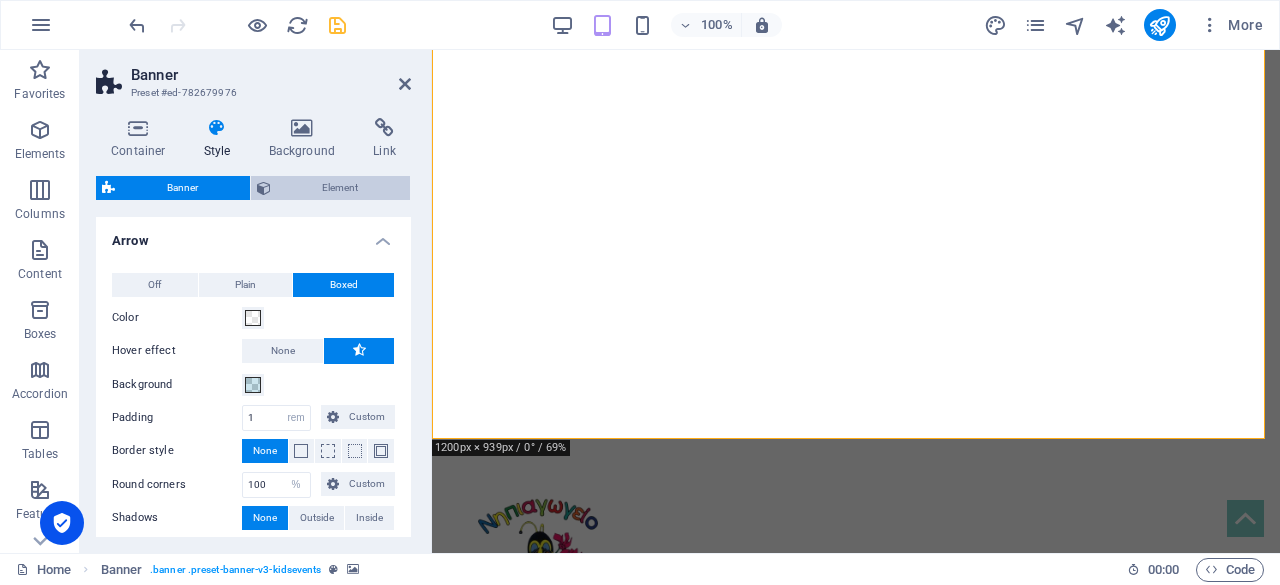 click on "Element" at bounding box center (341, 188) 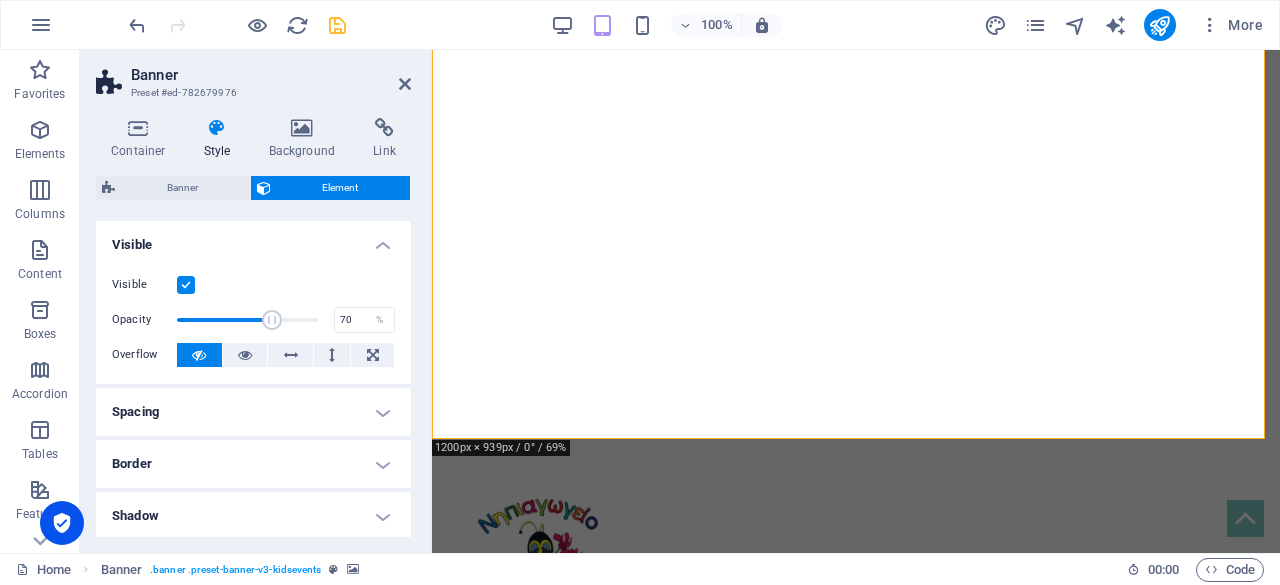 drag, startPoint x: 312, startPoint y: 313, endPoint x: 276, endPoint y: 315, distance: 36.05551 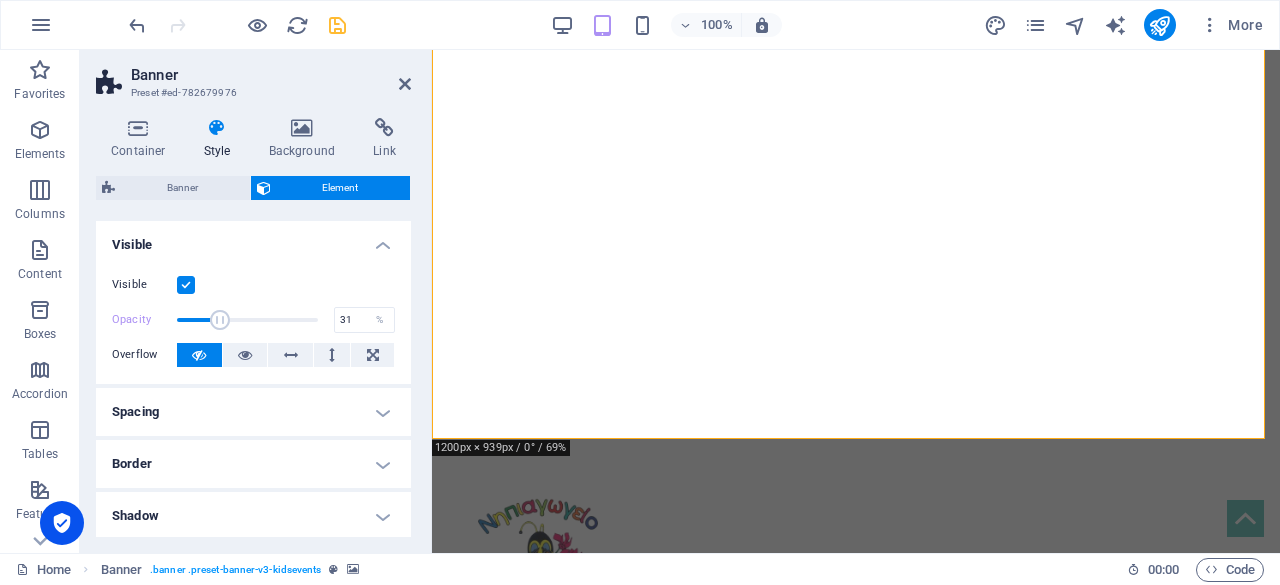 drag, startPoint x: 276, startPoint y: 315, endPoint x: 220, endPoint y: 315, distance: 56 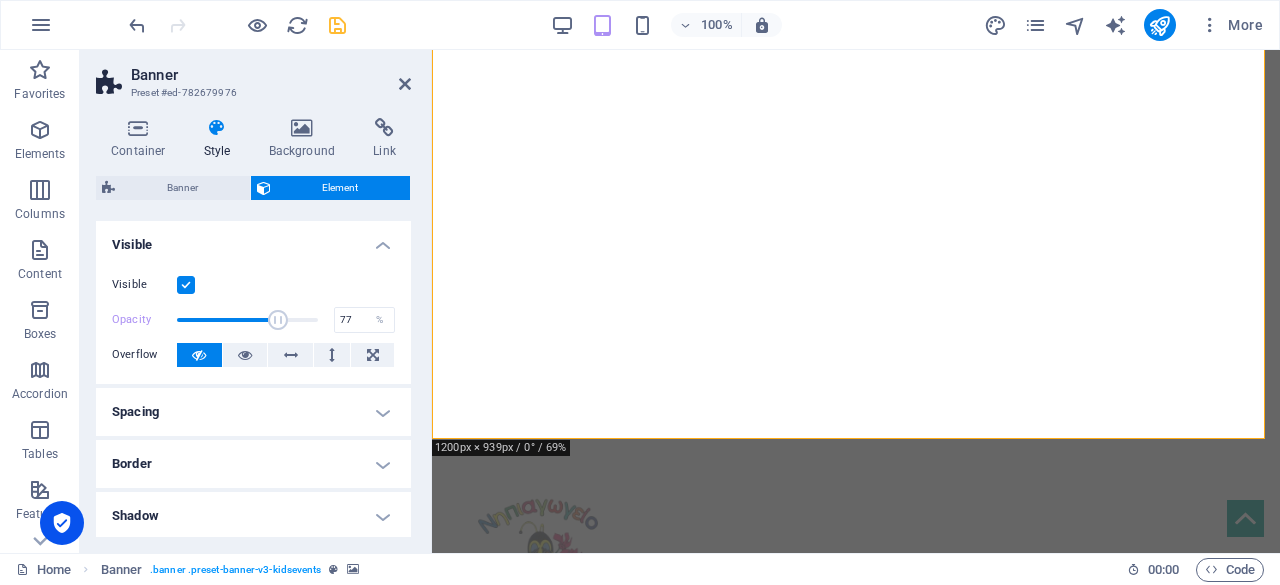 type on "100" 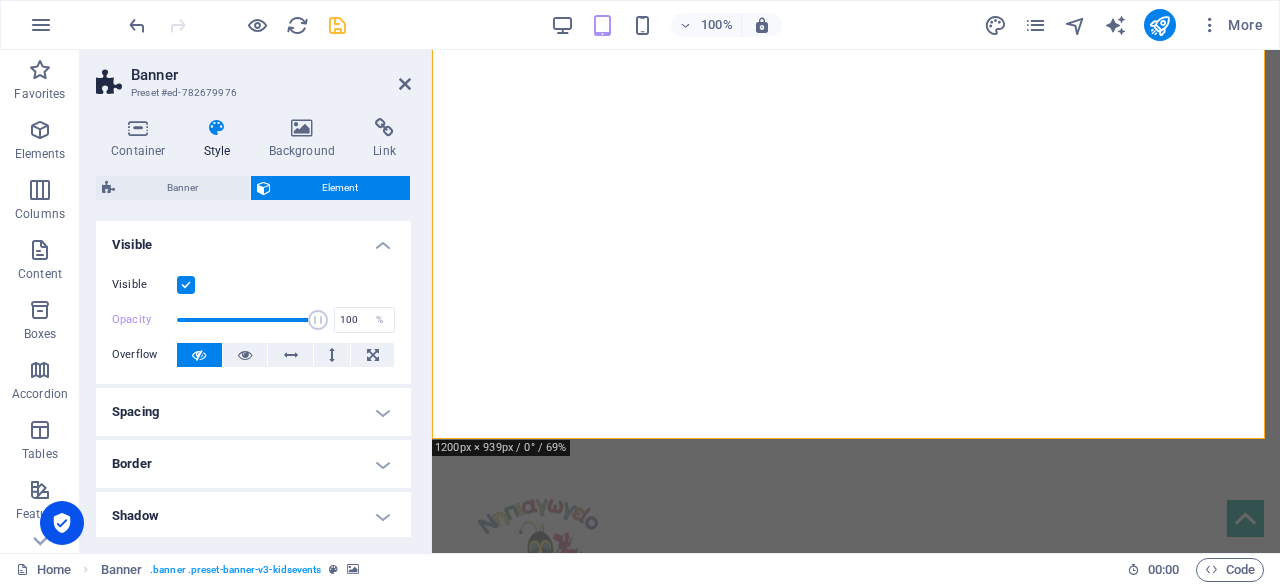 drag, startPoint x: 220, startPoint y: 315, endPoint x: 380, endPoint y: 301, distance: 160.61133 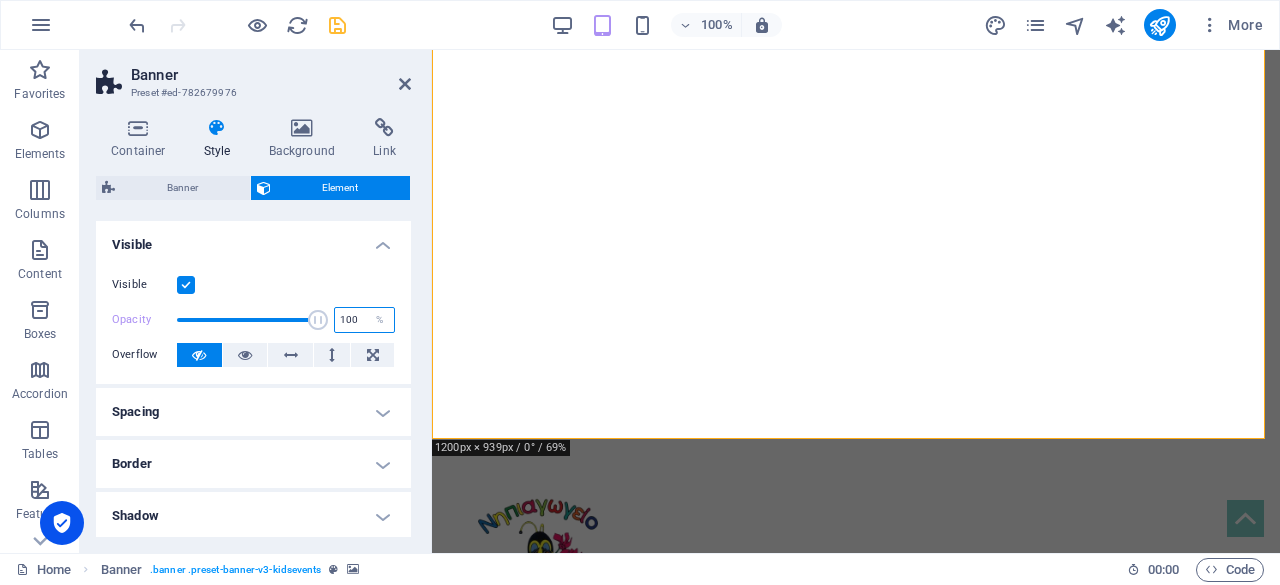 click on "100" at bounding box center (364, 320) 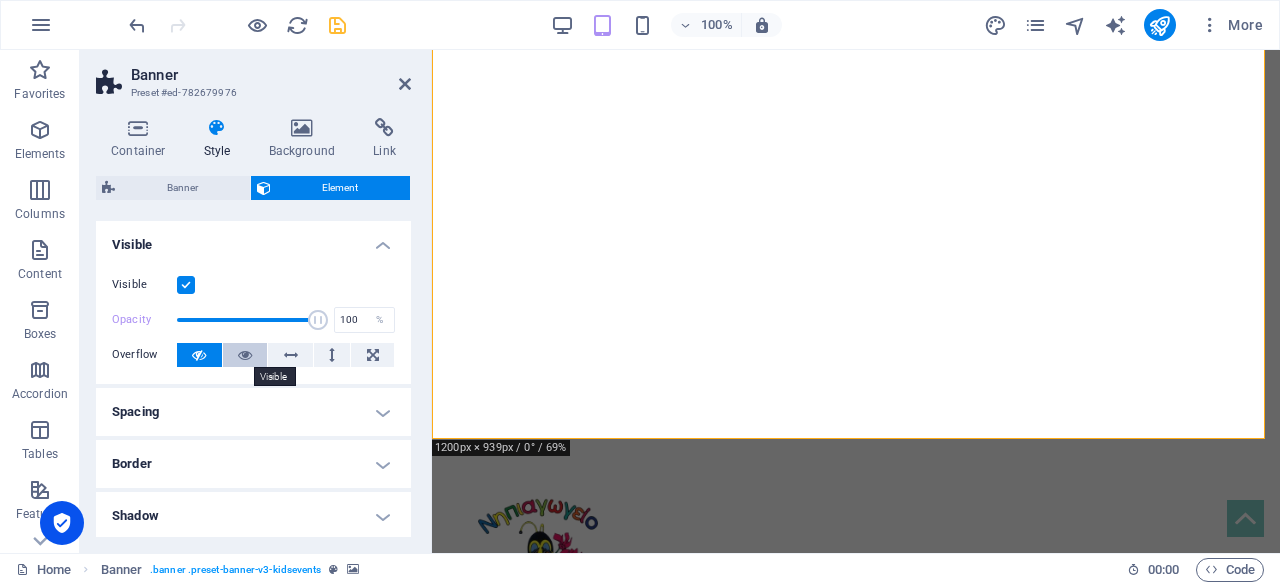 click at bounding box center (245, 355) 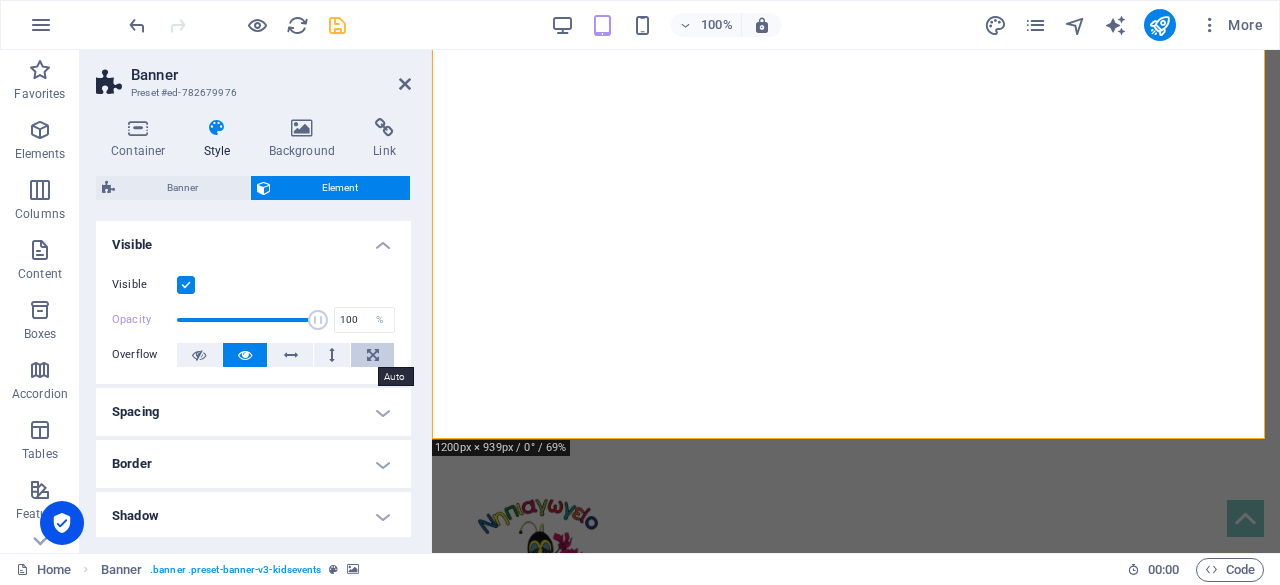 click at bounding box center (373, 355) 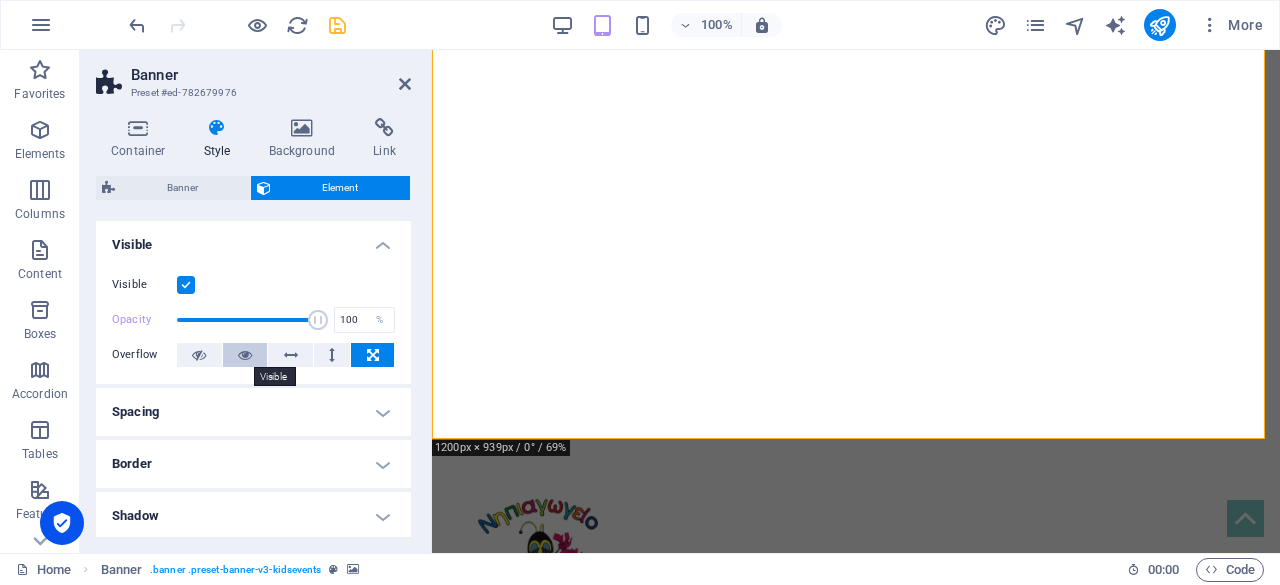 click at bounding box center (245, 355) 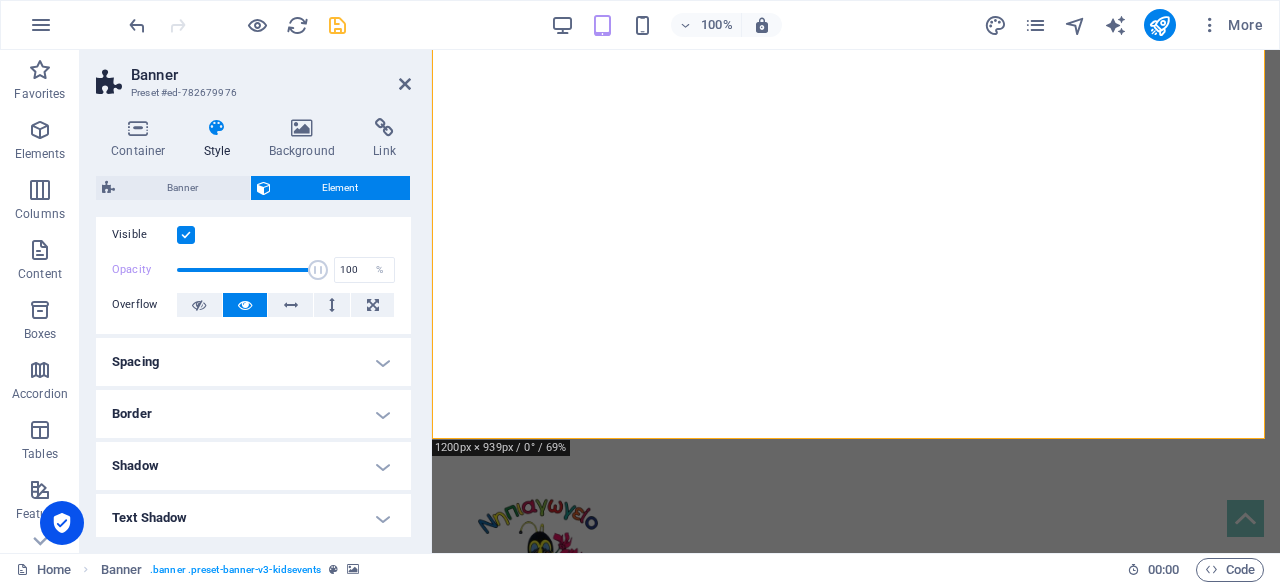 scroll, scrollTop: 49, scrollLeft: 0, axis: vertical 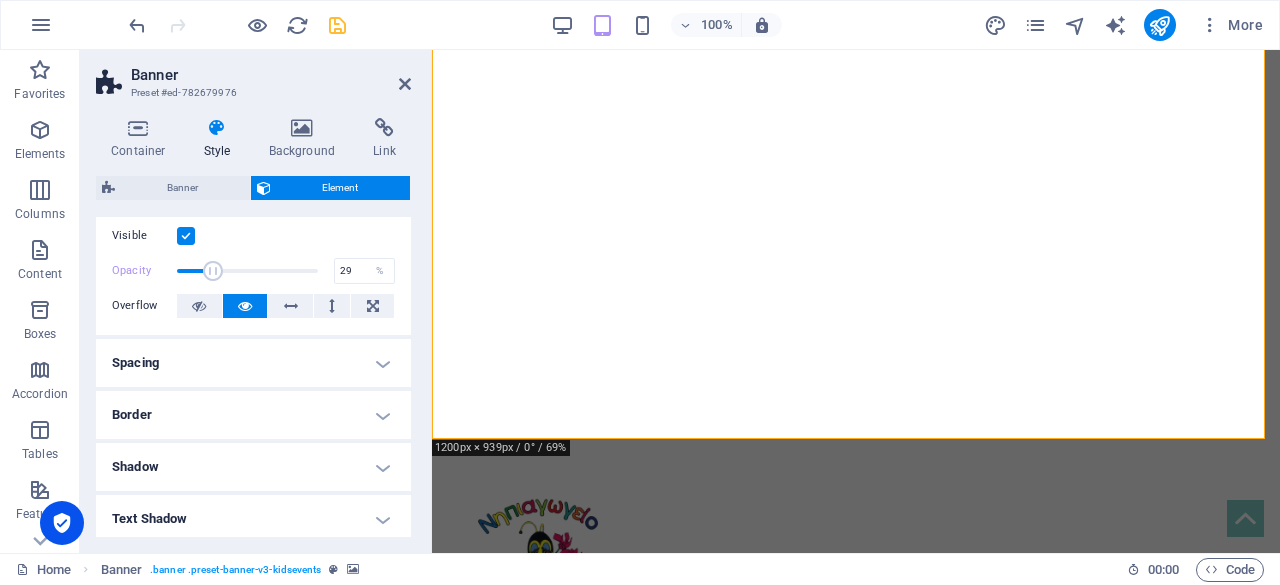 drag, startPoint x: 311, startPoint y: 269, endPoint x: 217, endPoint y: 279, distance: 94.53042 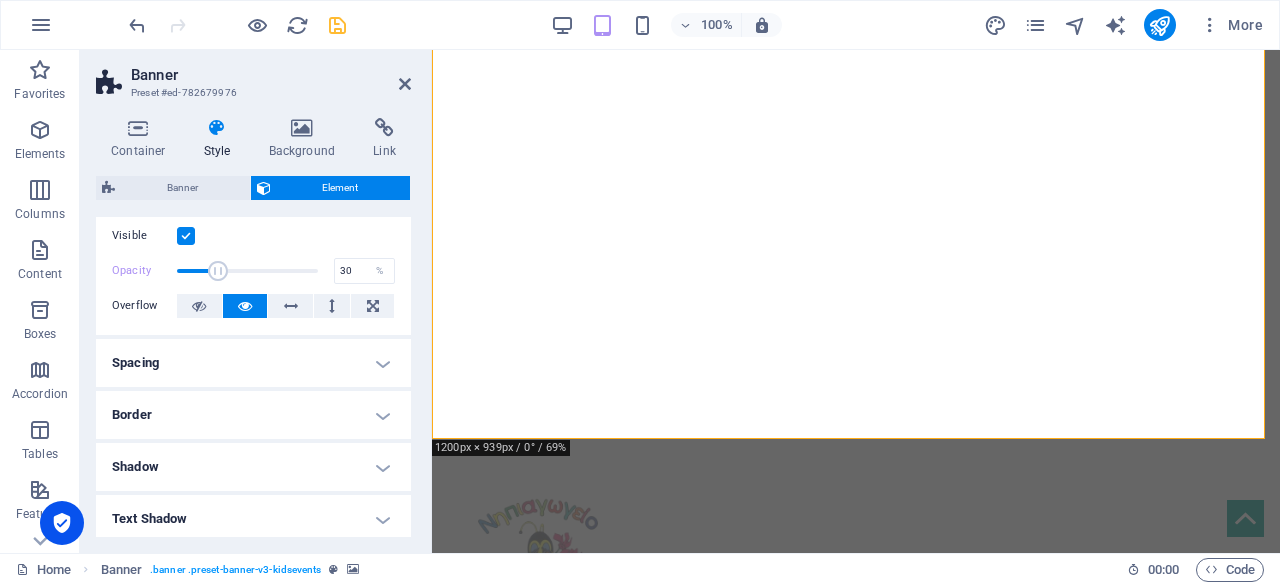 click at bounding box center [218, 271] 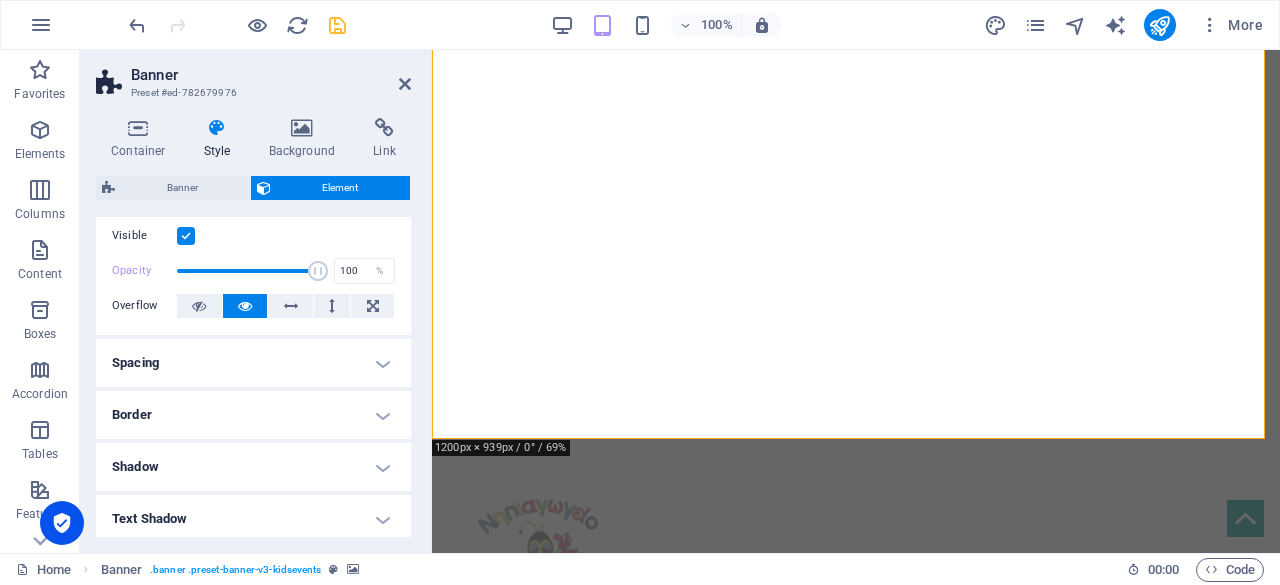 drag, startPoint x: 217, startPoint y: 269, endPoint x: 402, endPoint y: 289, distance: 186.07794 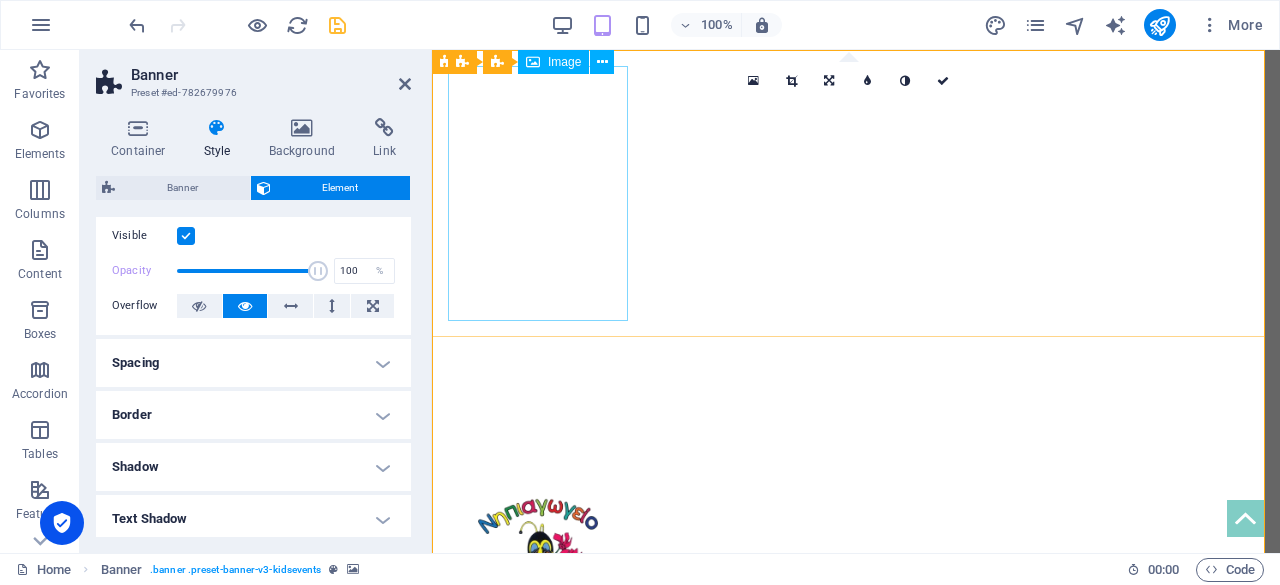 scroll, scrollTop: 0, scrollLeft: 0, axis: both 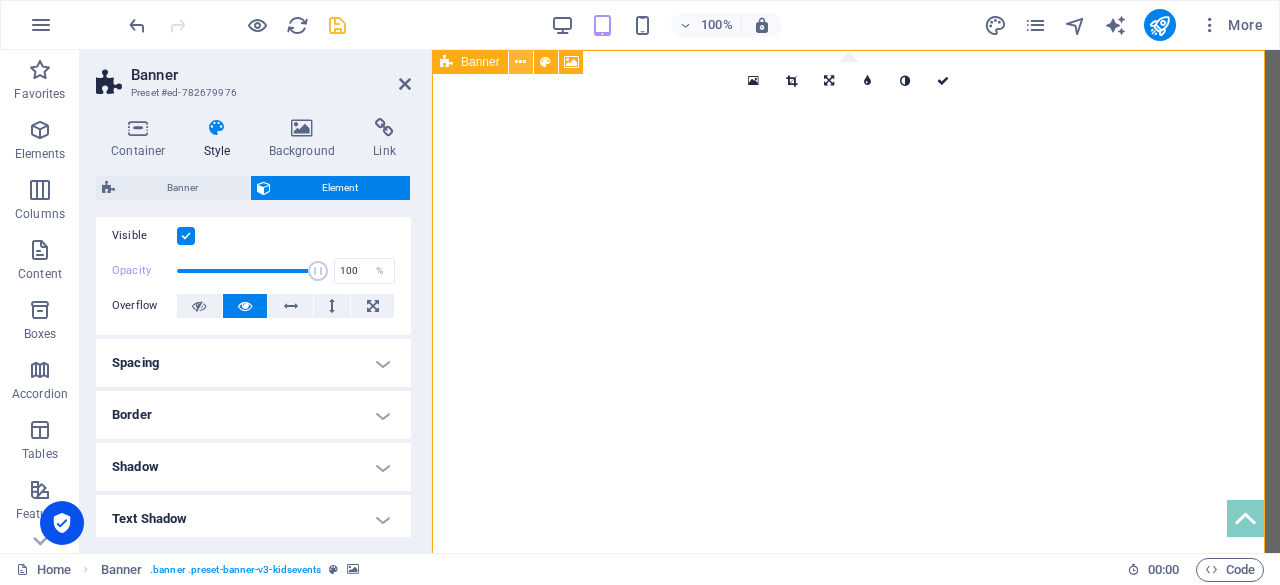 click at bounding box center (520, 62) 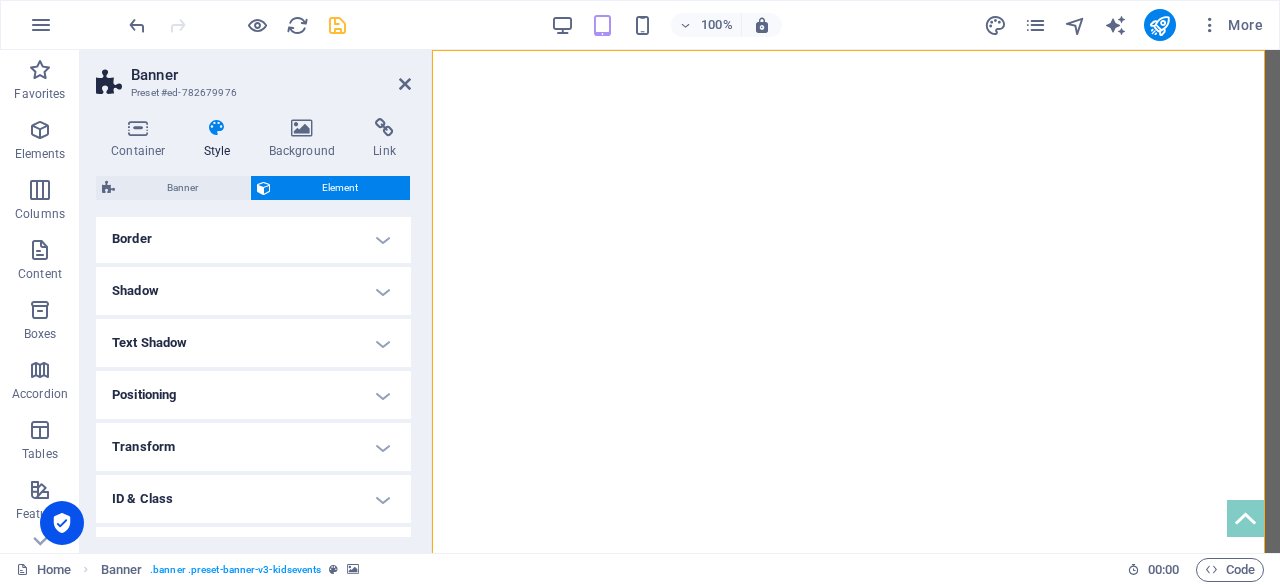 scroll, scrollTop: 314, scrollLeft: 0, axis: vertical 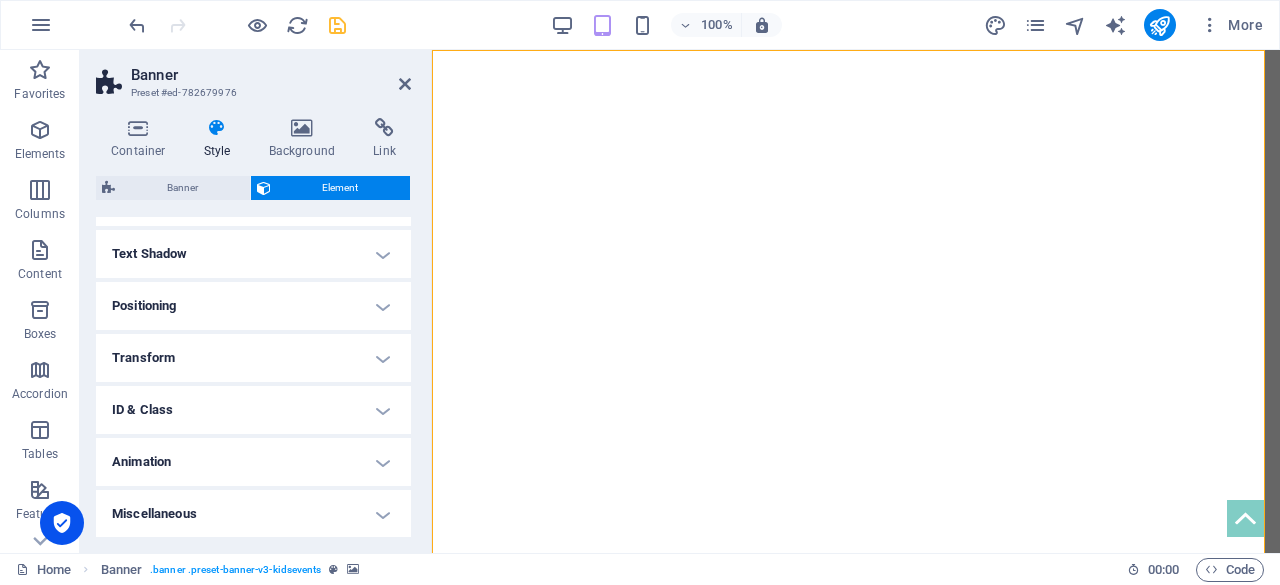 click on "Miscellaneous" at bounding box center [253, 514] 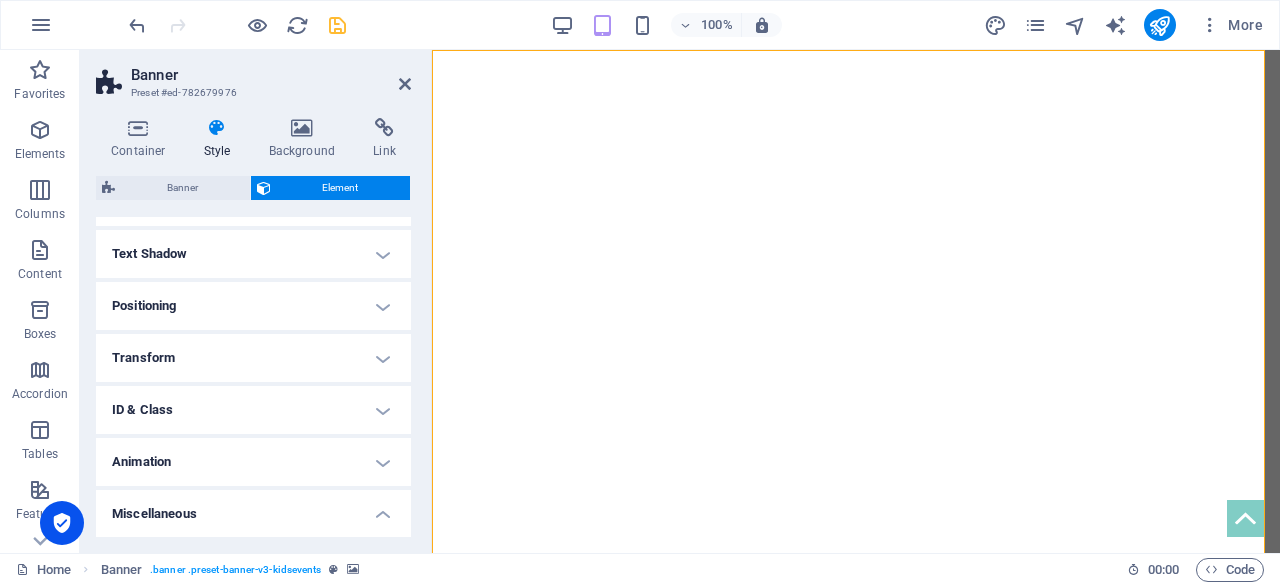 scroll, scrollTop: 436, scrollLeft: 0, axis: vertical 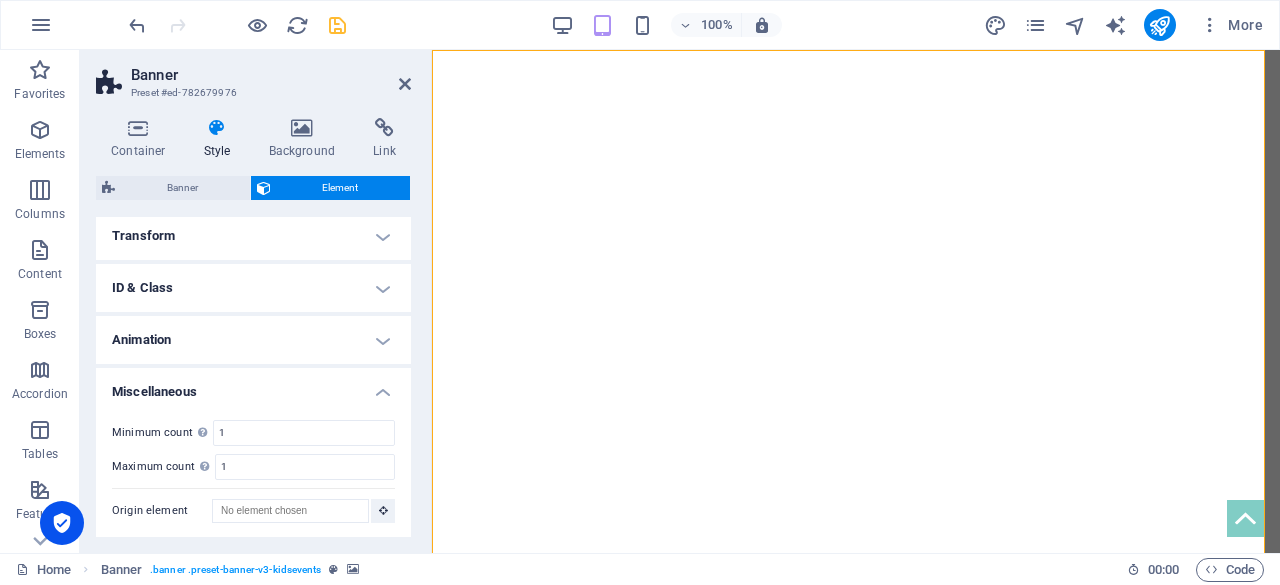 click on "Miscellaneous" at bounding box center [253, 386] 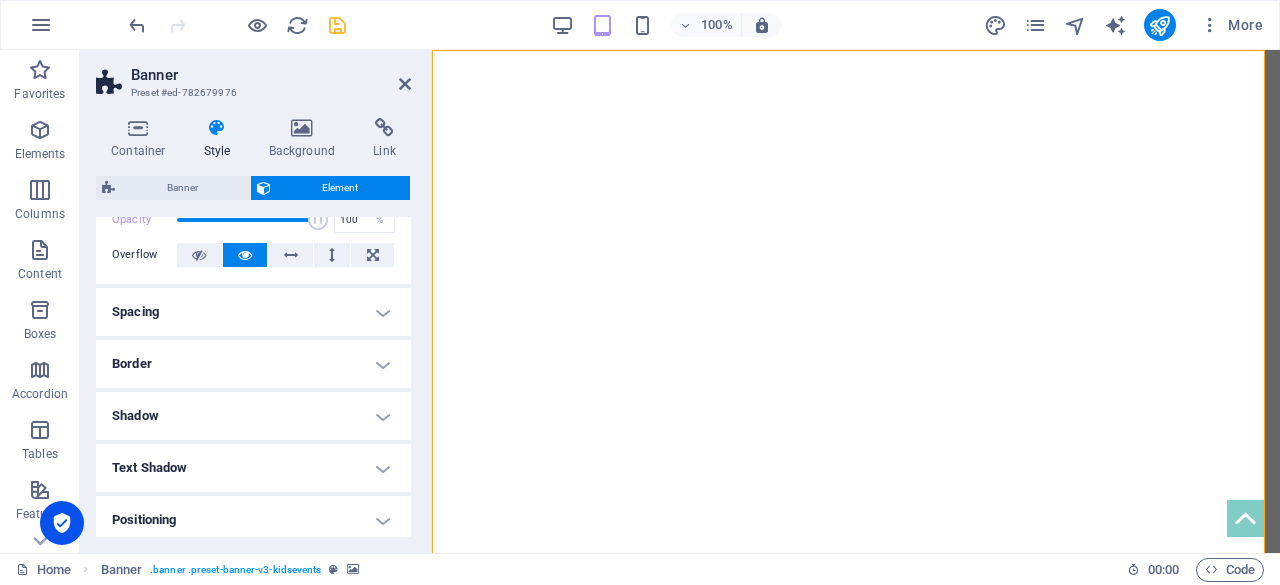 scroll, scrollTop: 100, scrollLeft: 0, axis: vertical 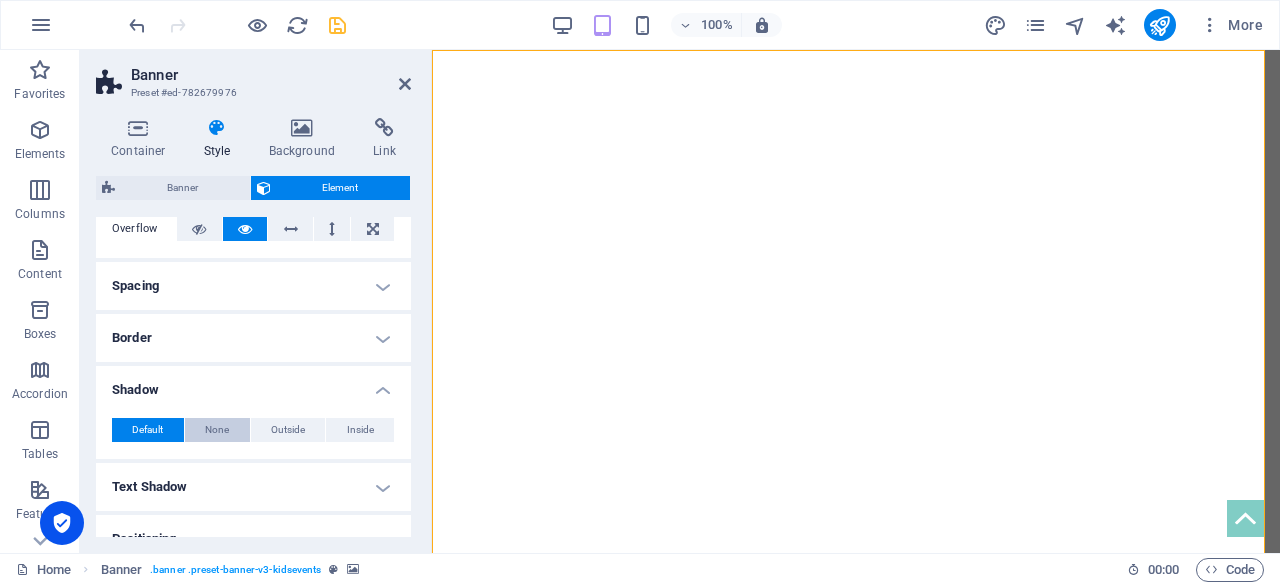 click on "None" at bounding box center (217, 430) 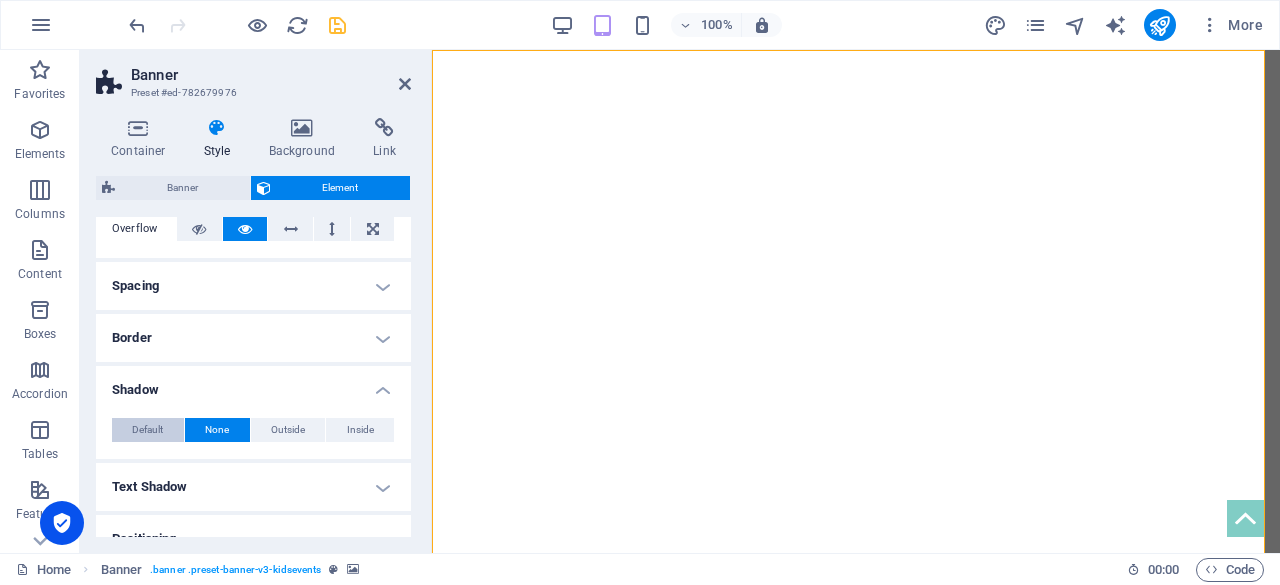 click on "Default" at bounding box center [147, 430] 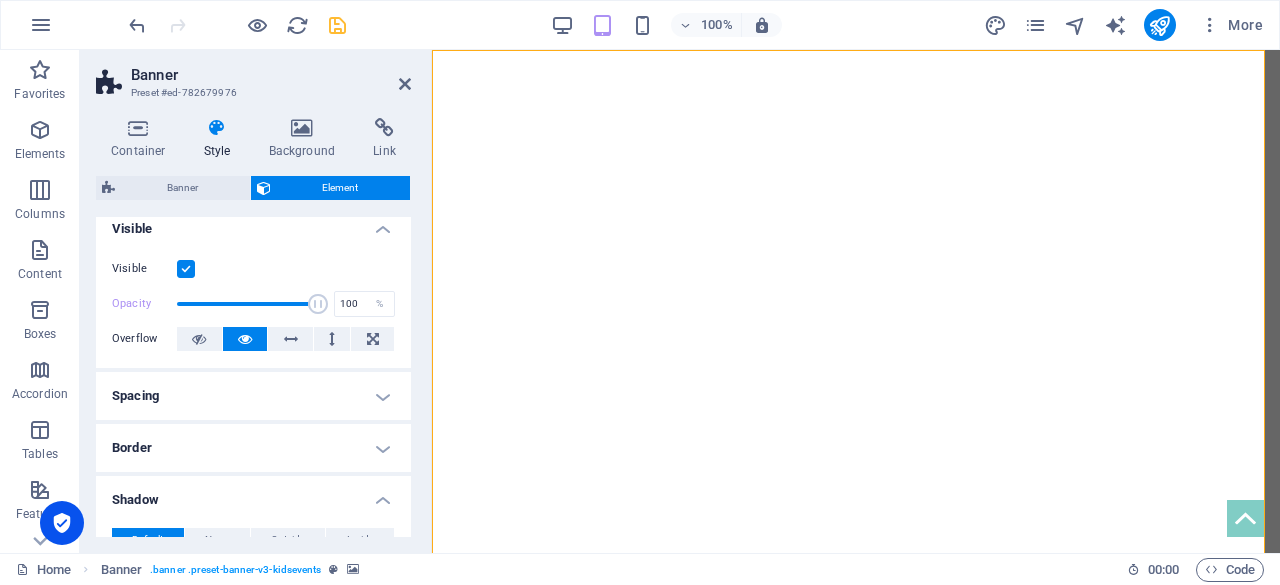 scroll, scrollTop: 0, scrollLeft: 0, axis: both 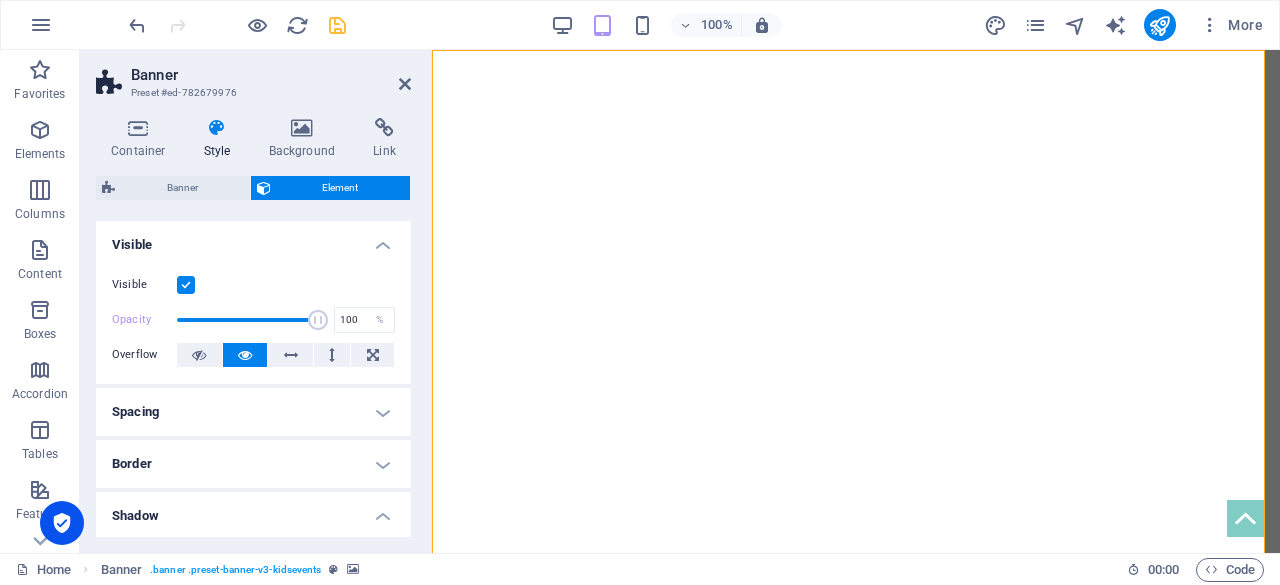 click at bounding box center [186, 285] 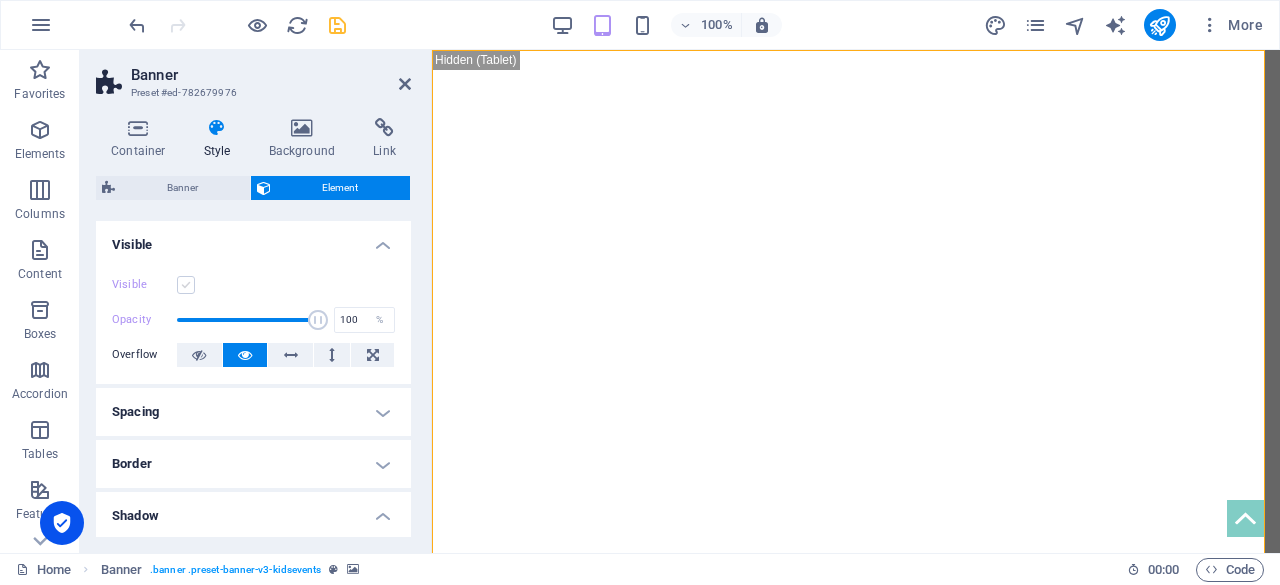 click at bounding box center [186, 285] 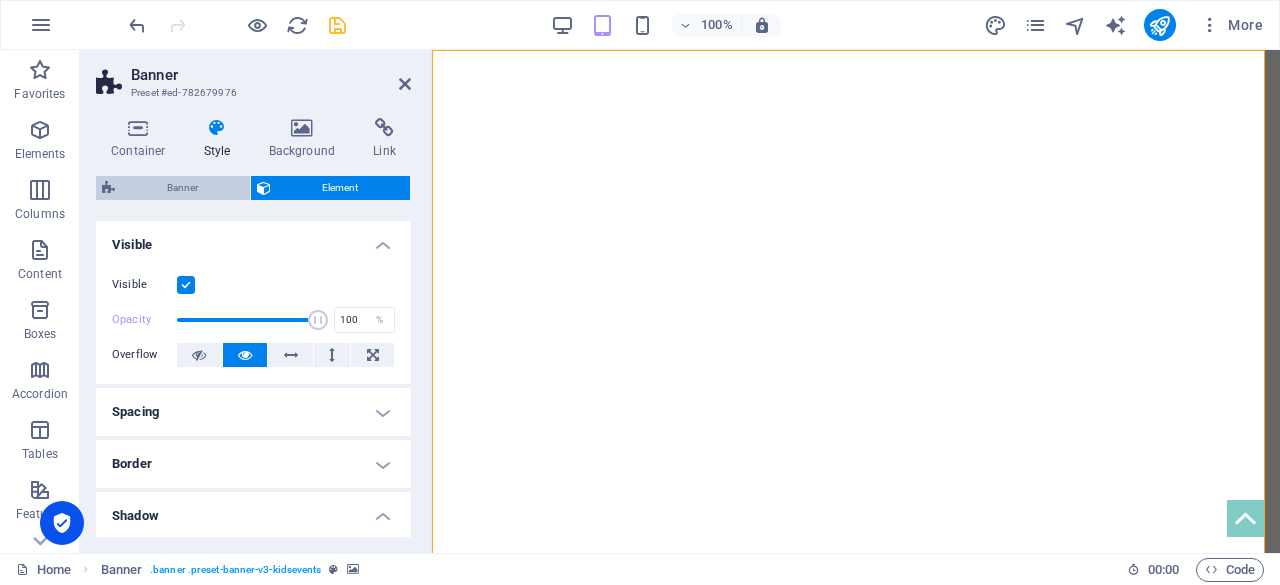 click on "Banner" at bounding box center [182, 188] 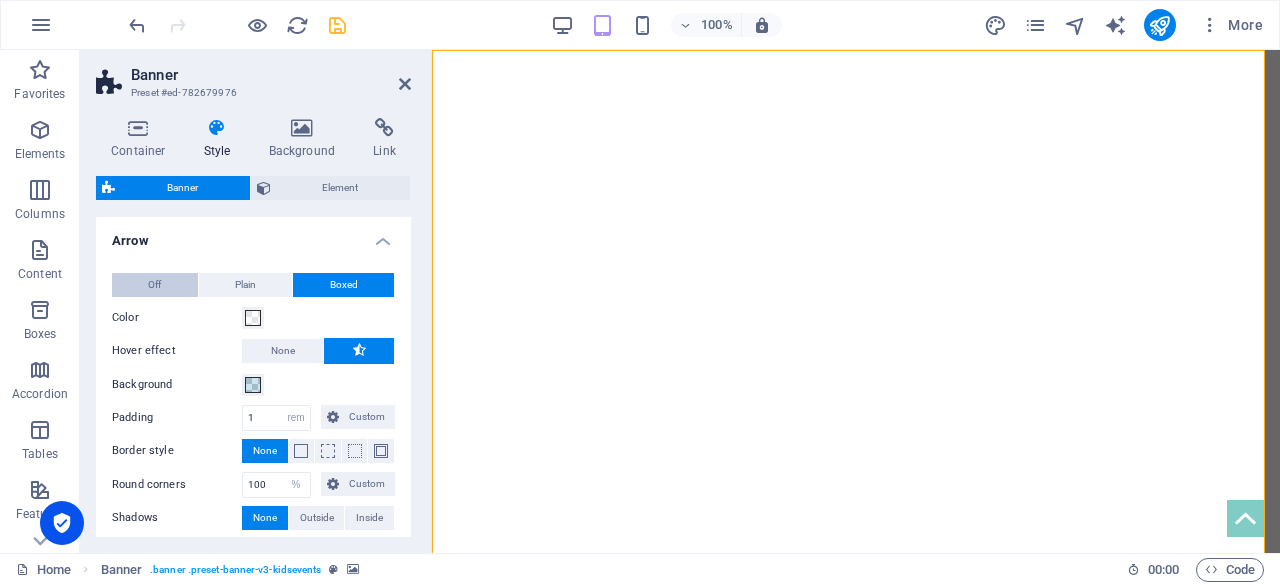 click on "Off" at bounding box center [155, 285] 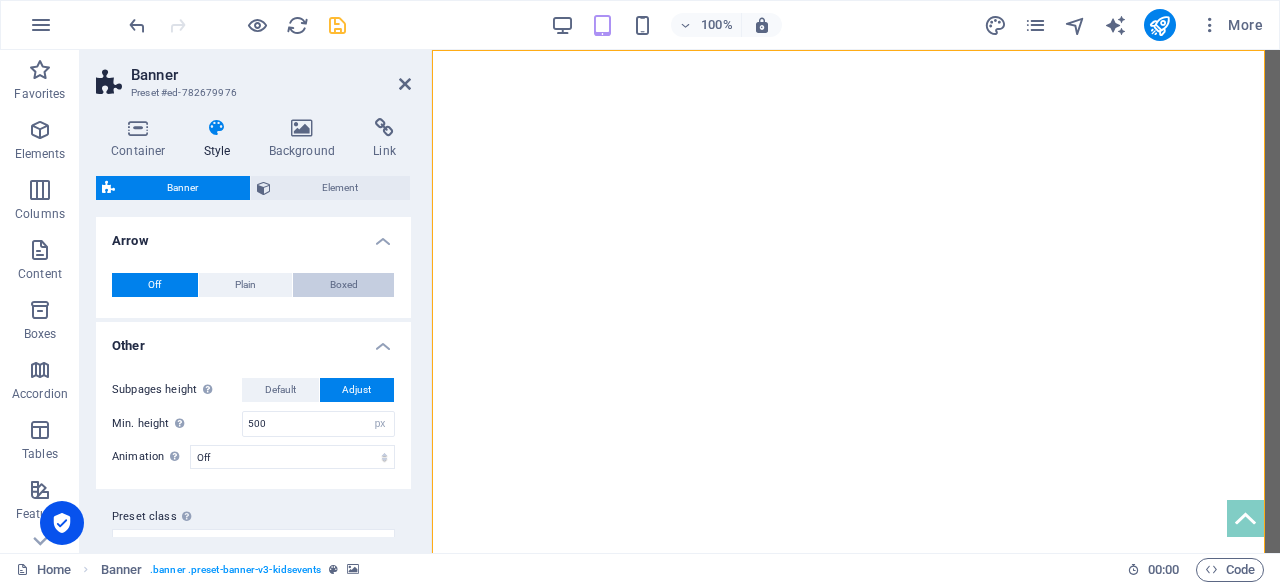 click on "Boxed" at bounding box center (344, 285) 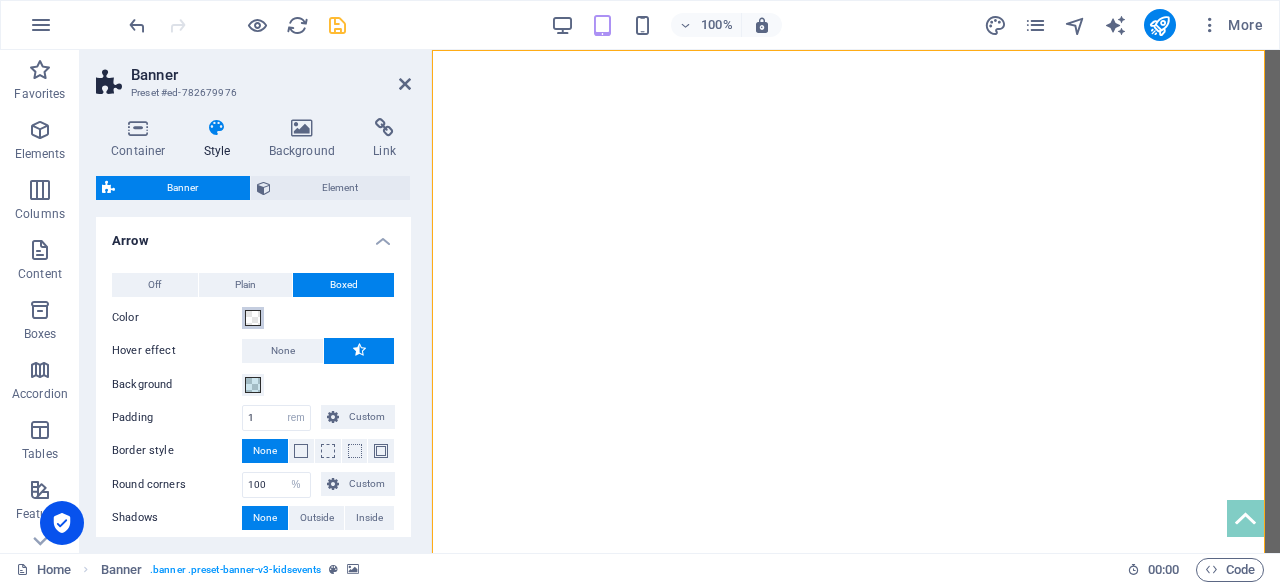click at bounding box center [253, 318] 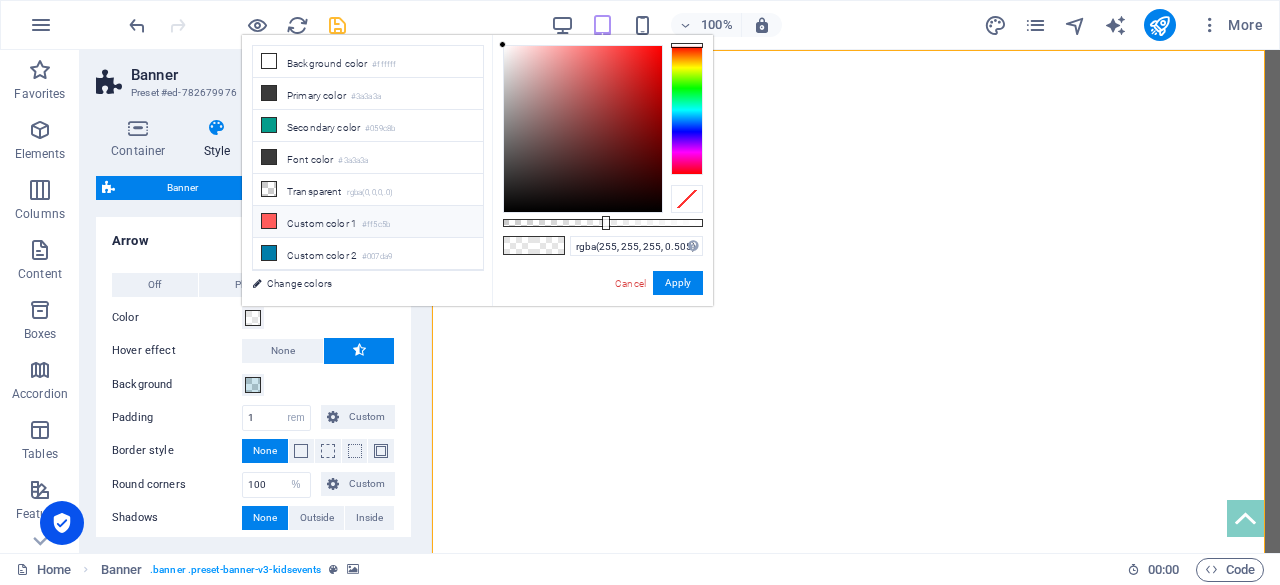click on "Custom color 1
#ff5c5b" at bounding box center (368, 222) 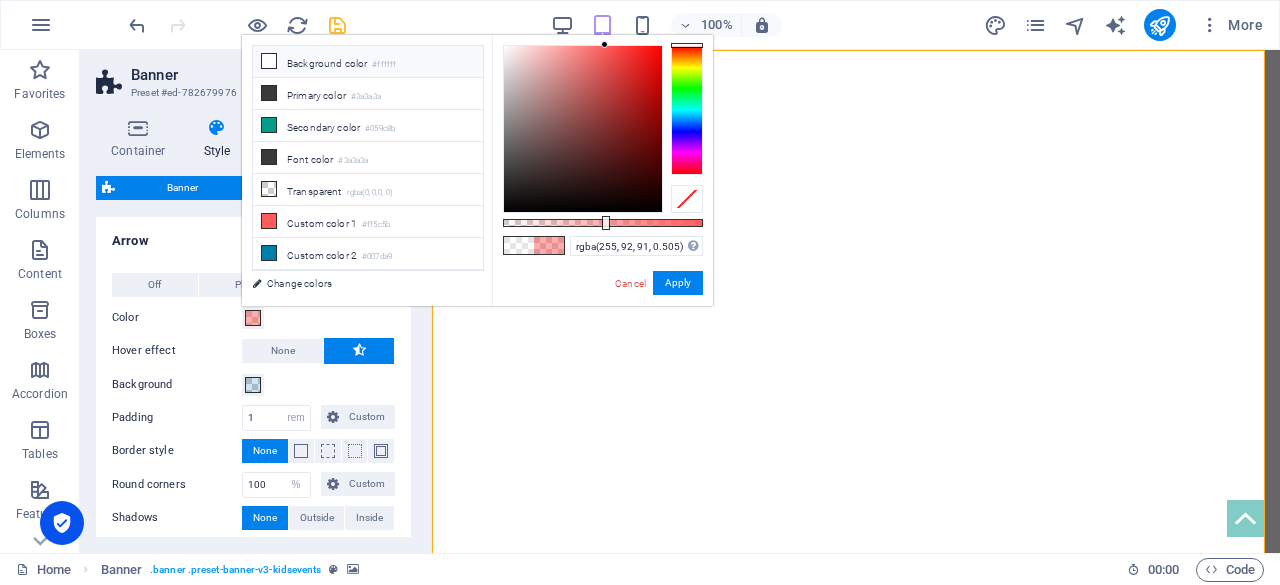 click on "Background color
#ffffff" at bounding box center (368, 62) 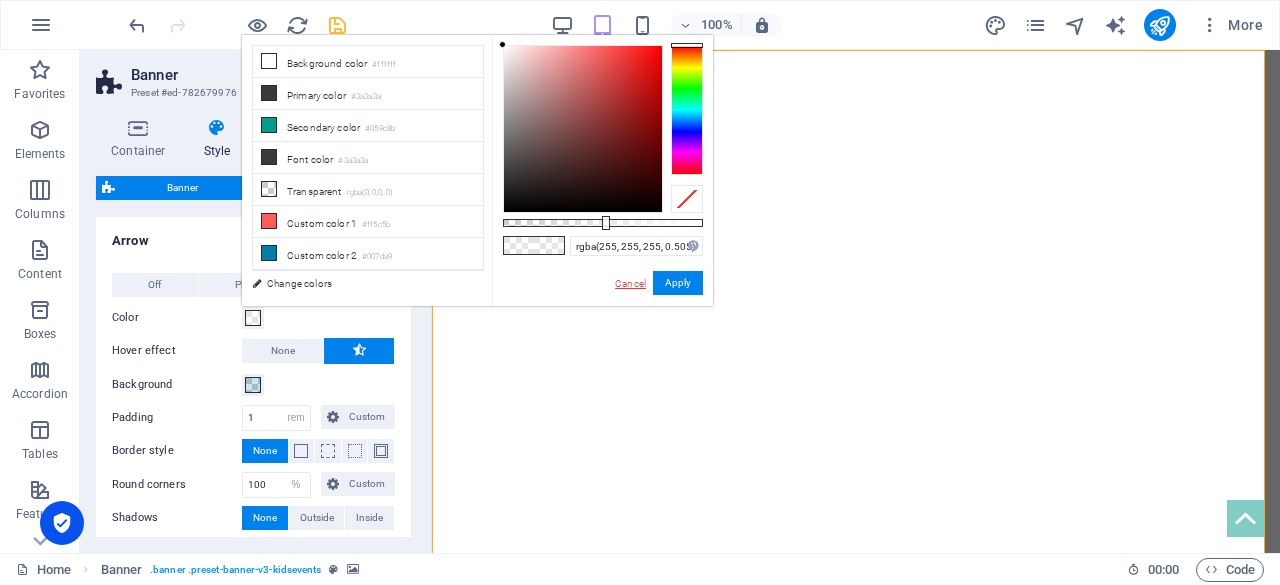 click on "Cancel" at bounding box center [630, 283] 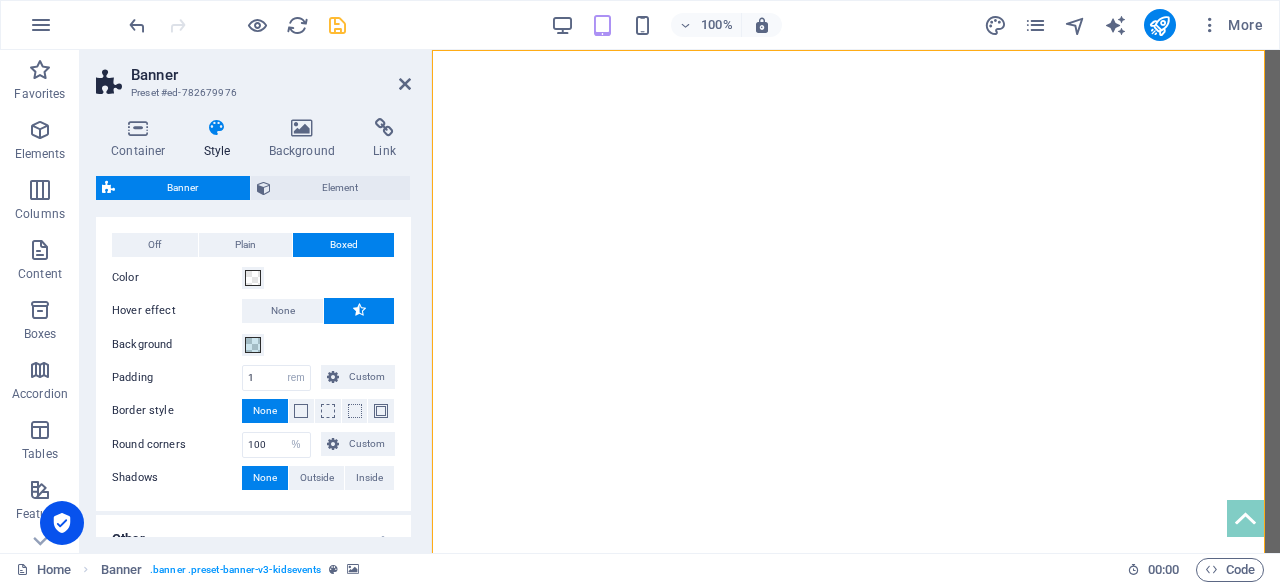 scroll, scrollTop: 41, scrollLeft: 0, axis: vertical 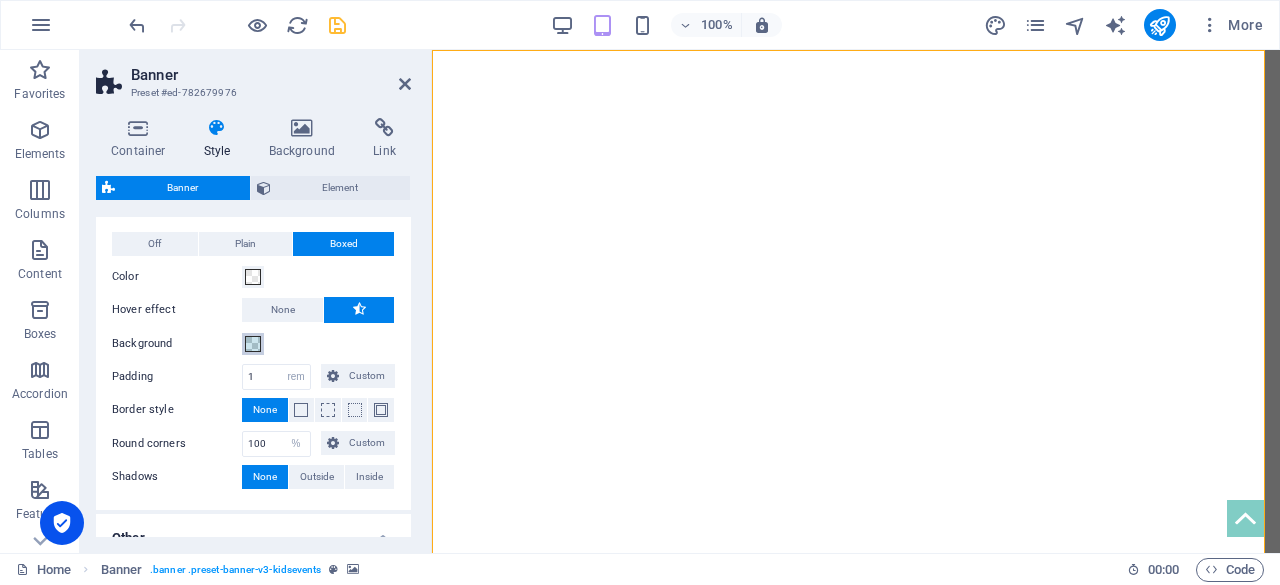 click on "Background" at bounding box center [253, 344] 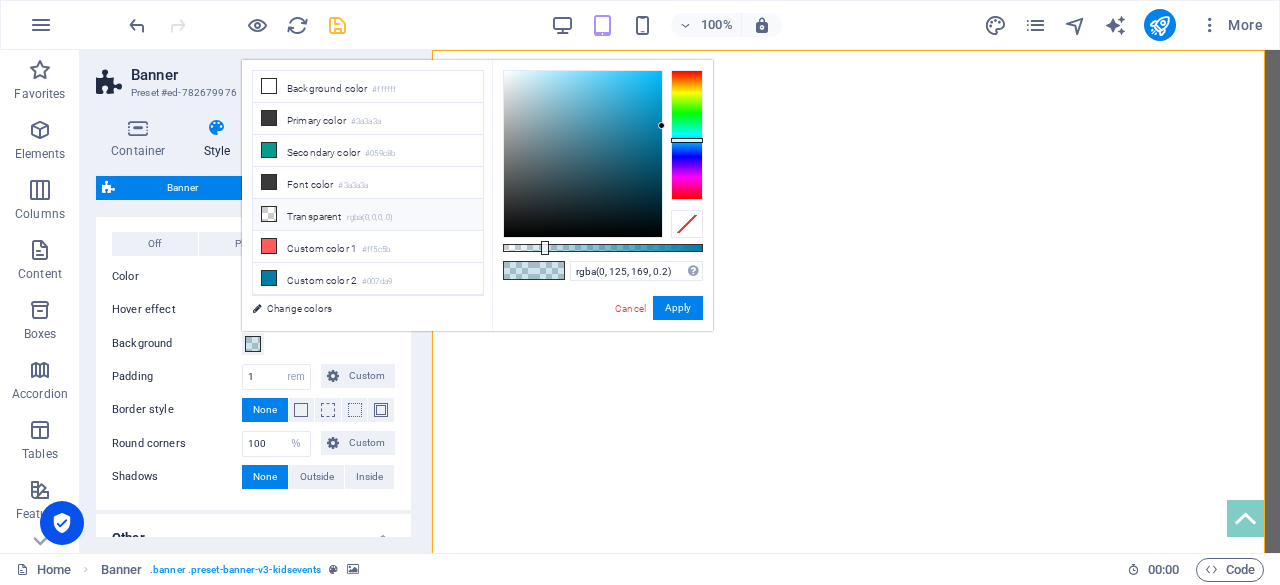 click on "Transparent
rgba(0,0,0,.0)" at bounding box center (368, 215) 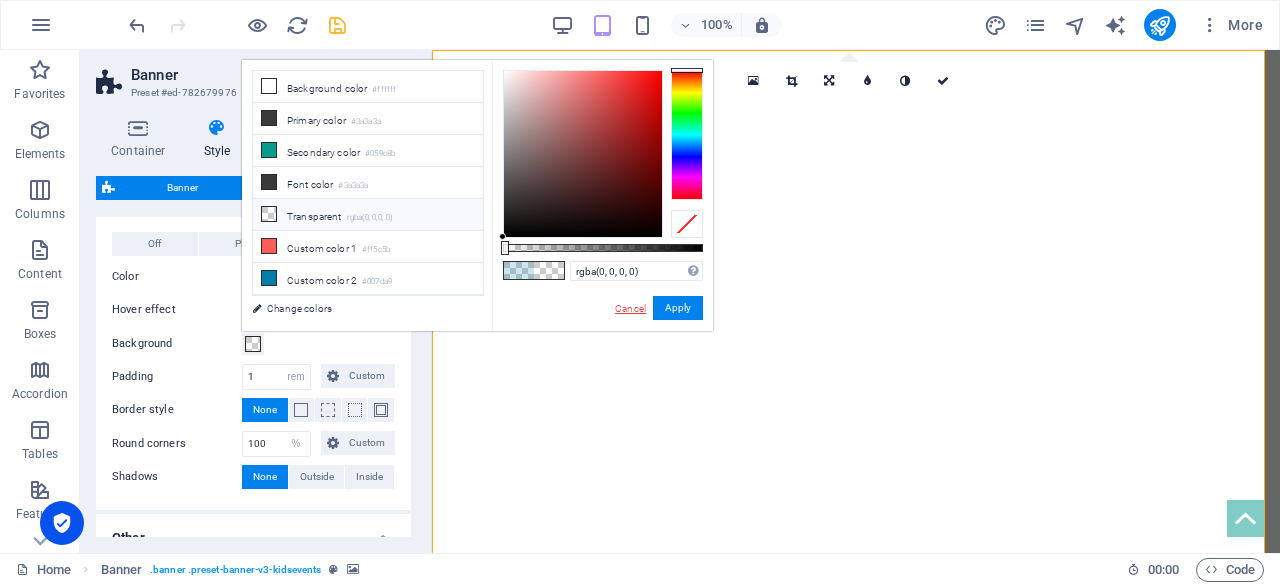 click on "Cancel" at bounding box center (630, 308) 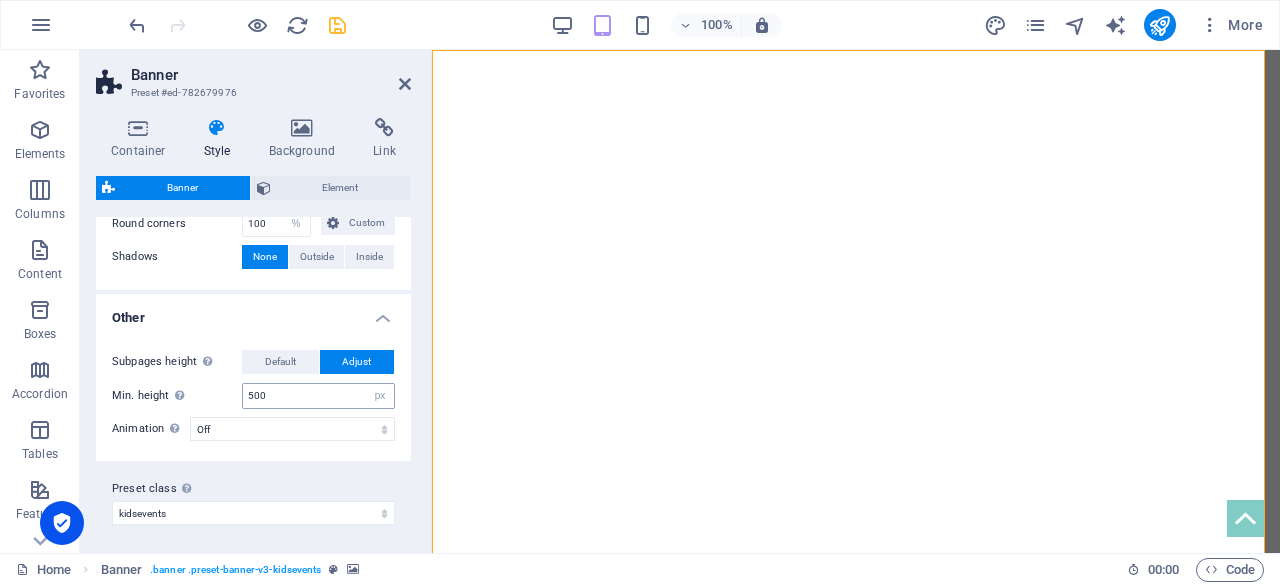 scroll, scrollTop: 0, scrollLeft: 0, axis: both 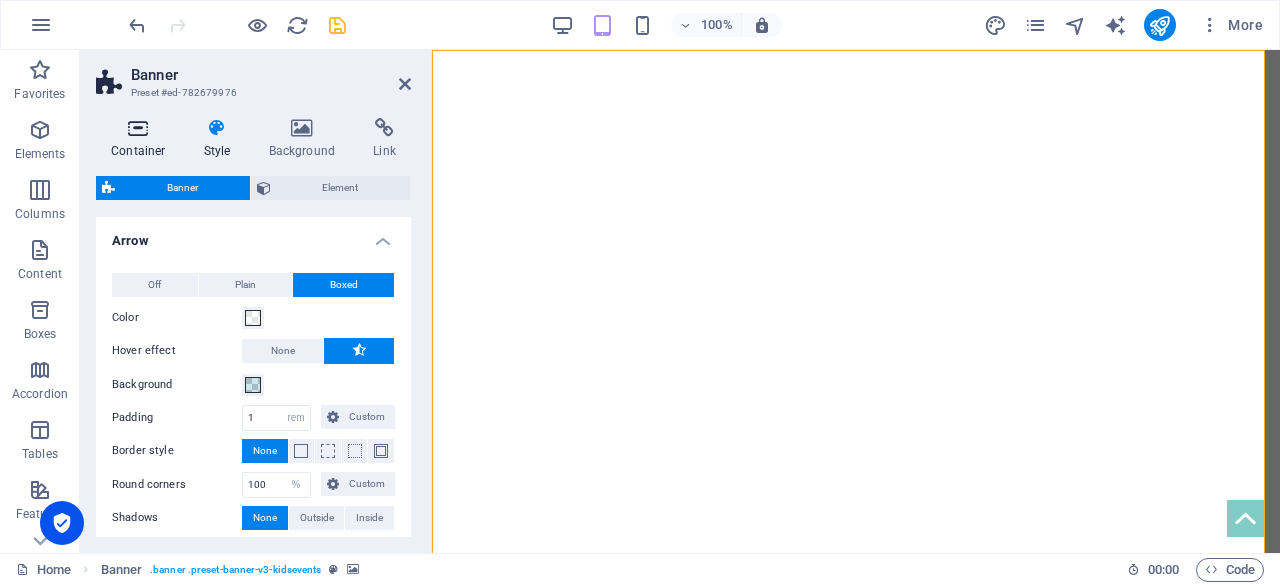 click at bounding box center (138, 128) 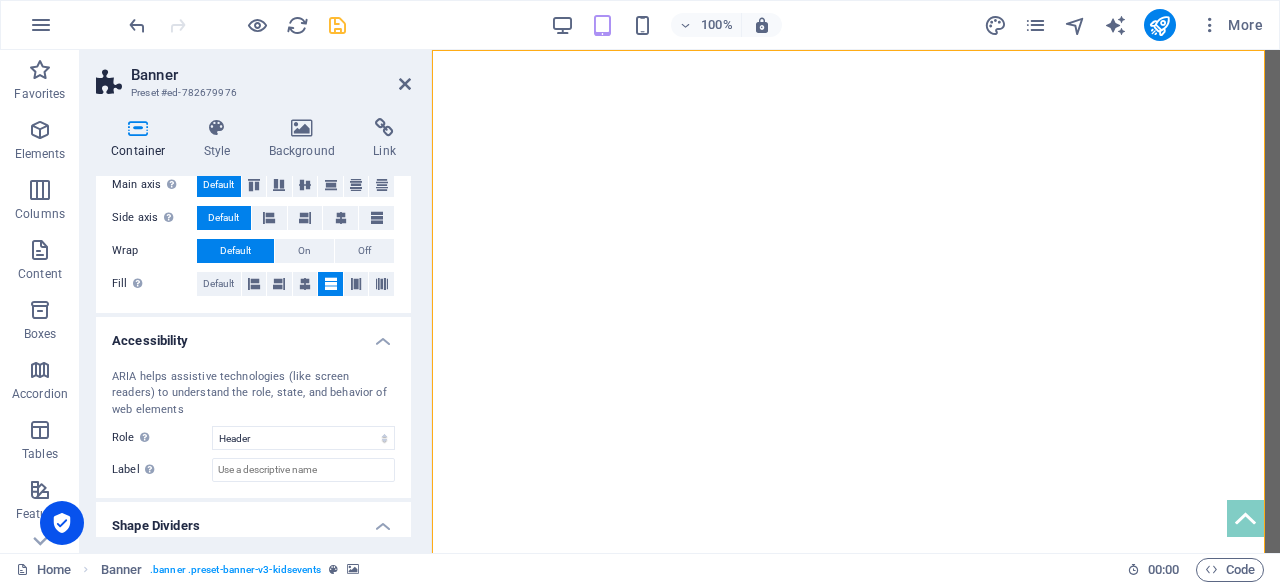 scroll, scrollTop: 445, scrollLeft: 0, axis: vertical 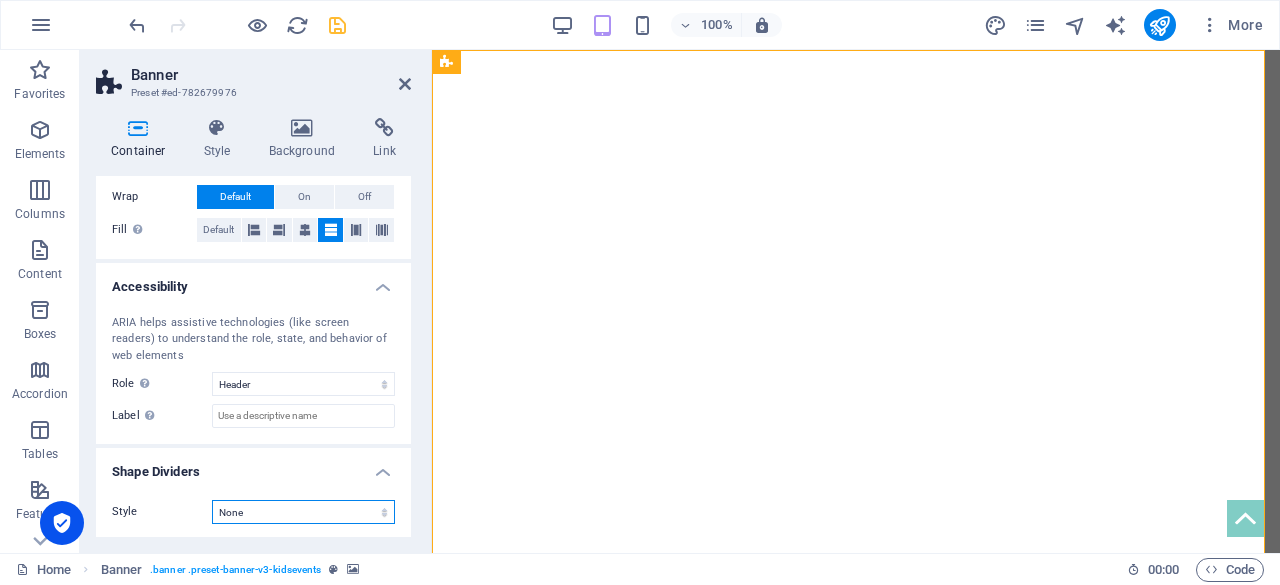 click on "None Triangle Square Diagonal Polygon 1 Polygon 2 Zigzag Multiple Zigzags Waves Multiple Waves Half Circle Circle Circle Shadow Blocks Hexagons Clouds Multiple Clouds Fan Pyramids Book Paint Drip Fire Shredded Paper Arrow" at bounding box center (303, 512) 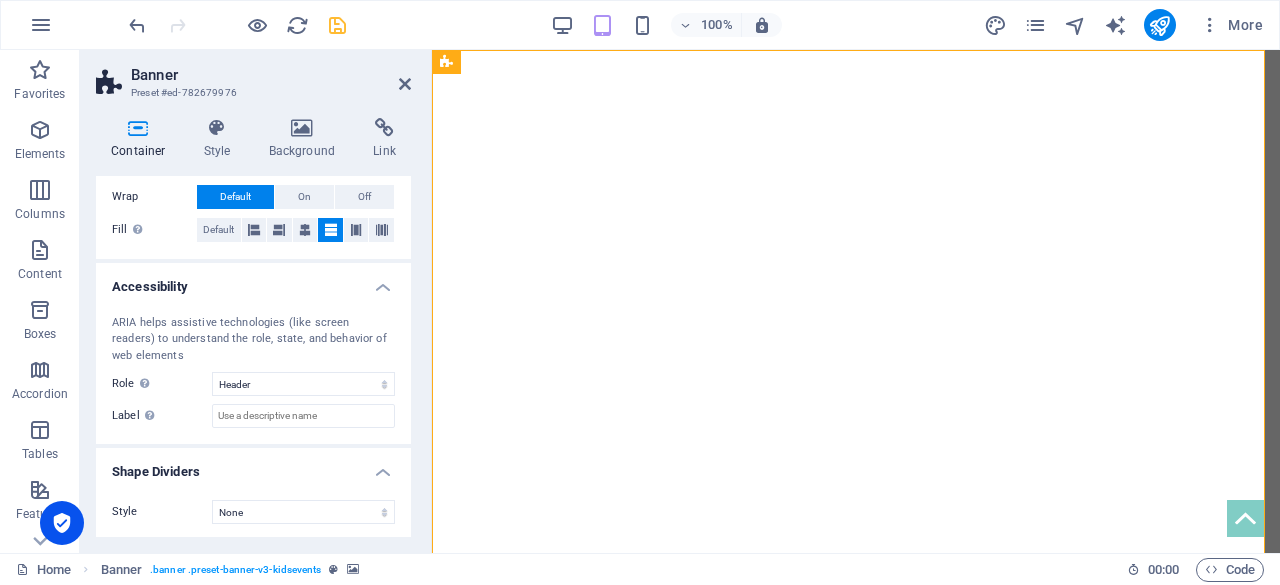 click on "Style" at bounding box center [162, 512] 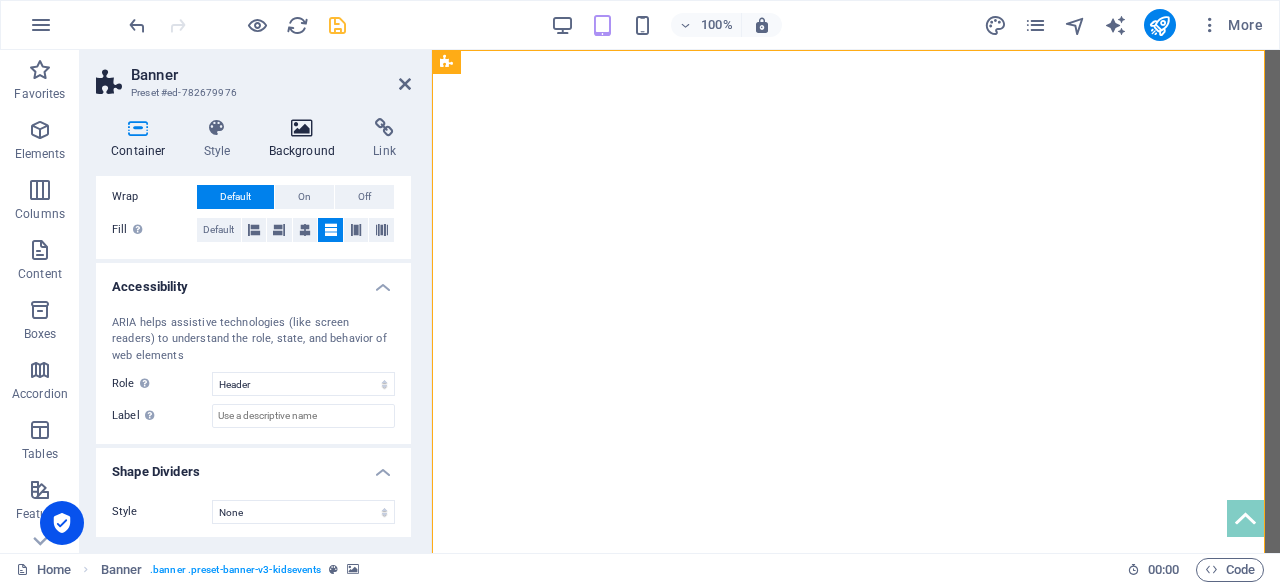 click on "Background" at bounding box center [306, 139] 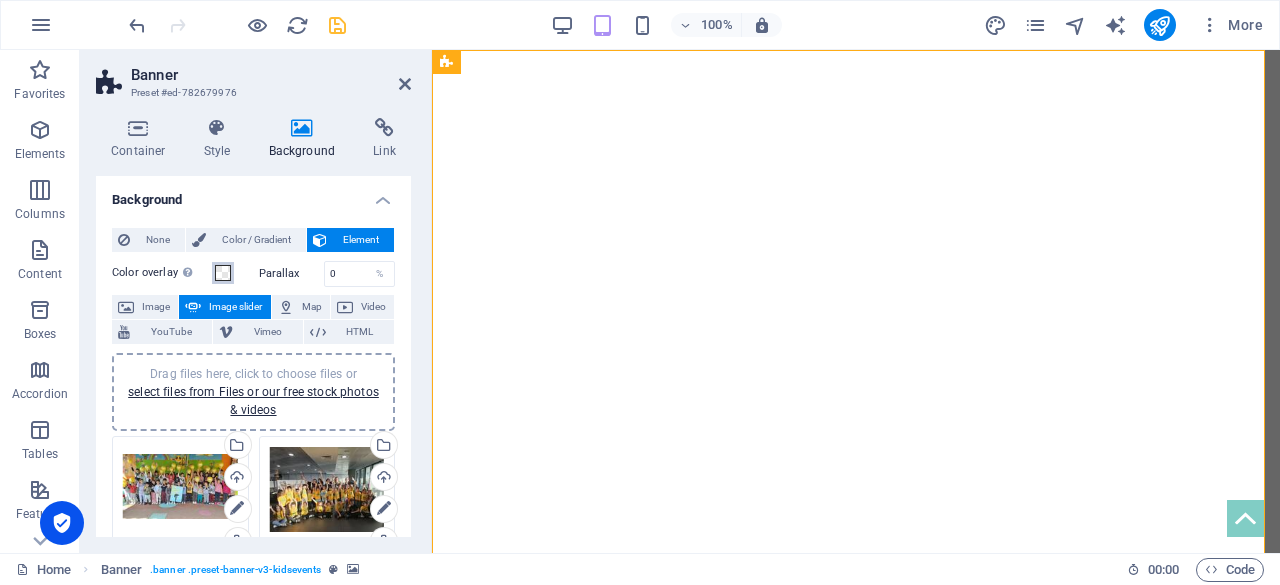 click at bounding box center (223, 273) 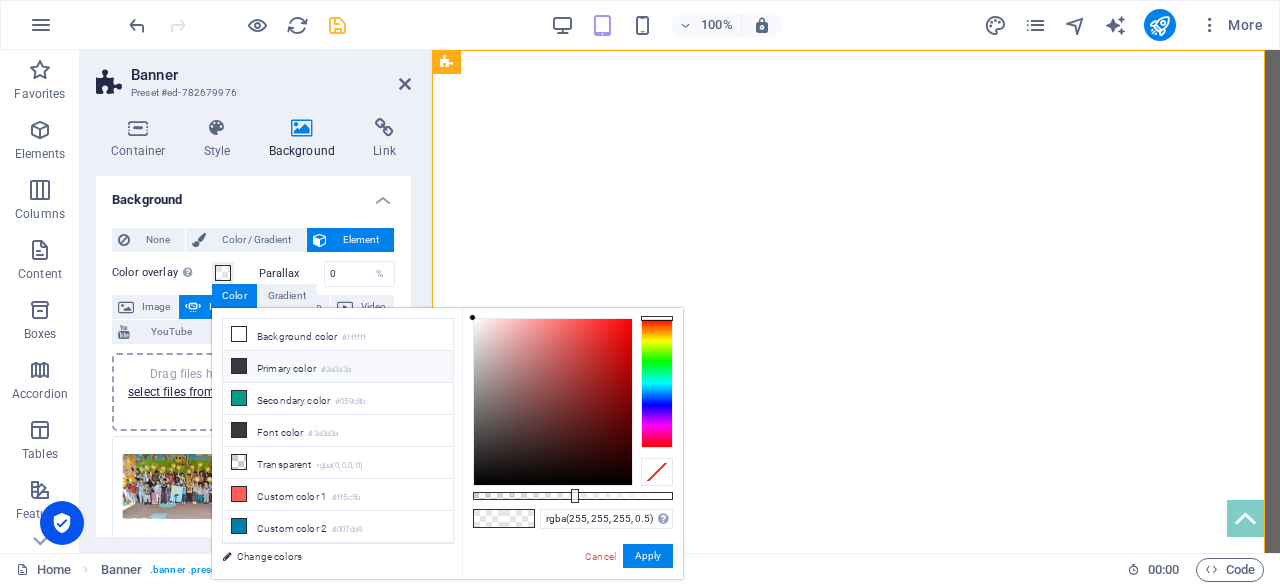click on "Primary color
#3a3a3a" at bounding box center (338, 367) 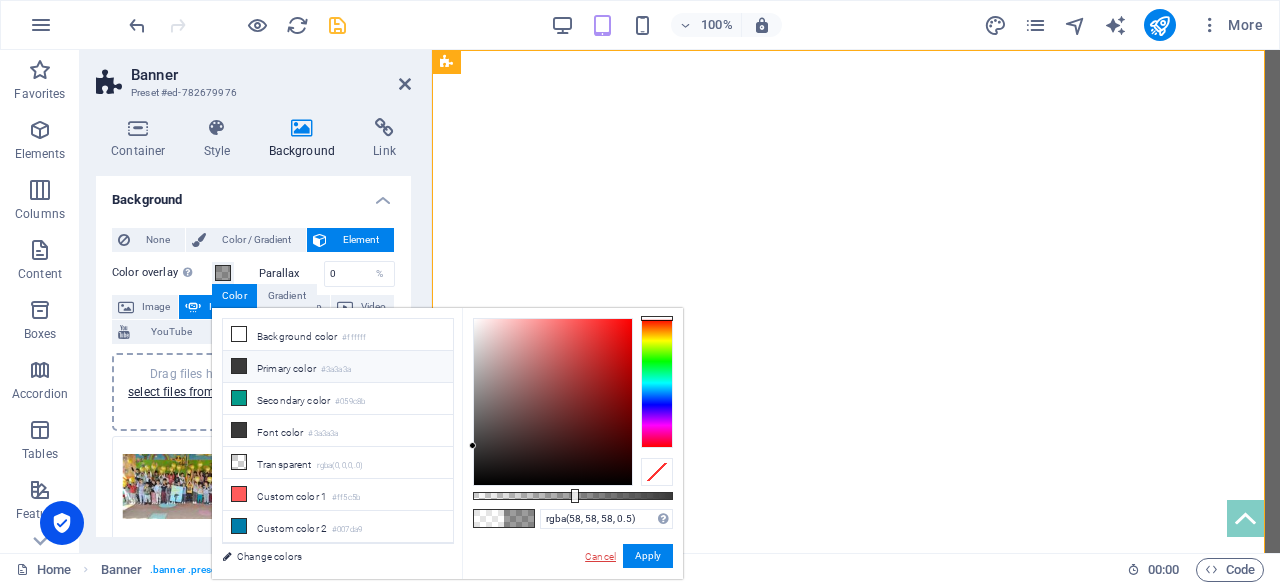 click on "Cancel" at bounding box center (600, 556) 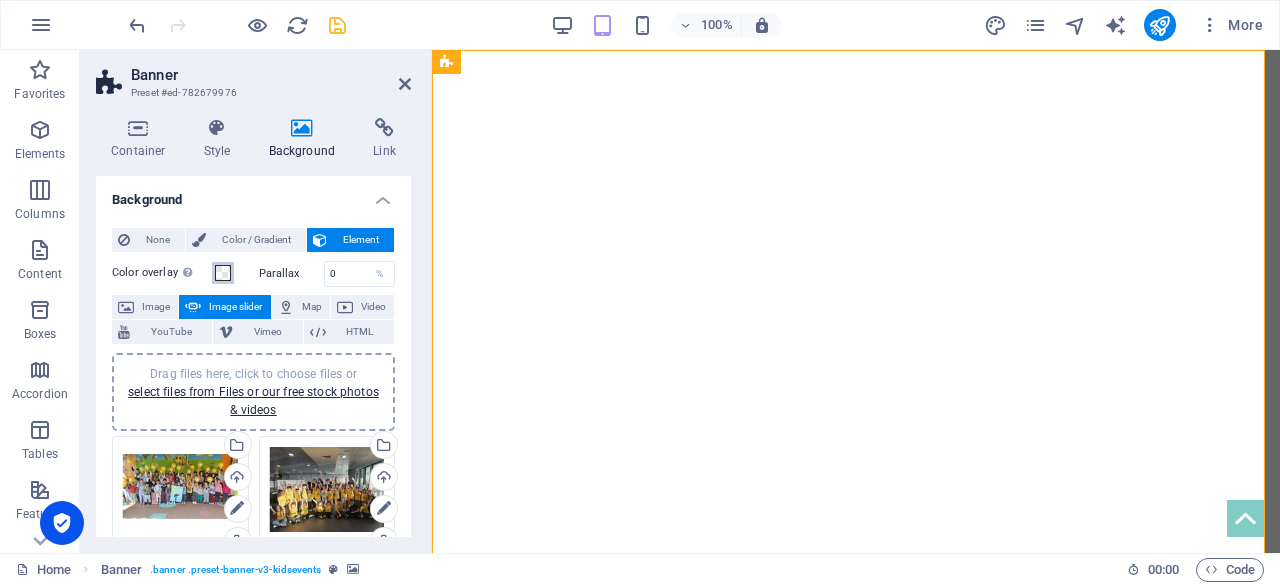 click at bounding box center [223, 273] 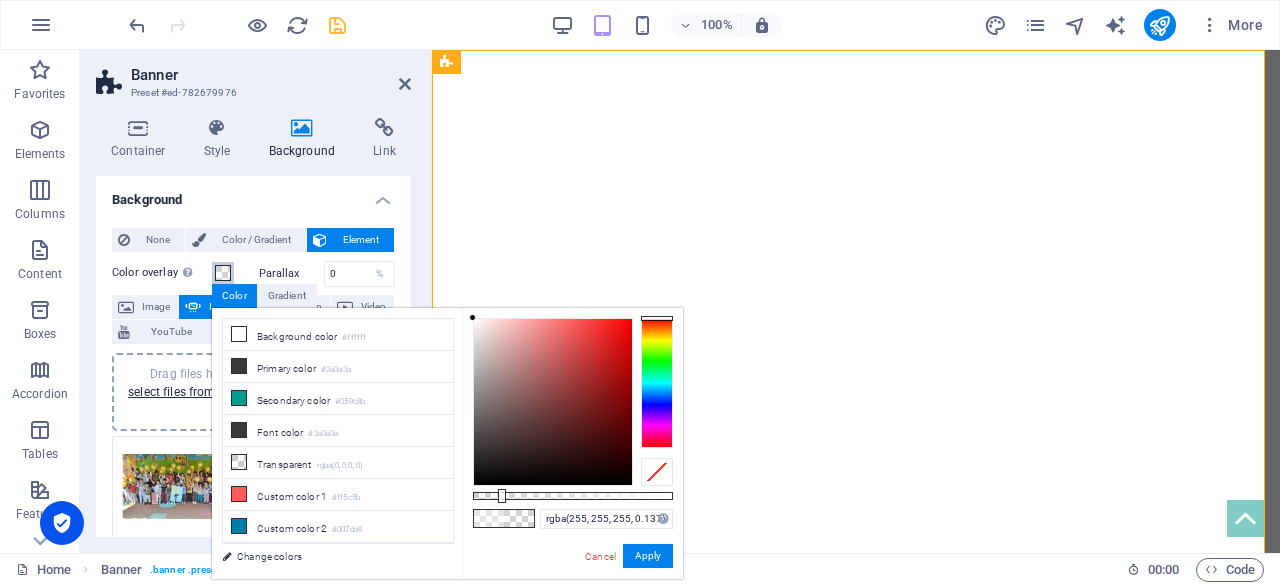type on "rgba(255, 255, 255, 0)" 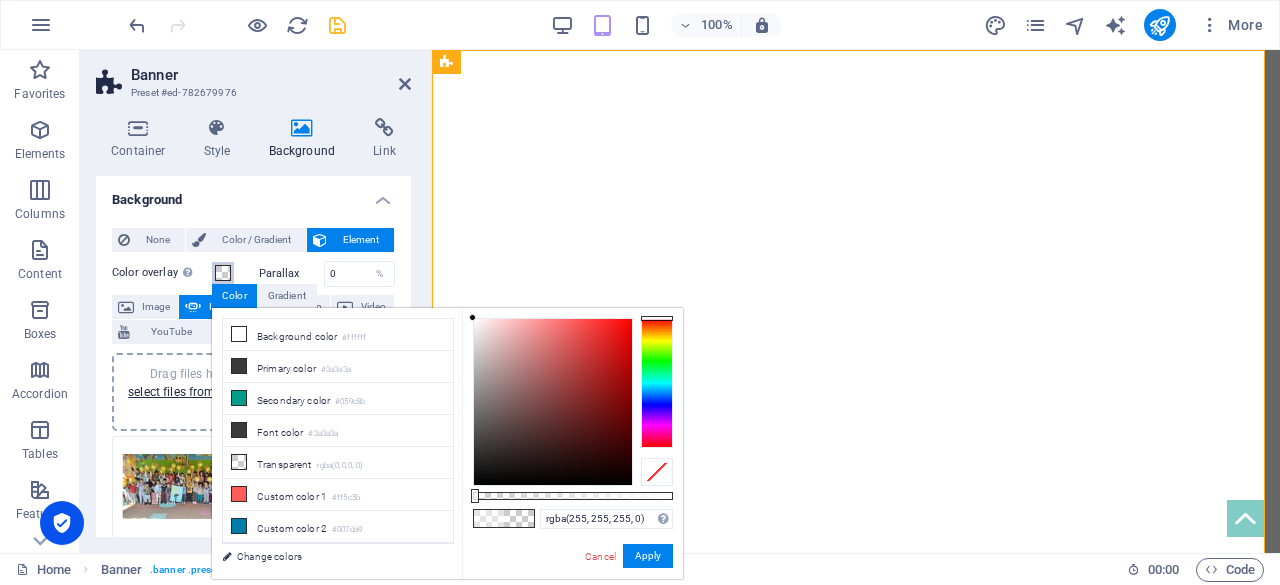 drag, startPoint x: 574, startPoint y: 491, endPoint x: 472, endPoint y: 490, distance: 102.0049 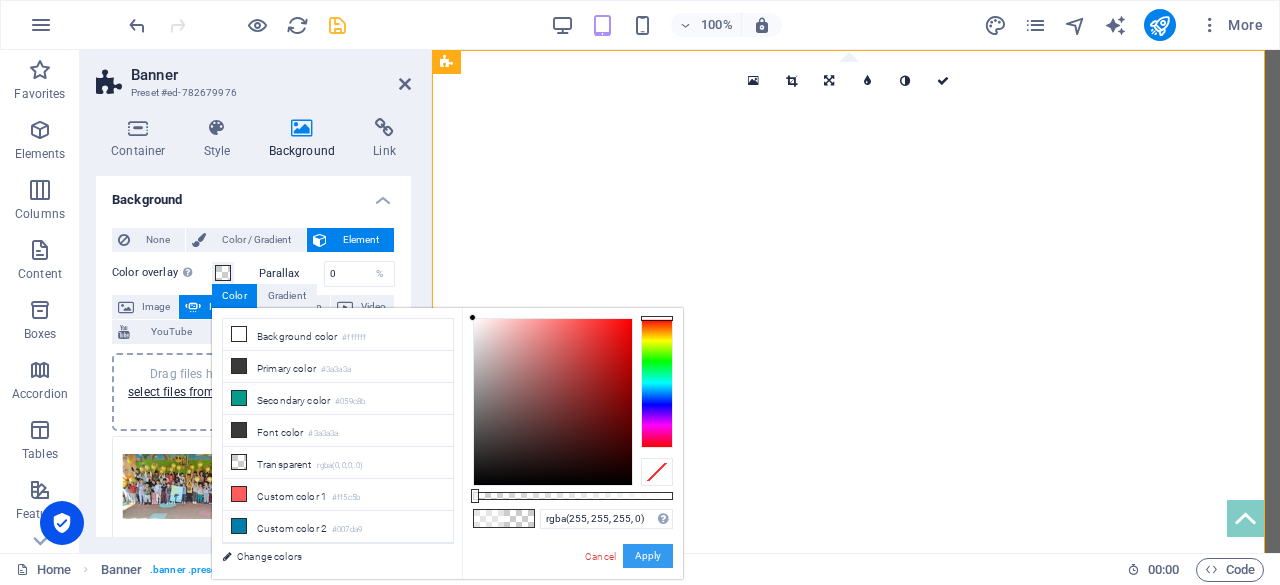 click on "Apply" at bounding box center [648, 556] 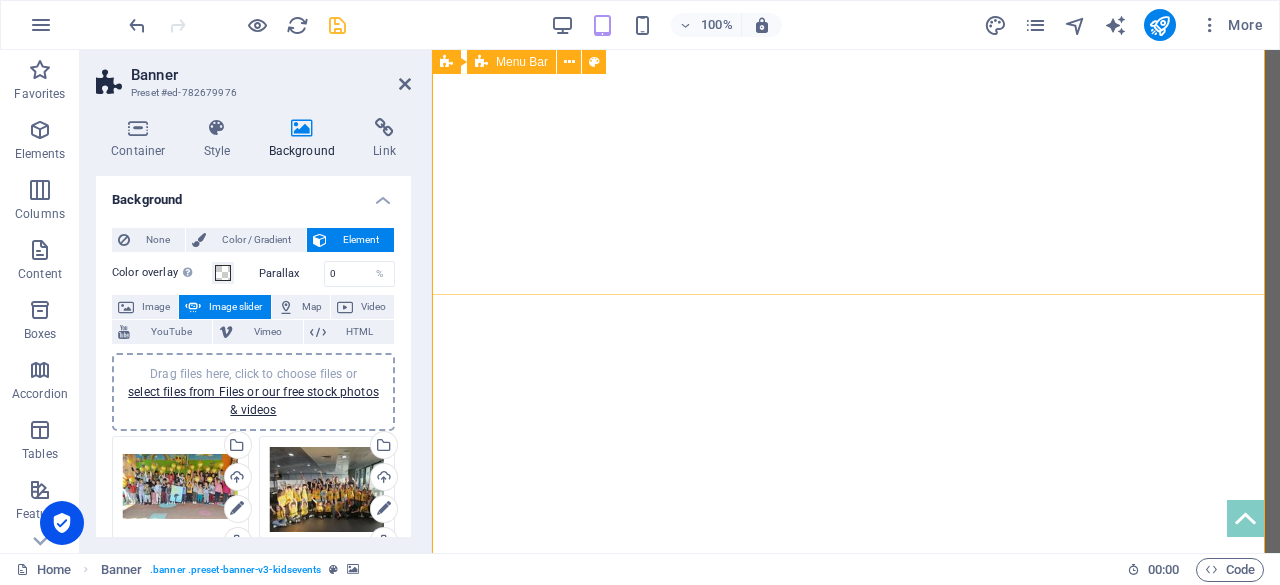 scroll, scrollTop: 35, scrollLeft: 0, axis: vertical 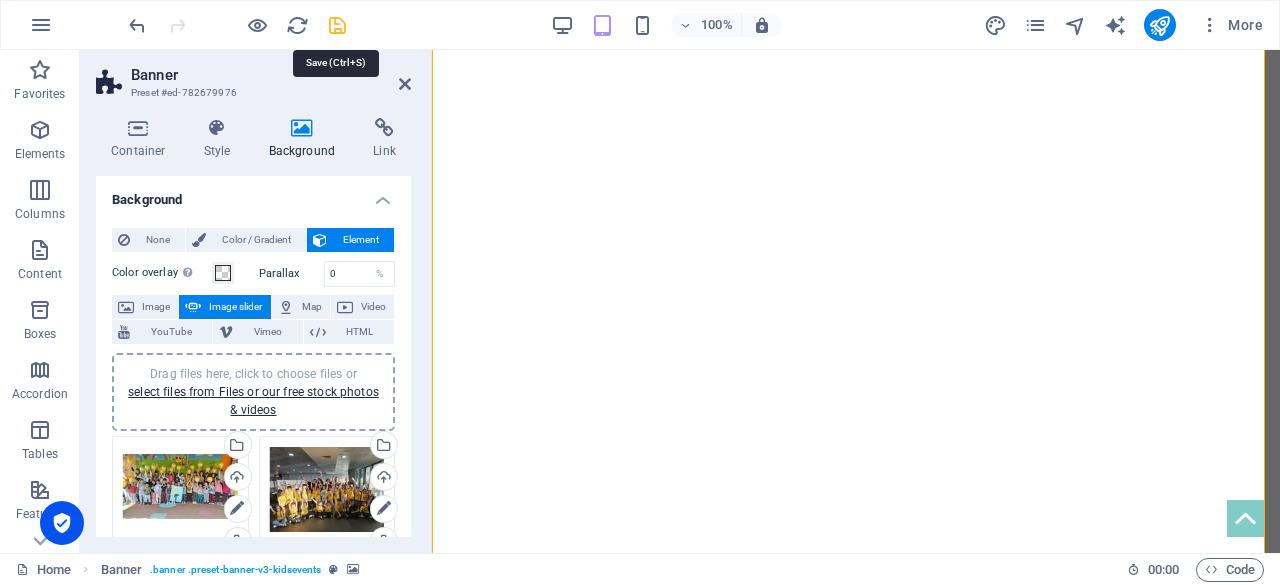 click at bounding box center [337, 25] 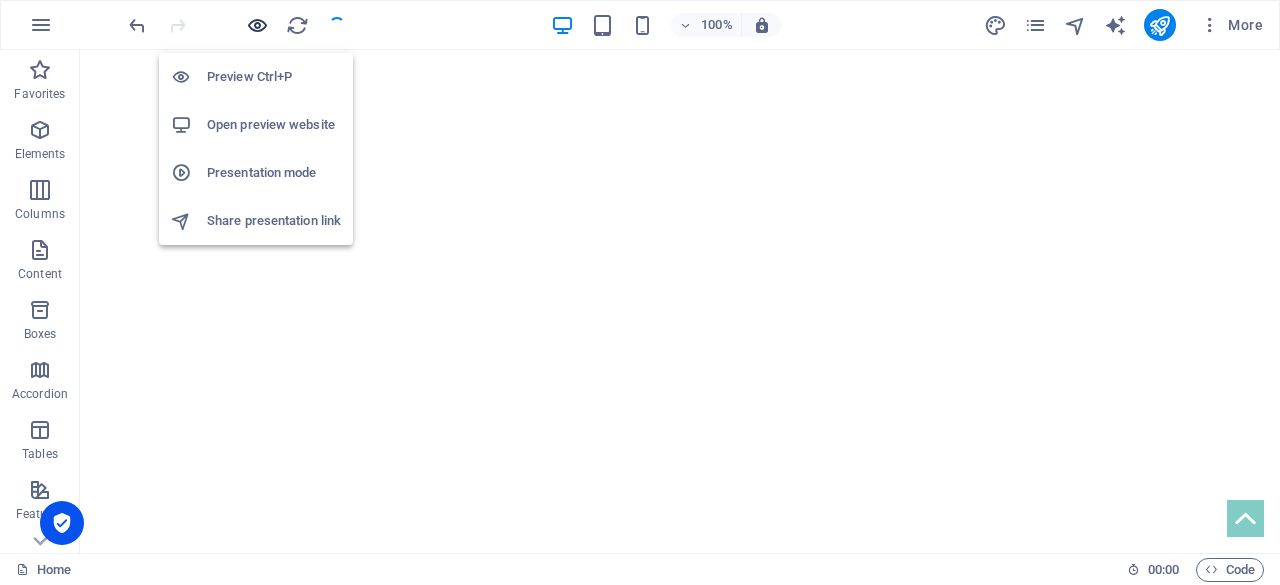 click at bounding box center [257, 25] 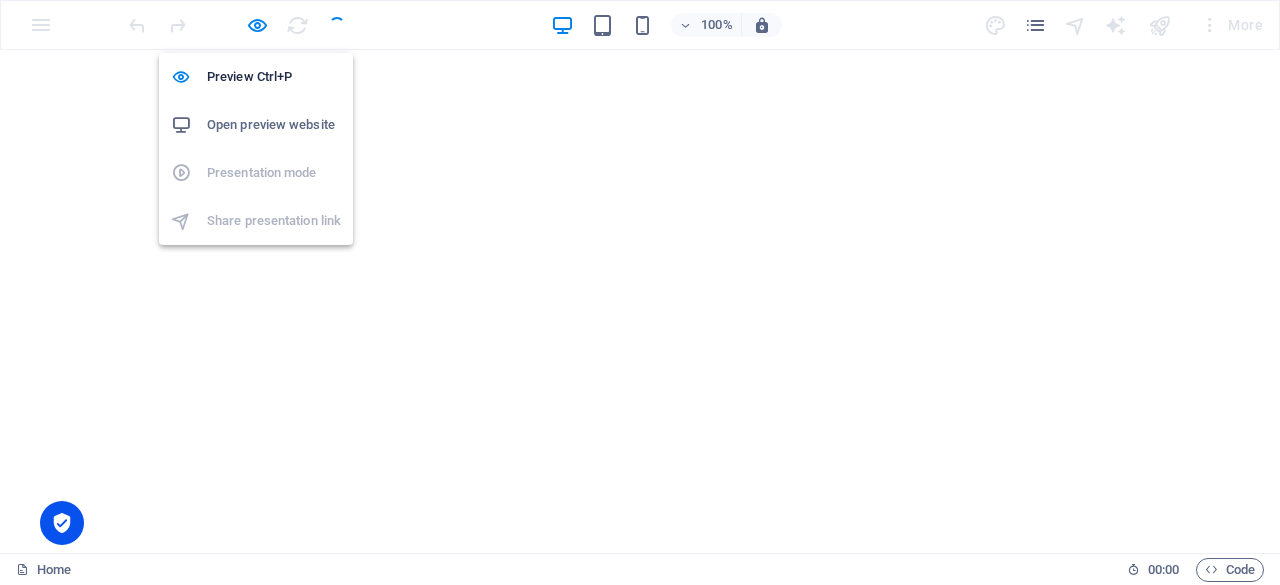 click on "Open preview website" at bounding box center (274, 125) 